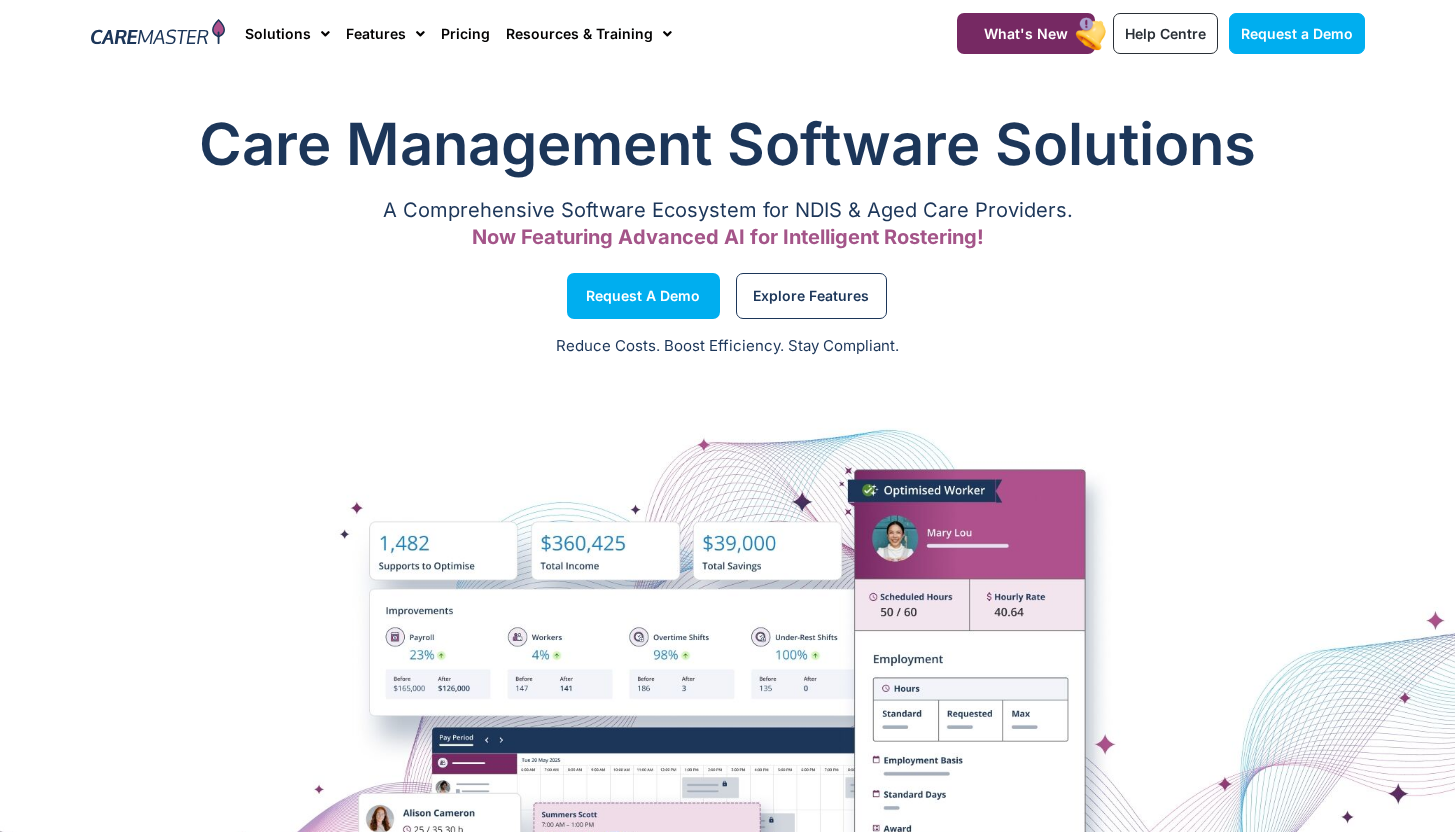 scroll, scrollTop: 0, scrollLeft: 0, axis: both 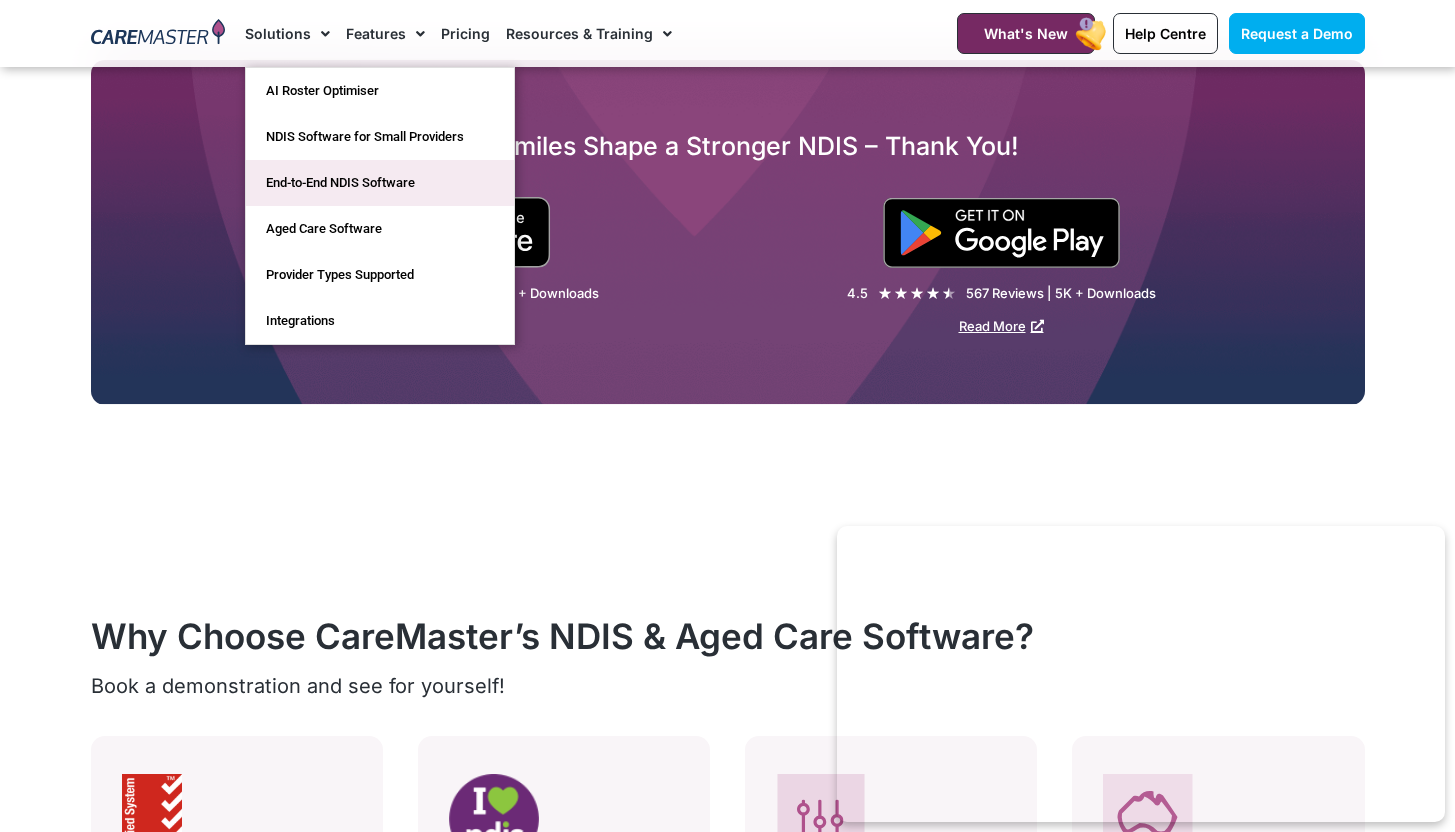 click on "End-to-End NDIS Software" 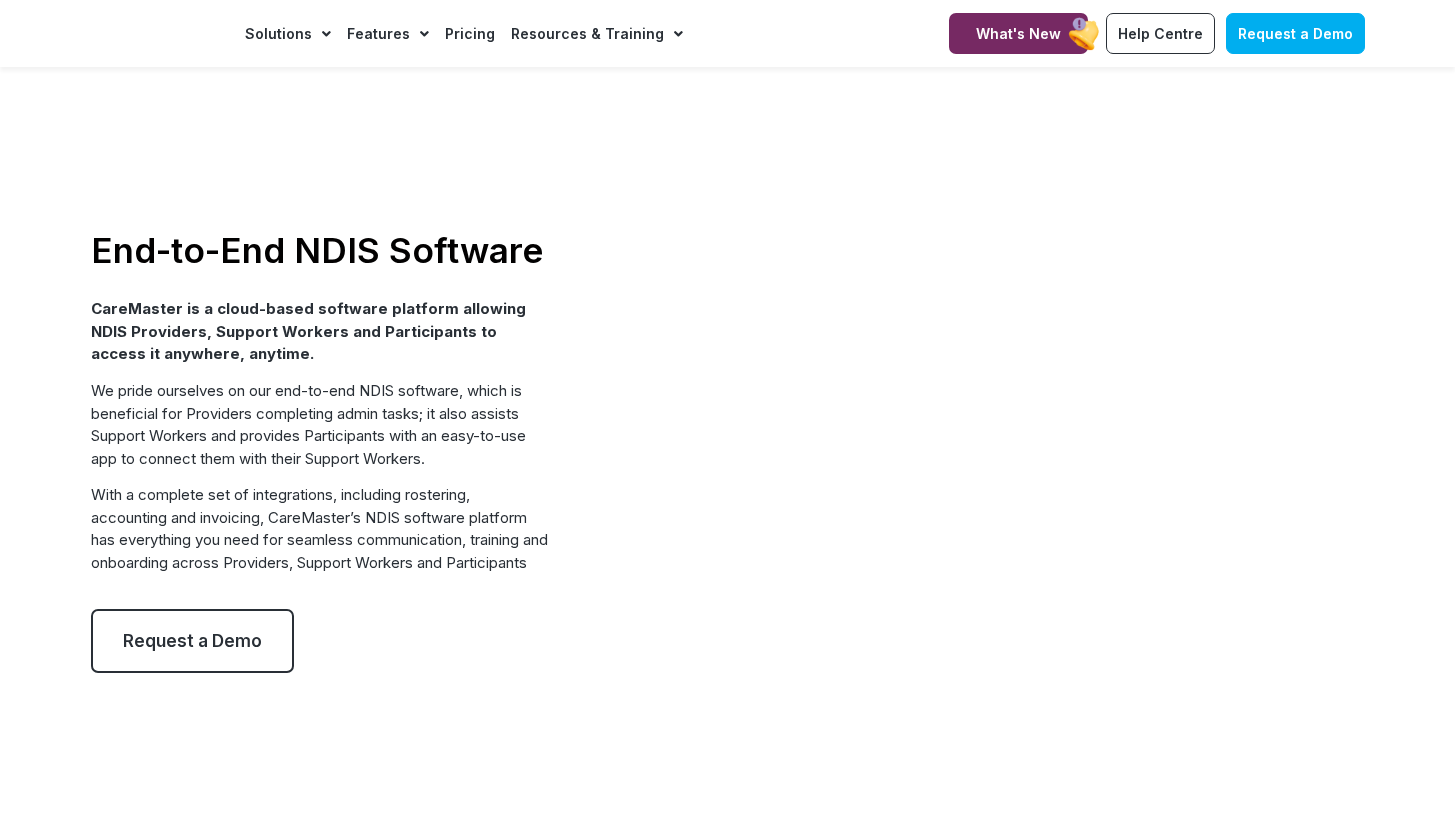 scroll, scrollTop: 0, scrollLeft: 0, axis: both 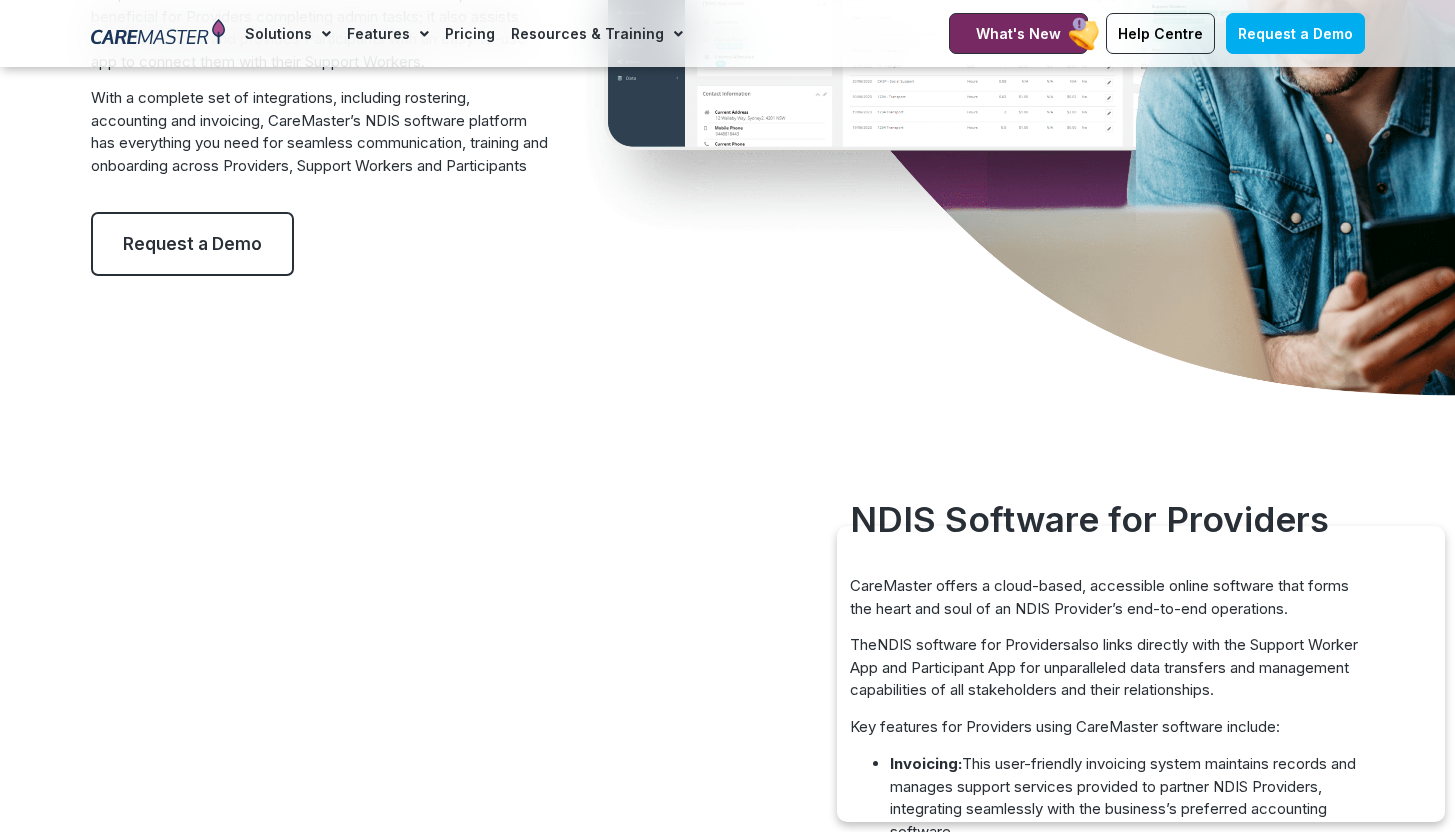 click on "Pricing" 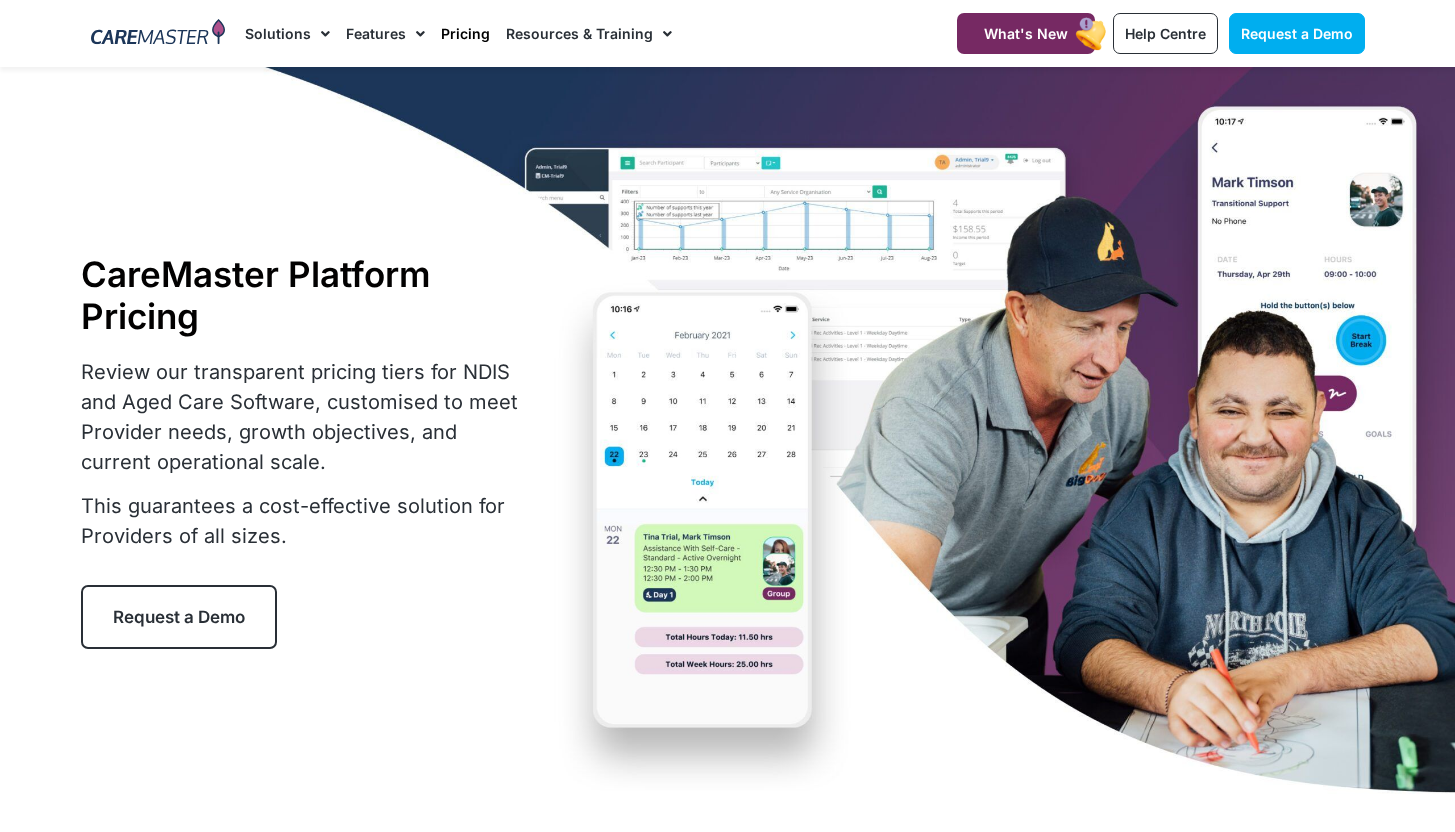 scroll, scrollTop: 0, scrollLeft: 0, axis: both 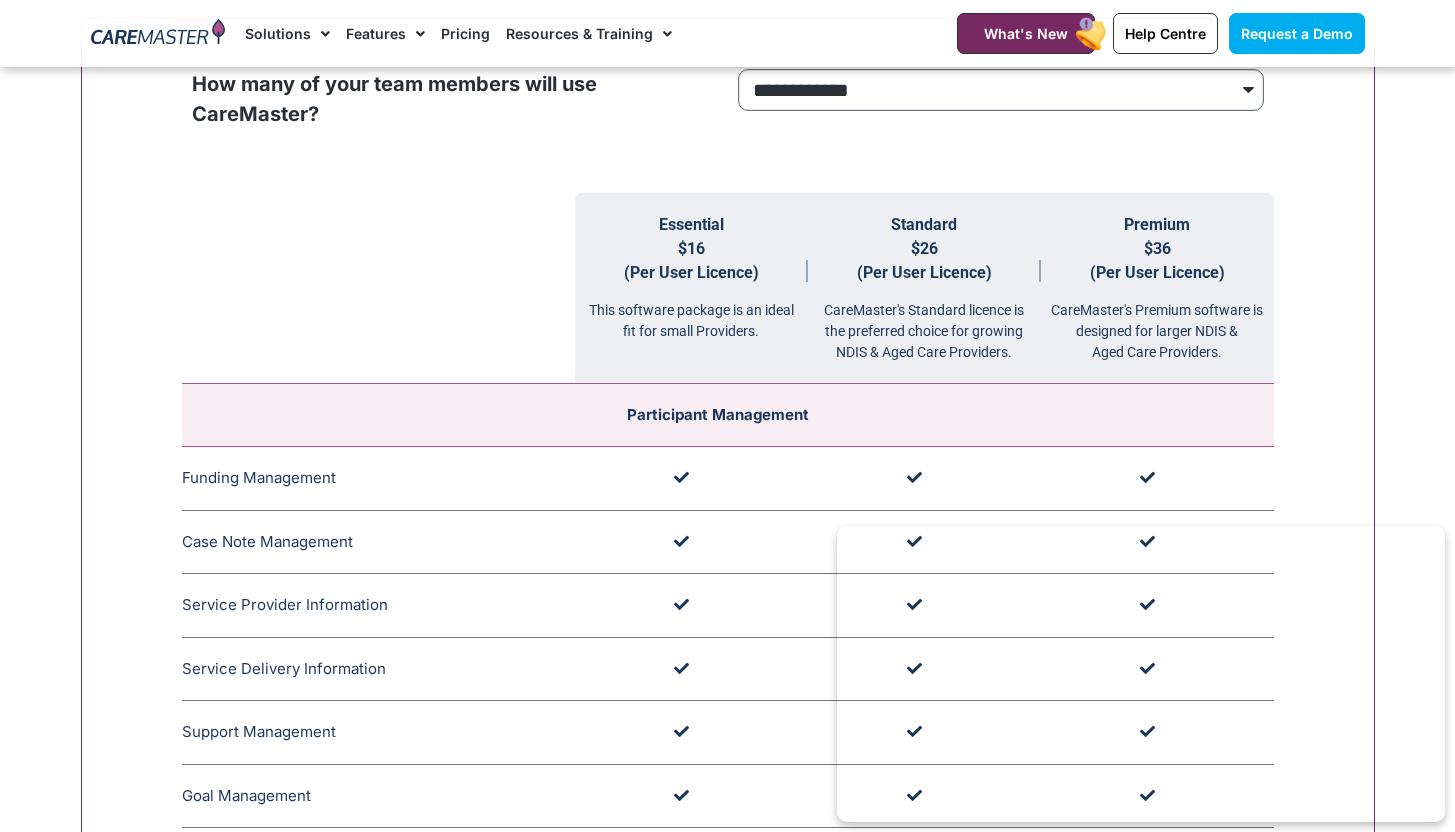 click on "**********" at bounding box center [1001, 90] 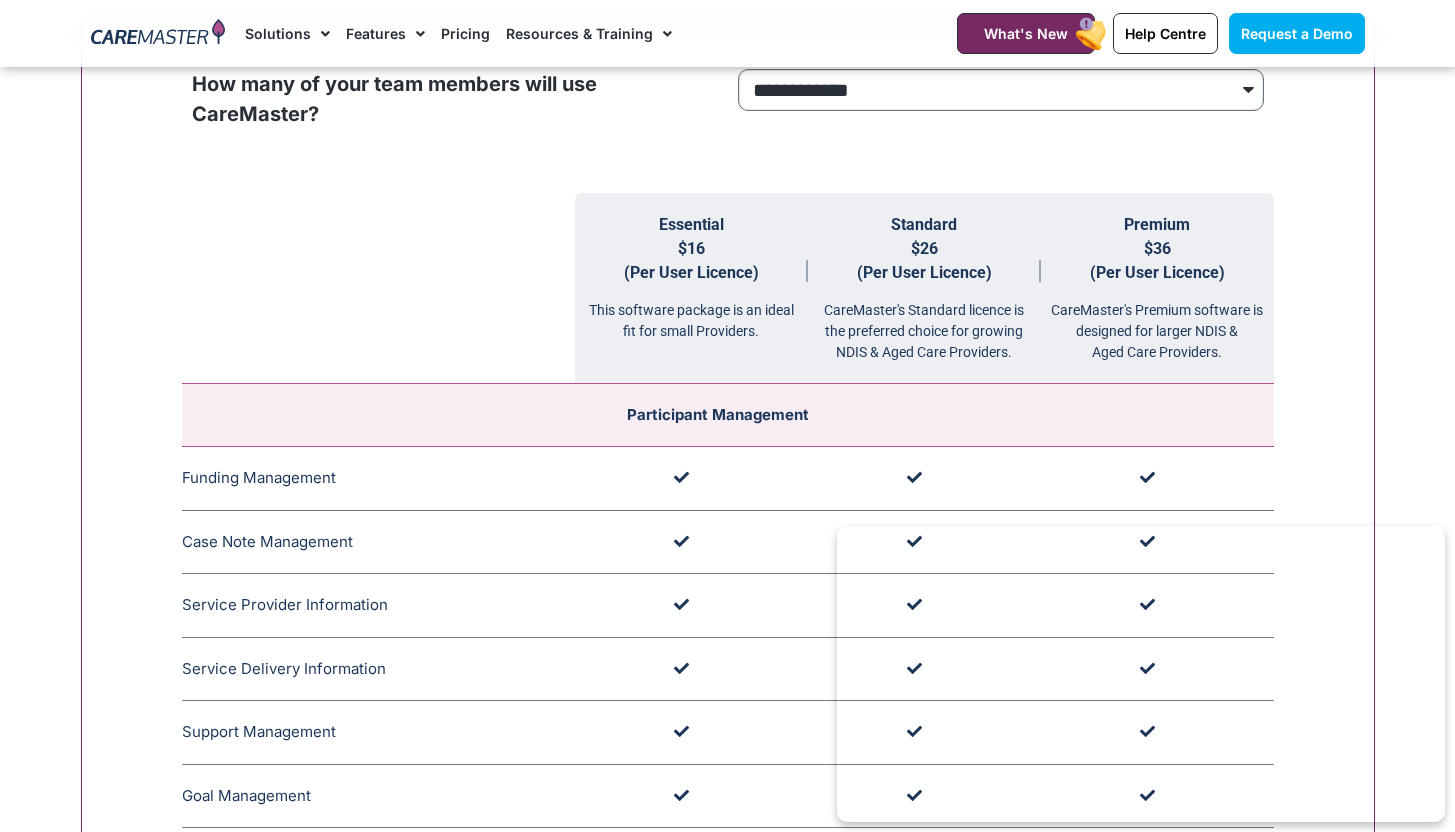 select on "***" 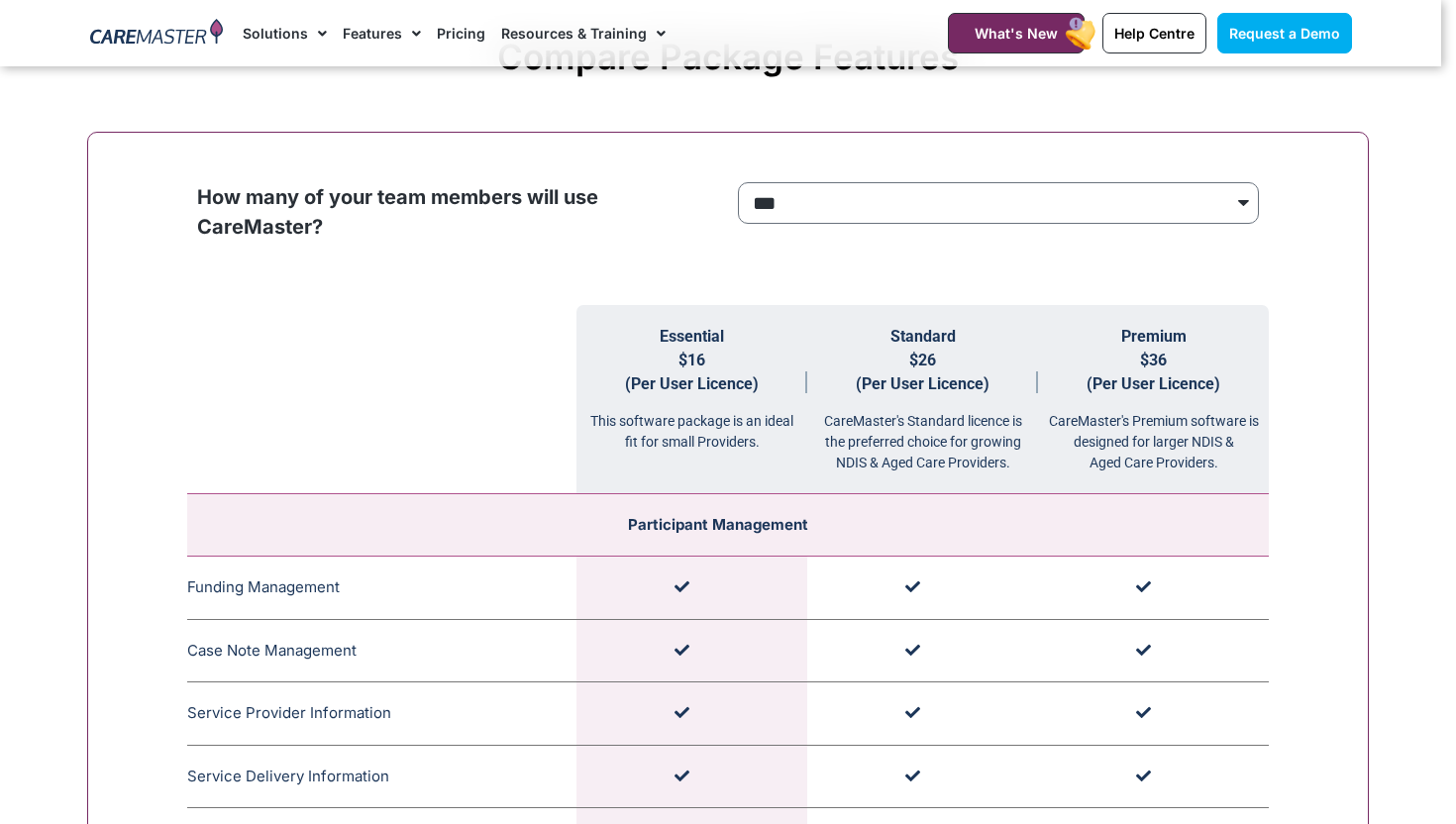scroll, scrollTop: 1621, scrollLeft: 0, axis: vertical 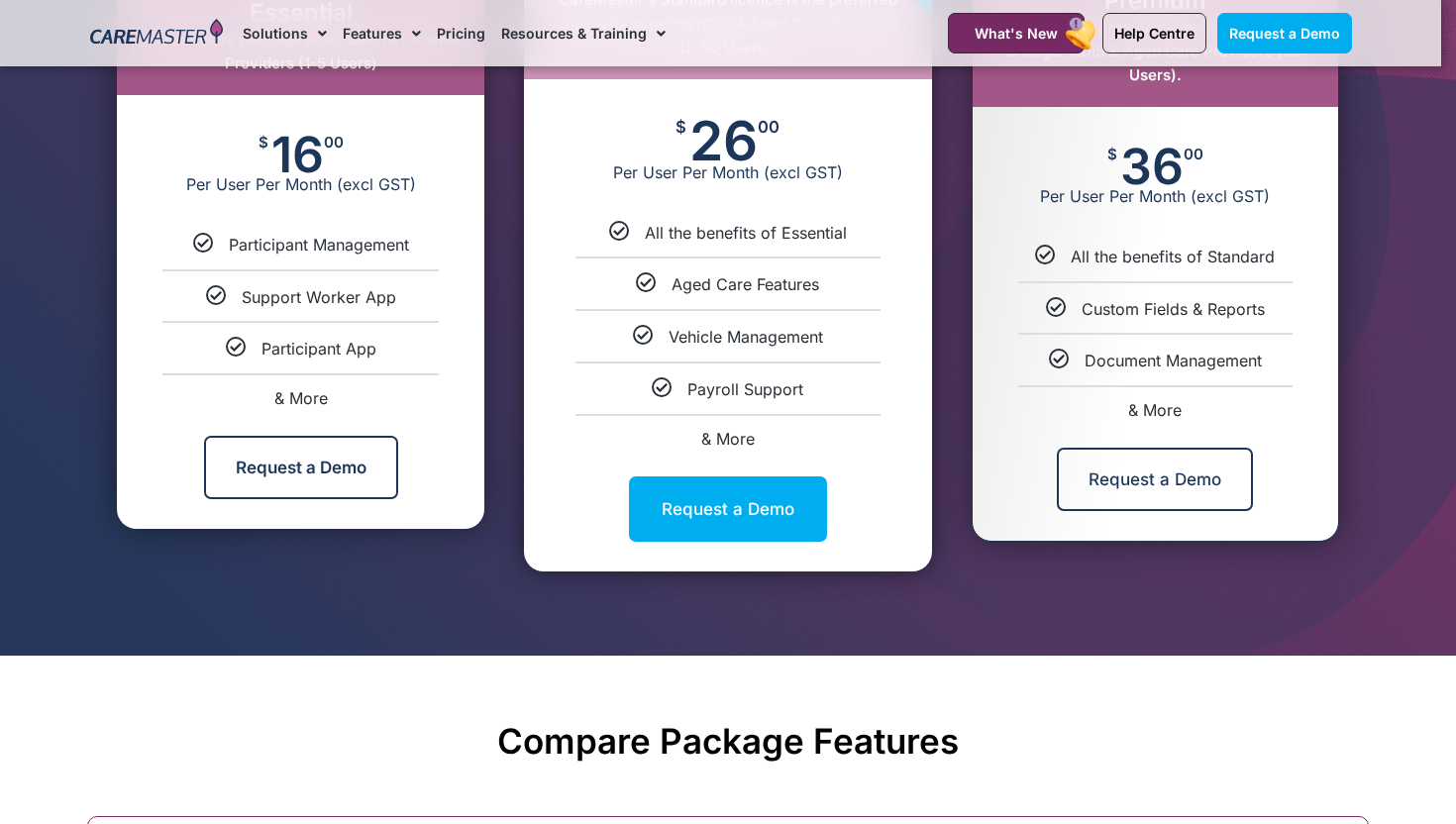 click on "Request a Demo" at bounding box center (728, 509) 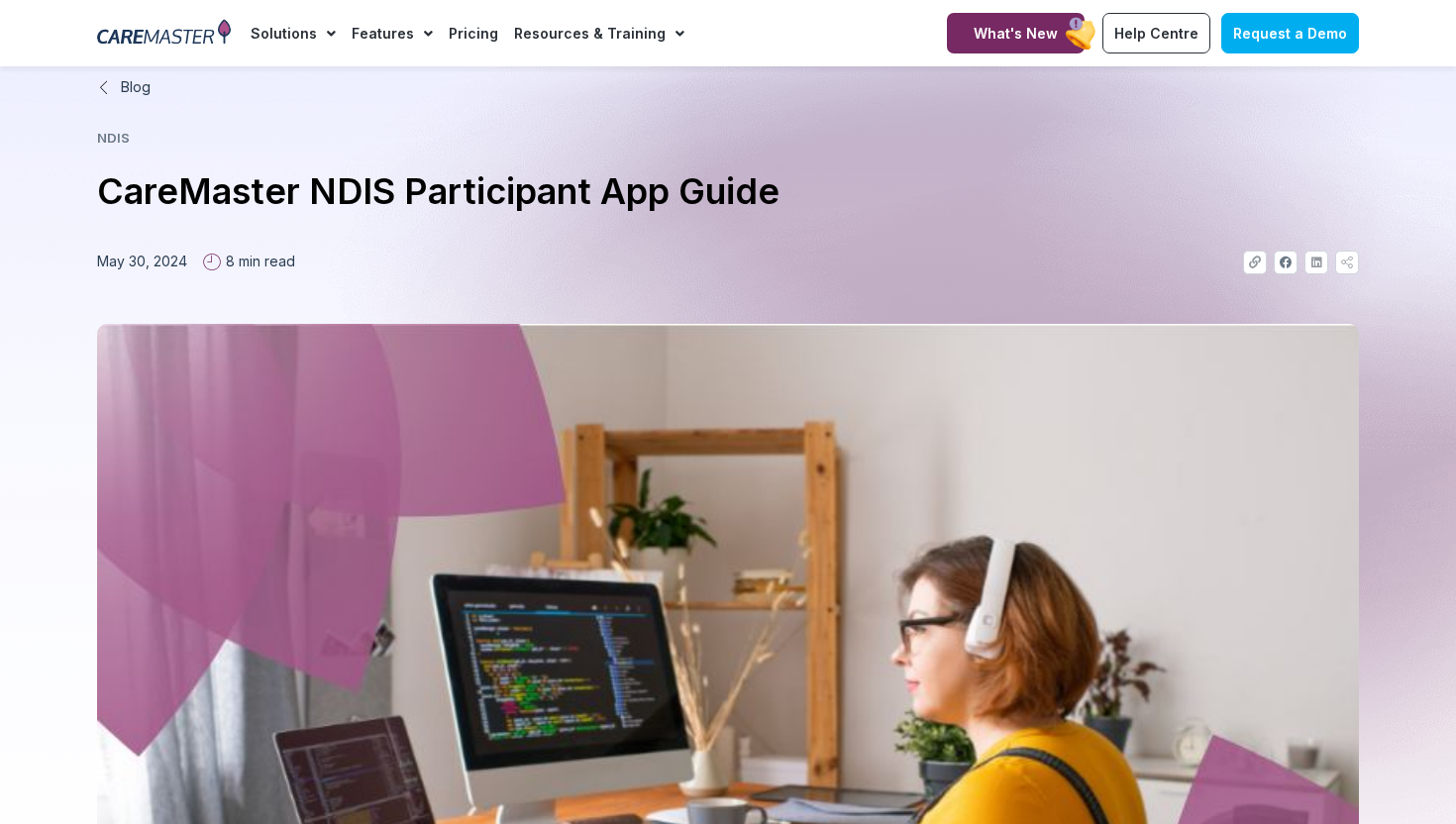 scroll, scrollTop: 0, scrollLeft: 0, axis: both 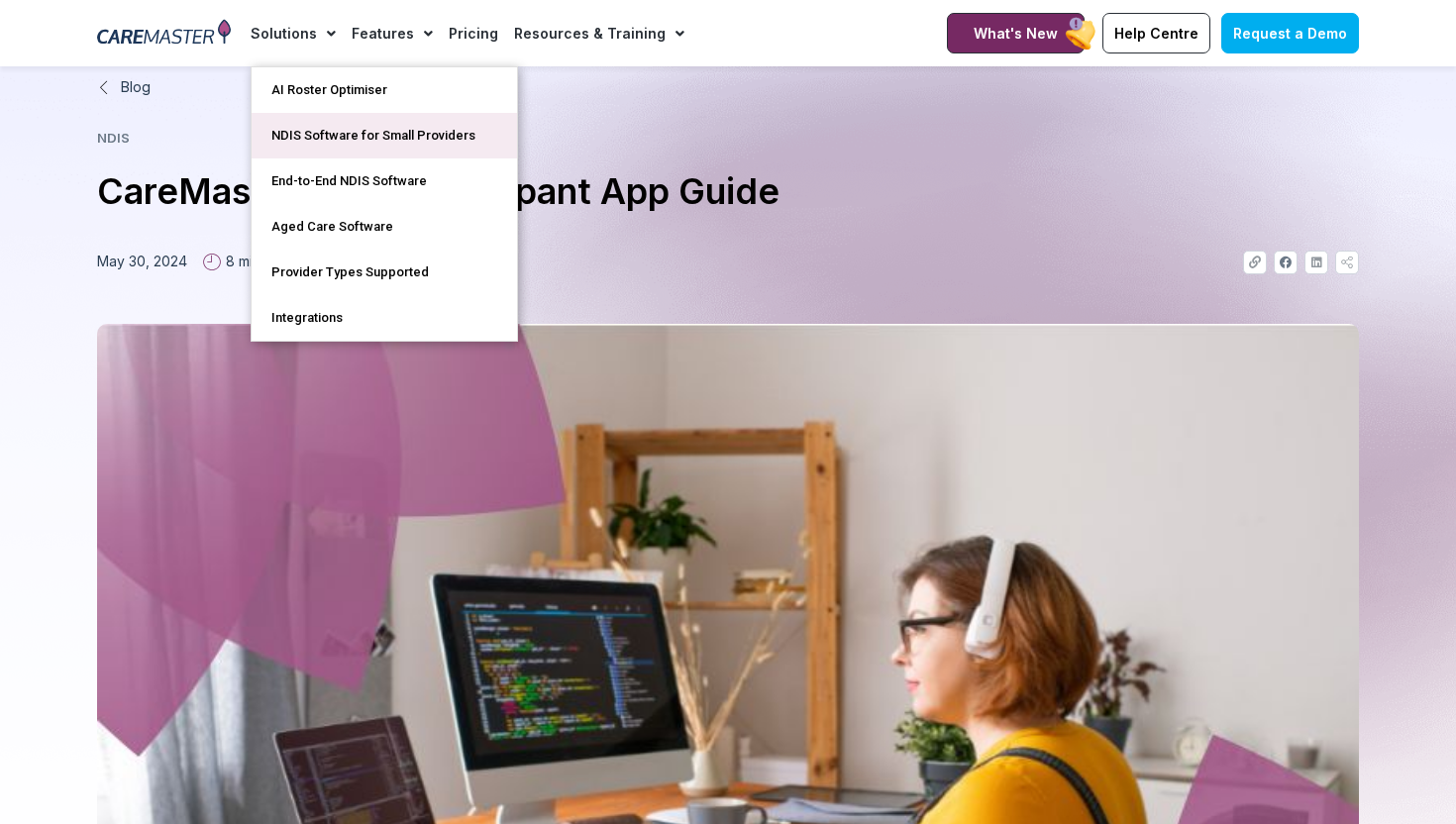 click on "NDIS Software for Small Providers" 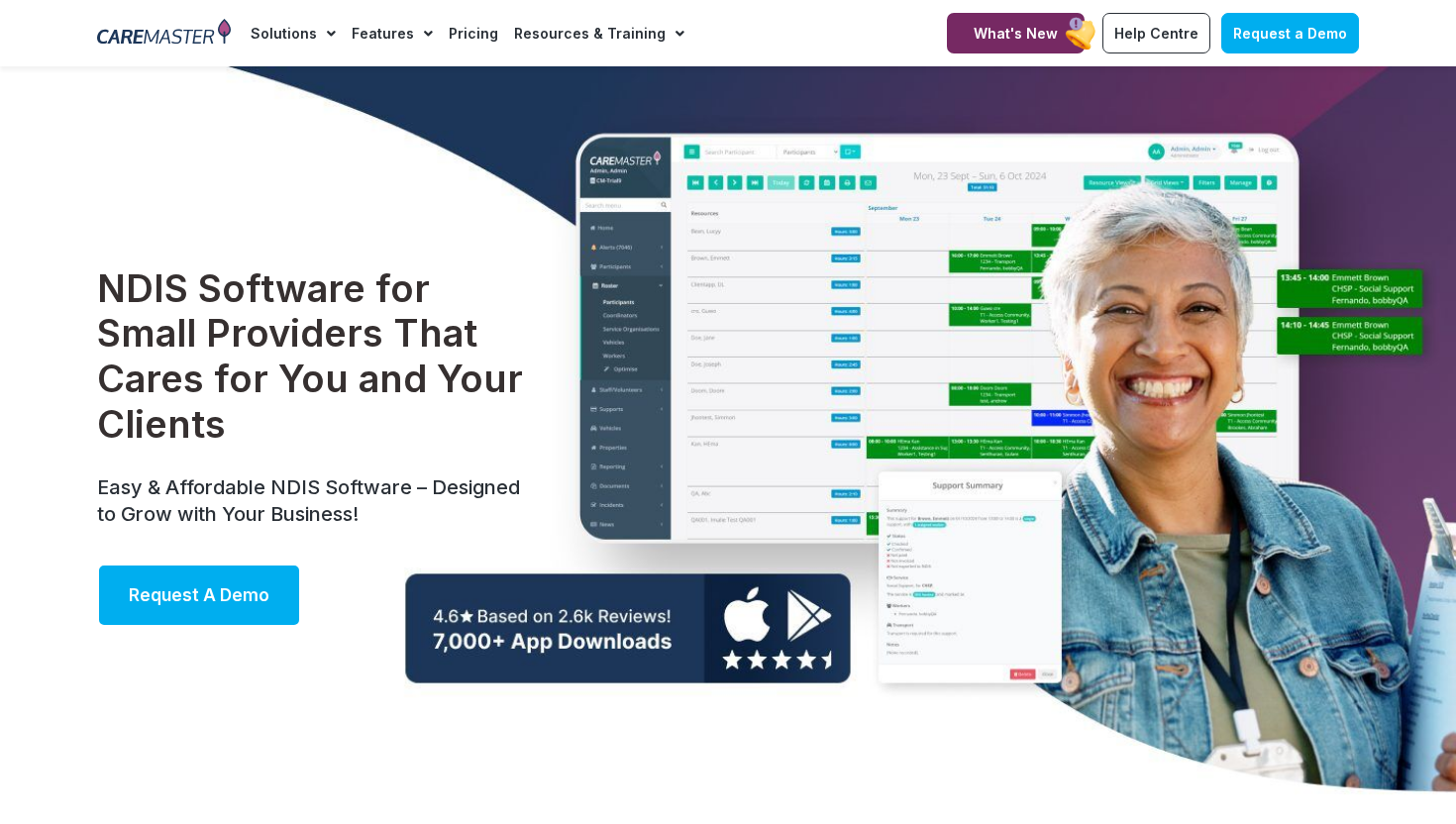 scroll, scrollTop: 0, scrollLeft: 0, axis: both 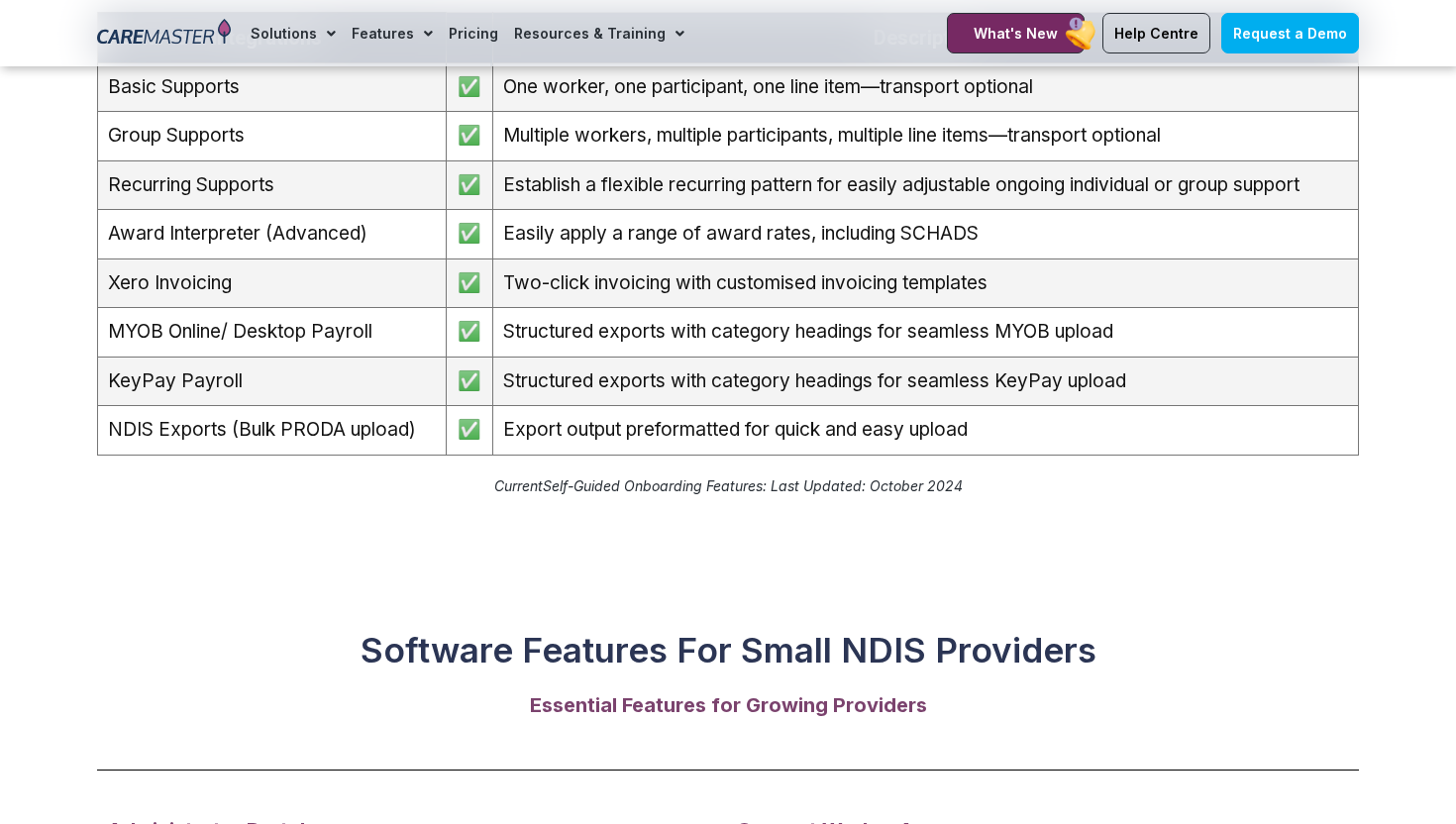 click on "Group Supports" at bounding box center (272, 137) 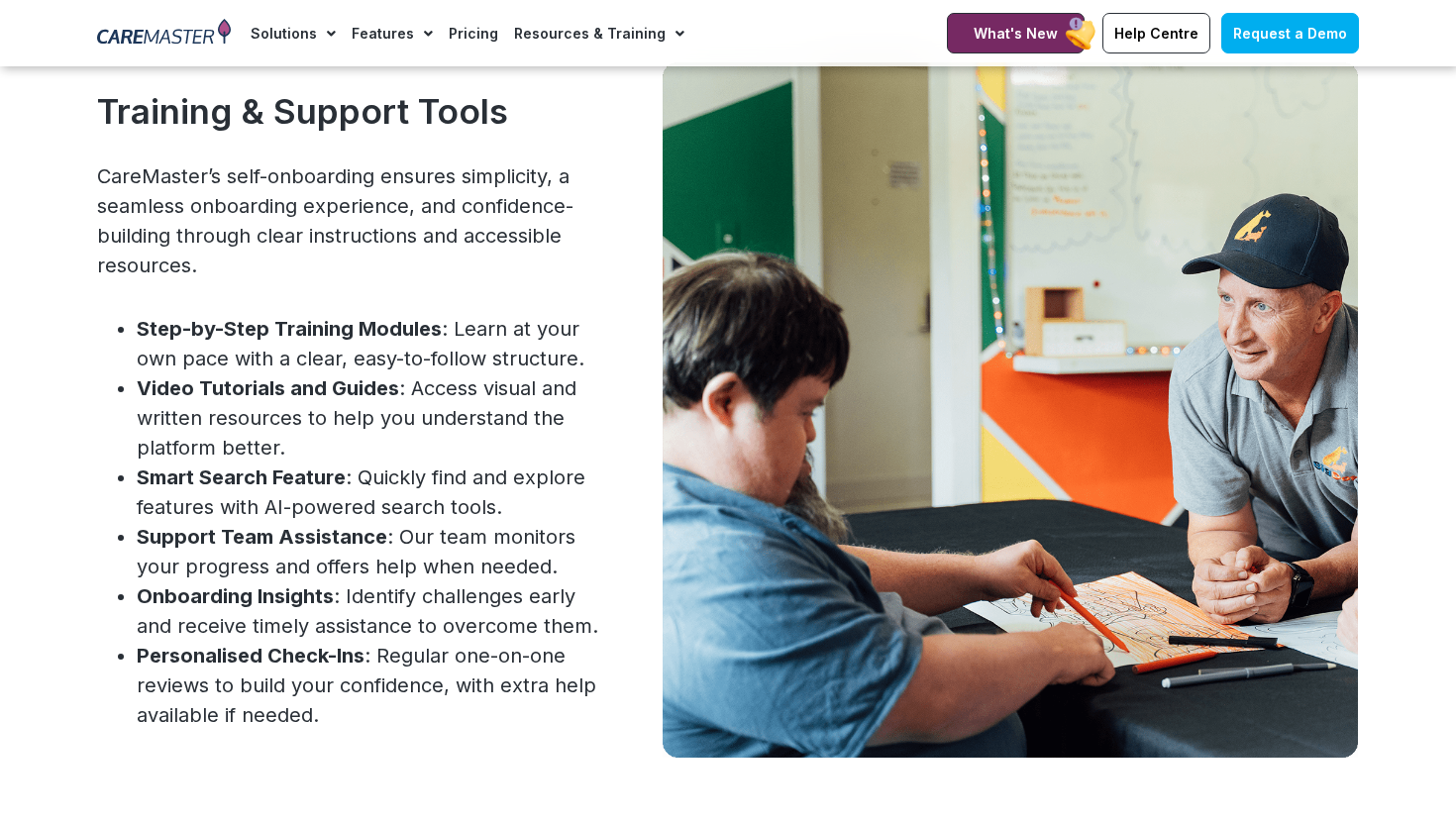 scroll, scrollTop: 8039, scrollLeft: 0, axis: vertical 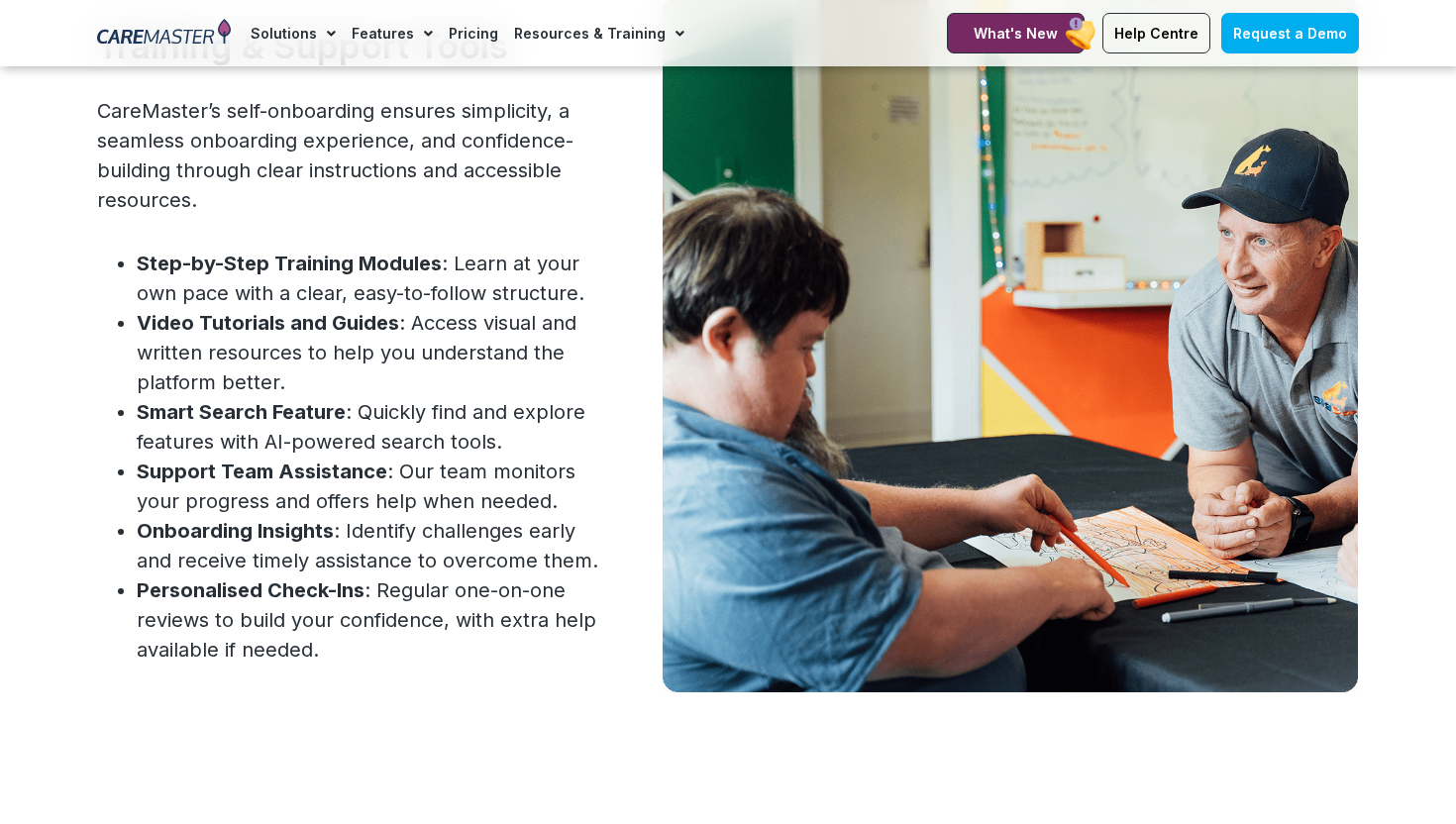 click on "Video Tutorials and Guides : Access visual and written resources to help you understand the platform better." at bounding box center [371, 353] 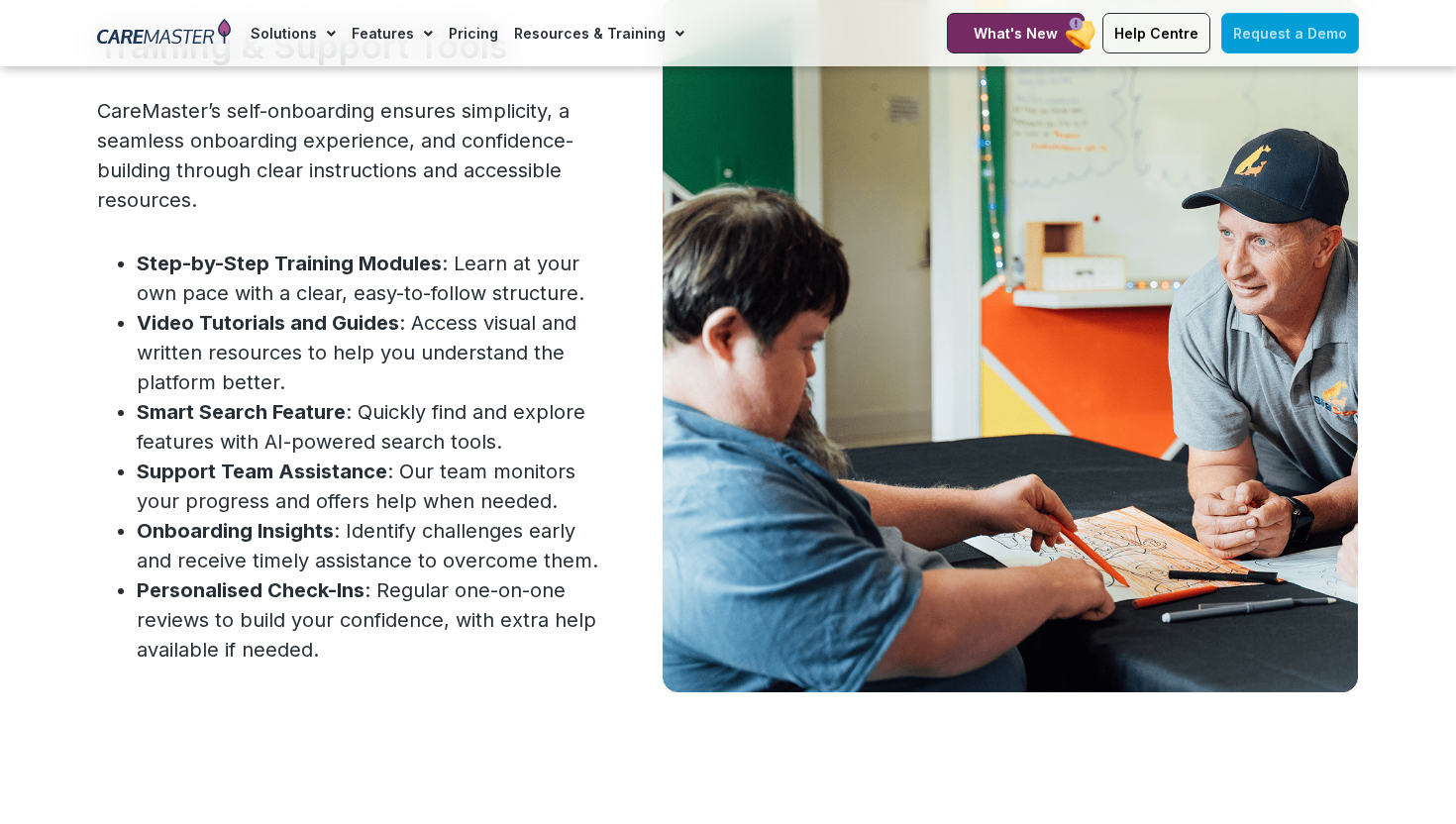 click on "Request a Demo" at bounding box center [1290, 33] 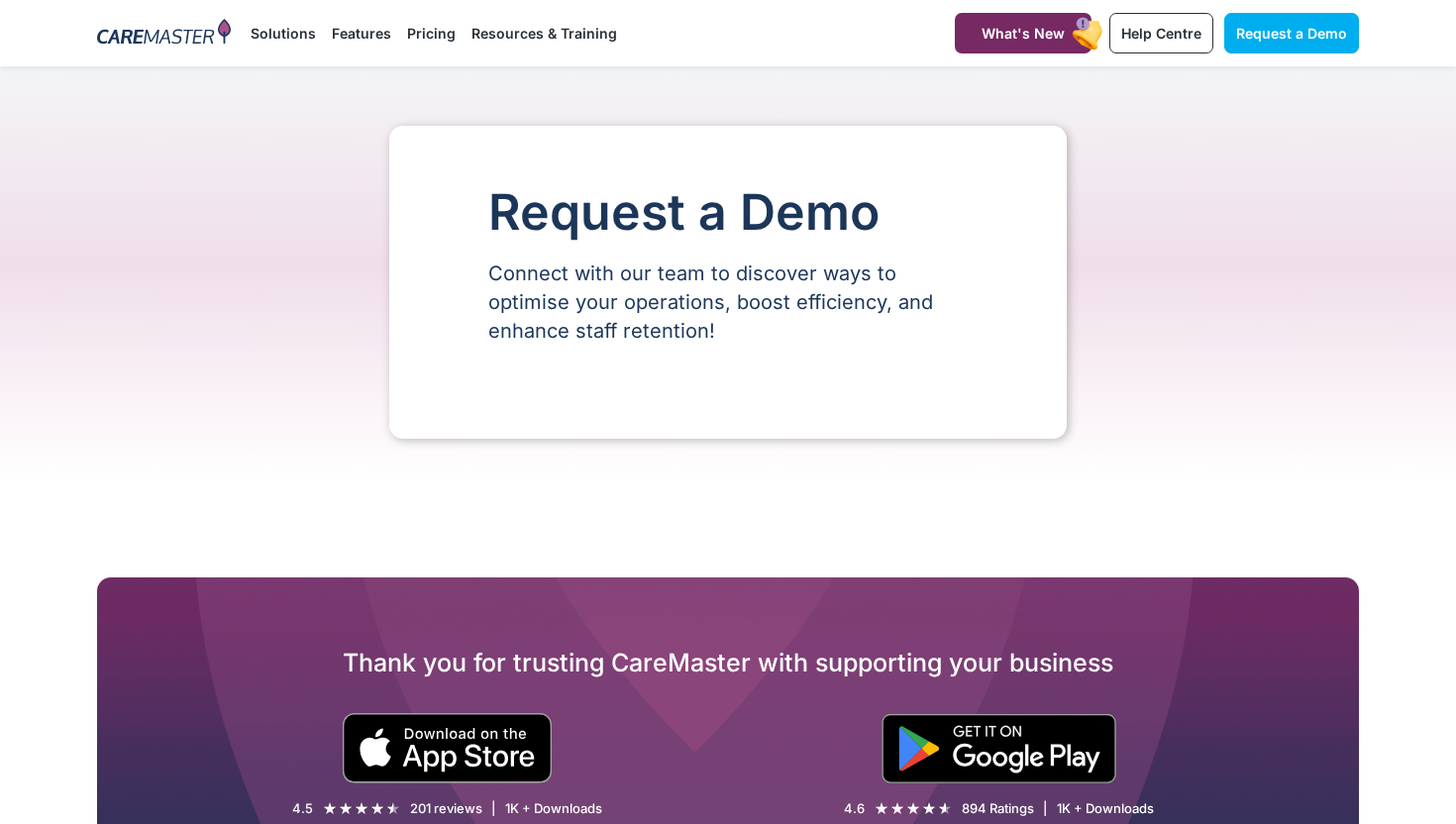 scroll, scrollTop: 0, scrollLeft: 0, axis: both 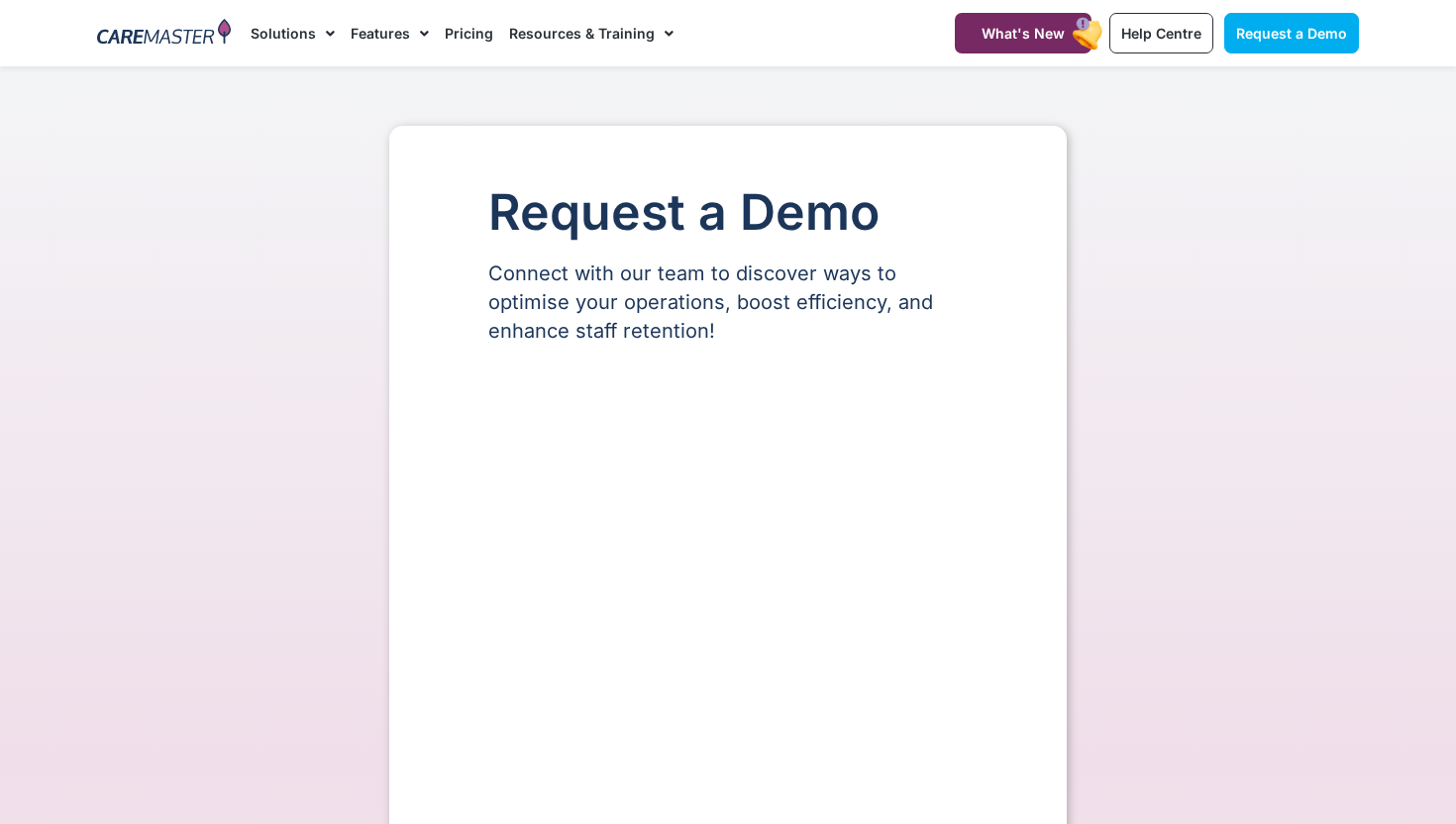 select on "**" 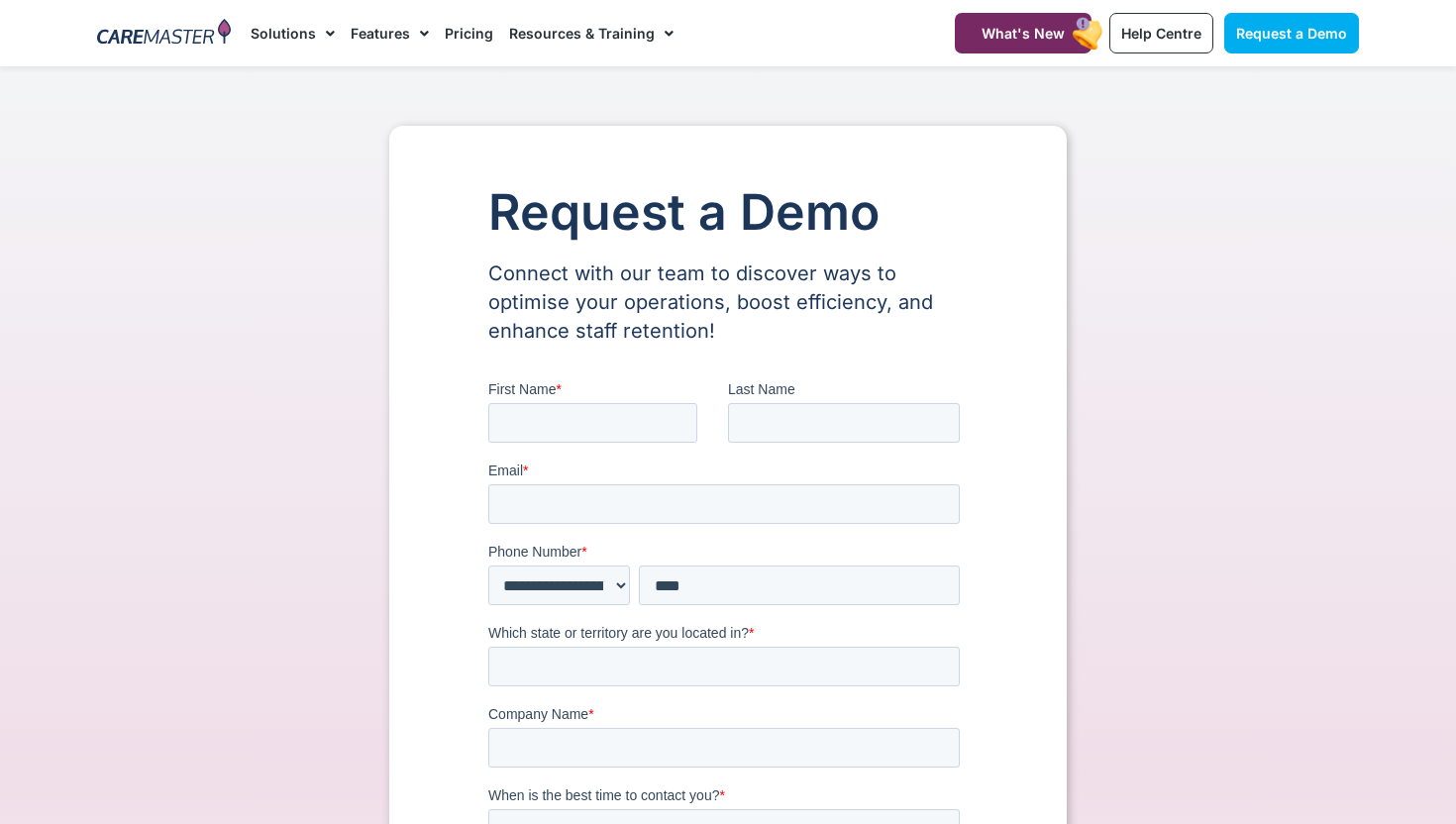 scroll, scrollTop: 0, scrollLeft: 0, axis: both 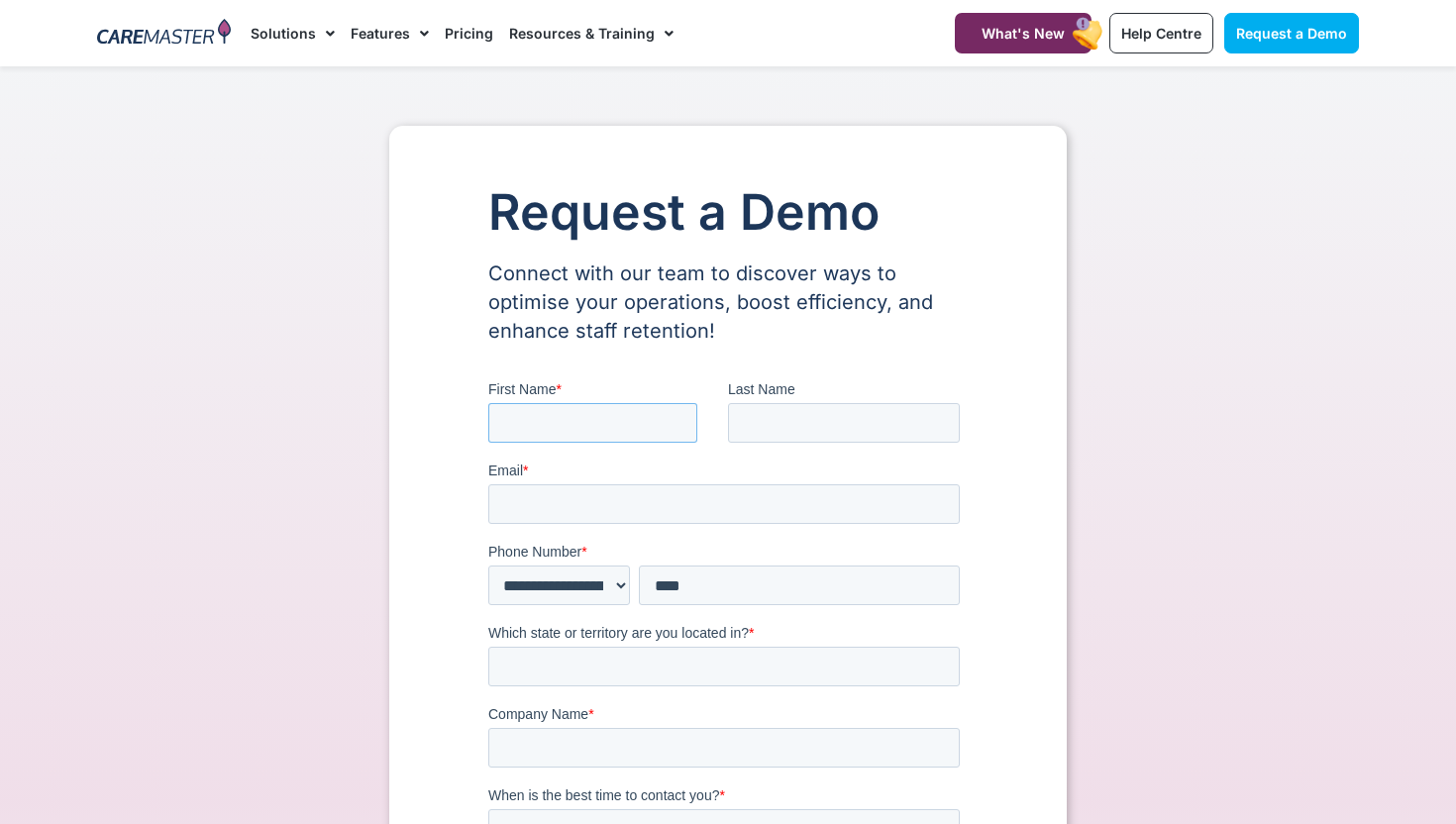 click on "First Name *" at bounding box center (592, 423) 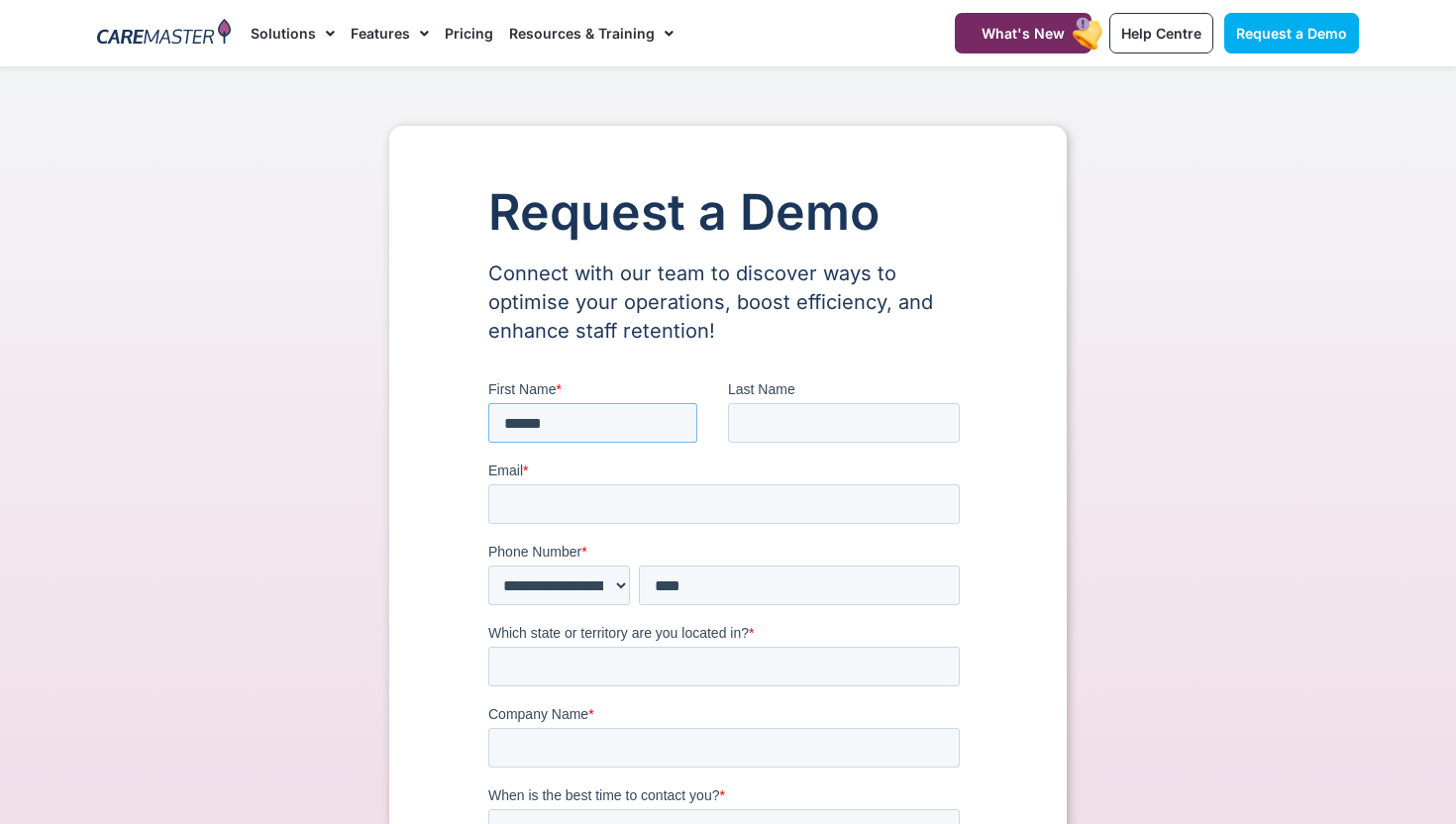 type on "*********" 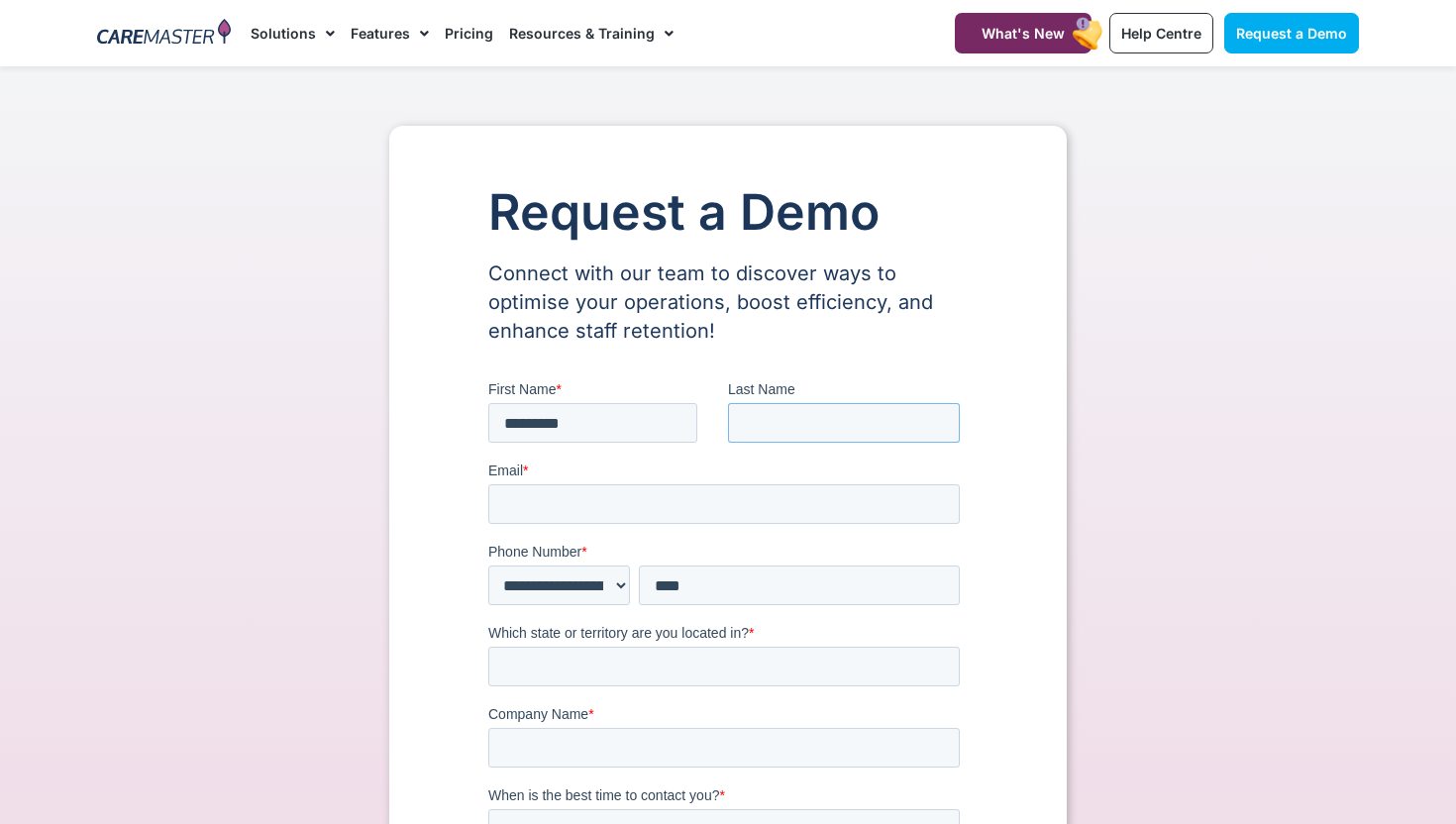 click on "Last Name" at bounding box center [844, 423] 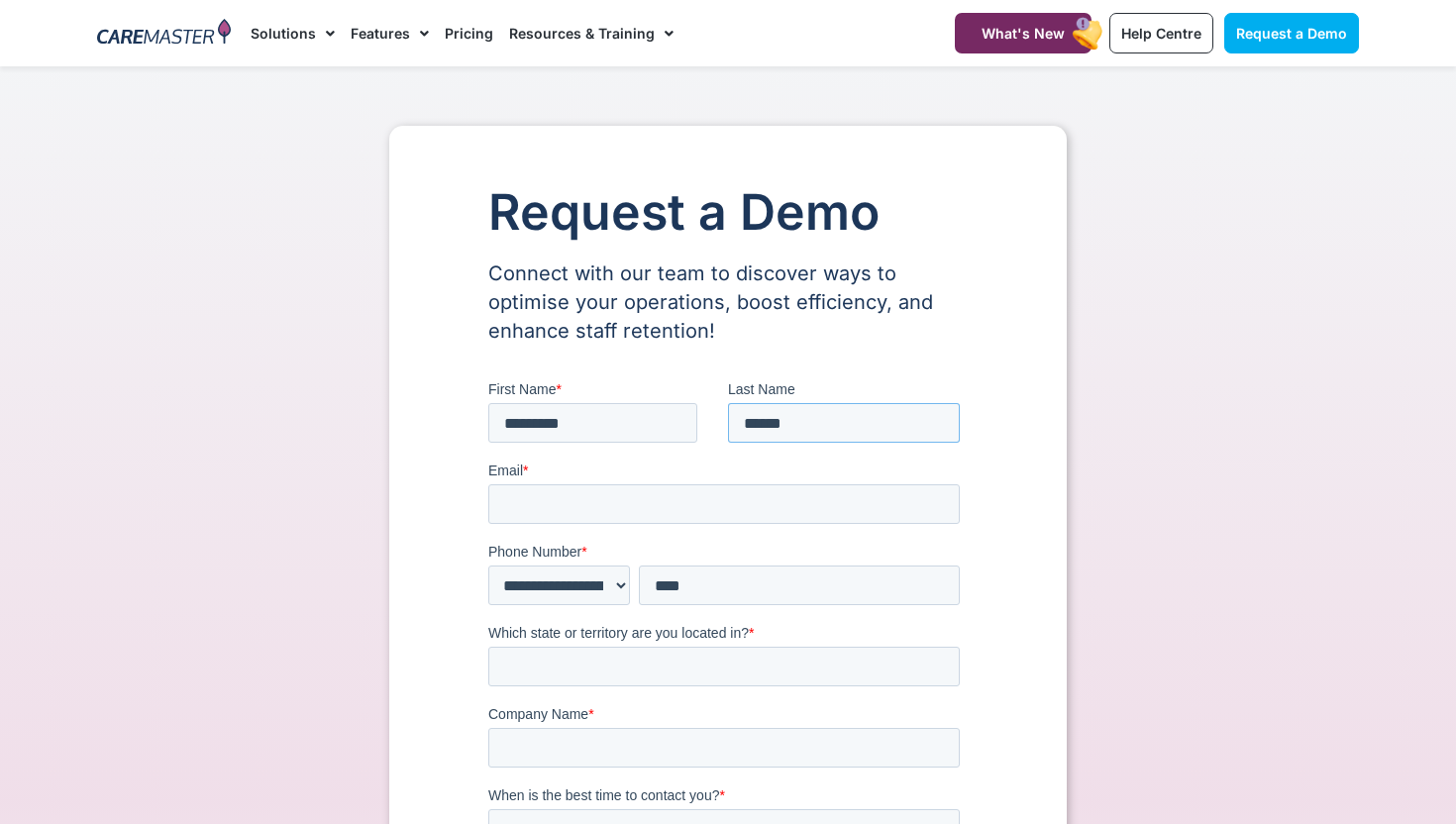 type on "******" 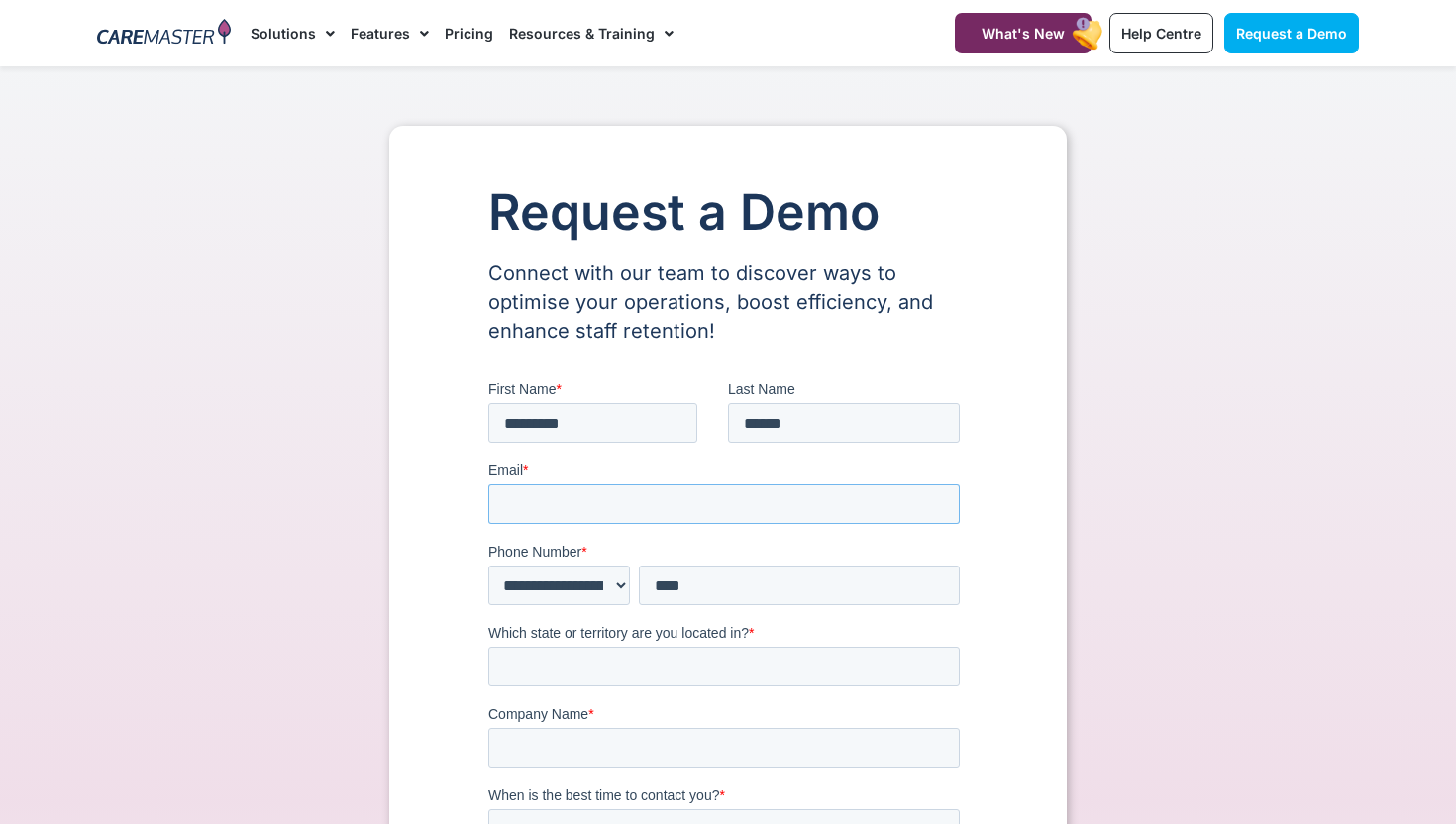 click on "Email *" at bounding box center [724, 504] 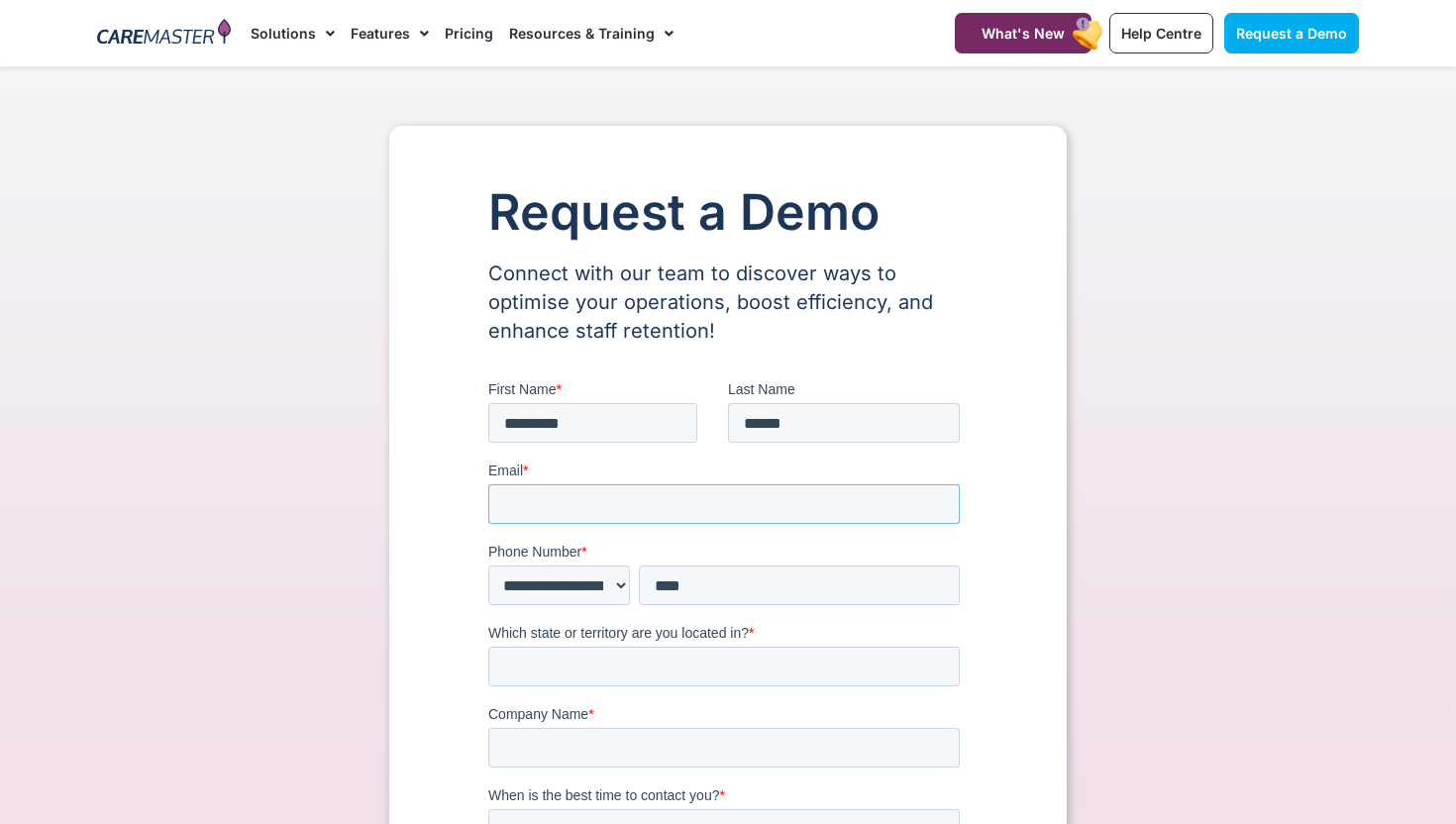 type on "**********" 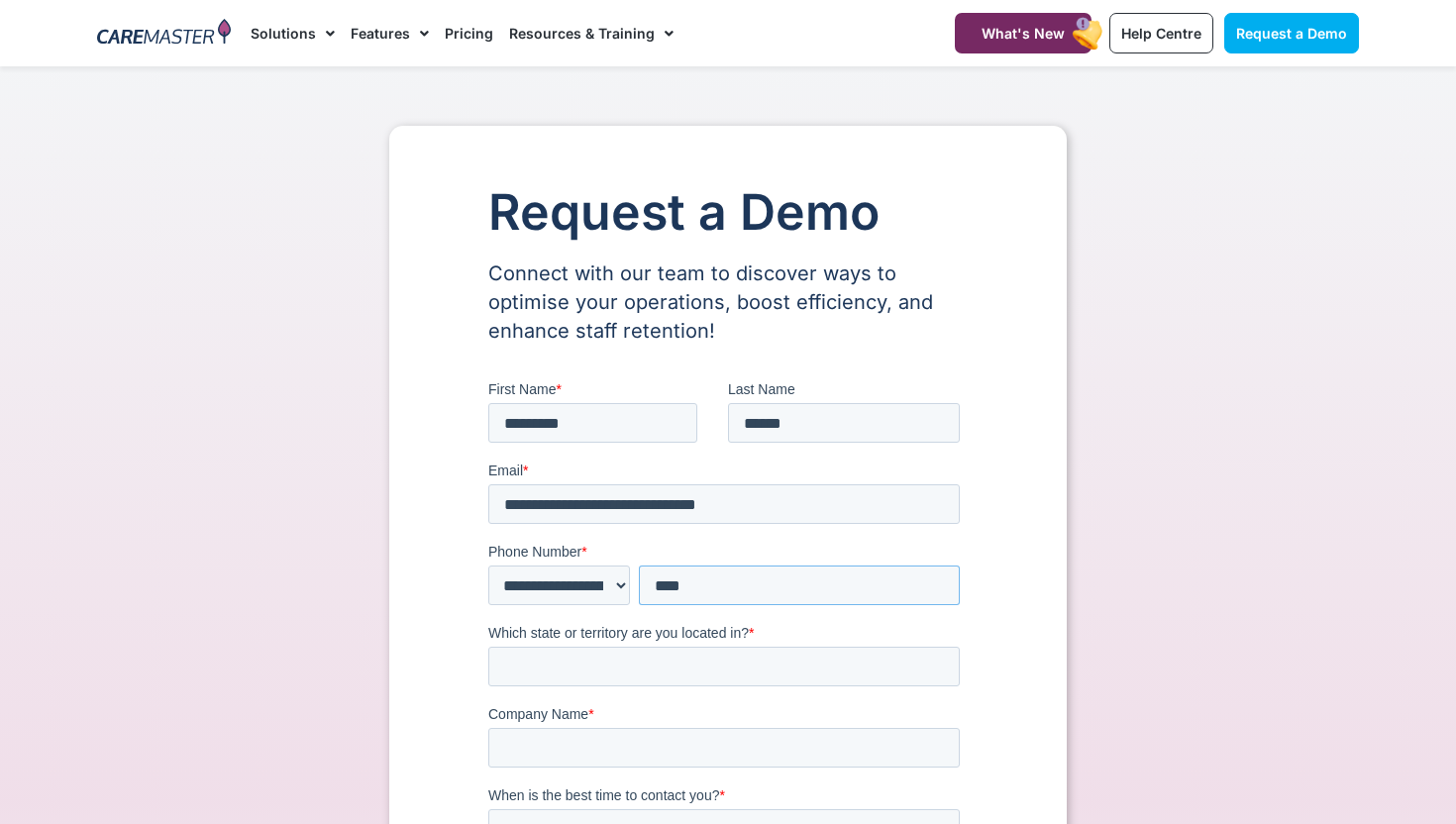 click on "***" at bounding box center [799, 585] 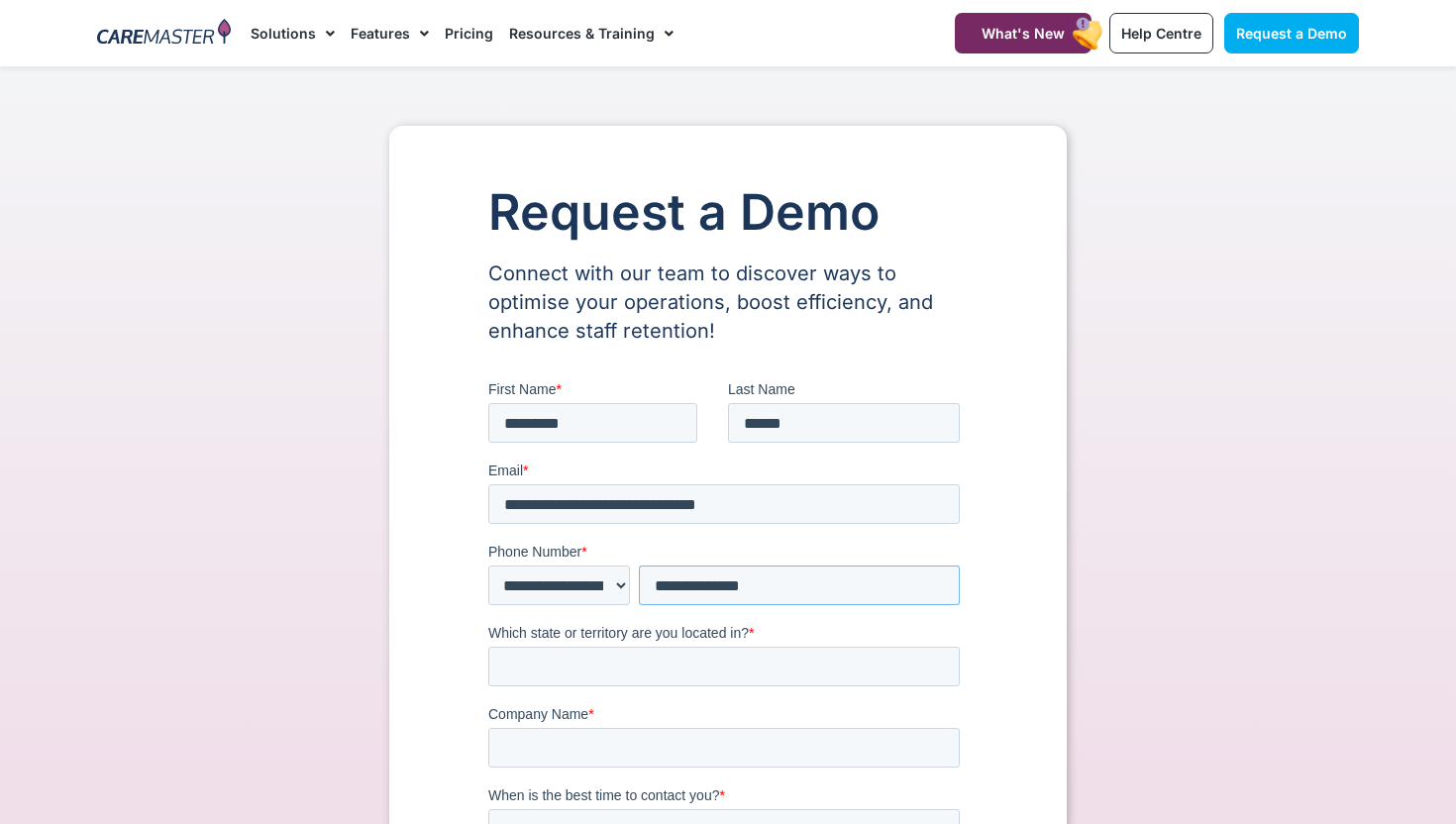 type on "**********" 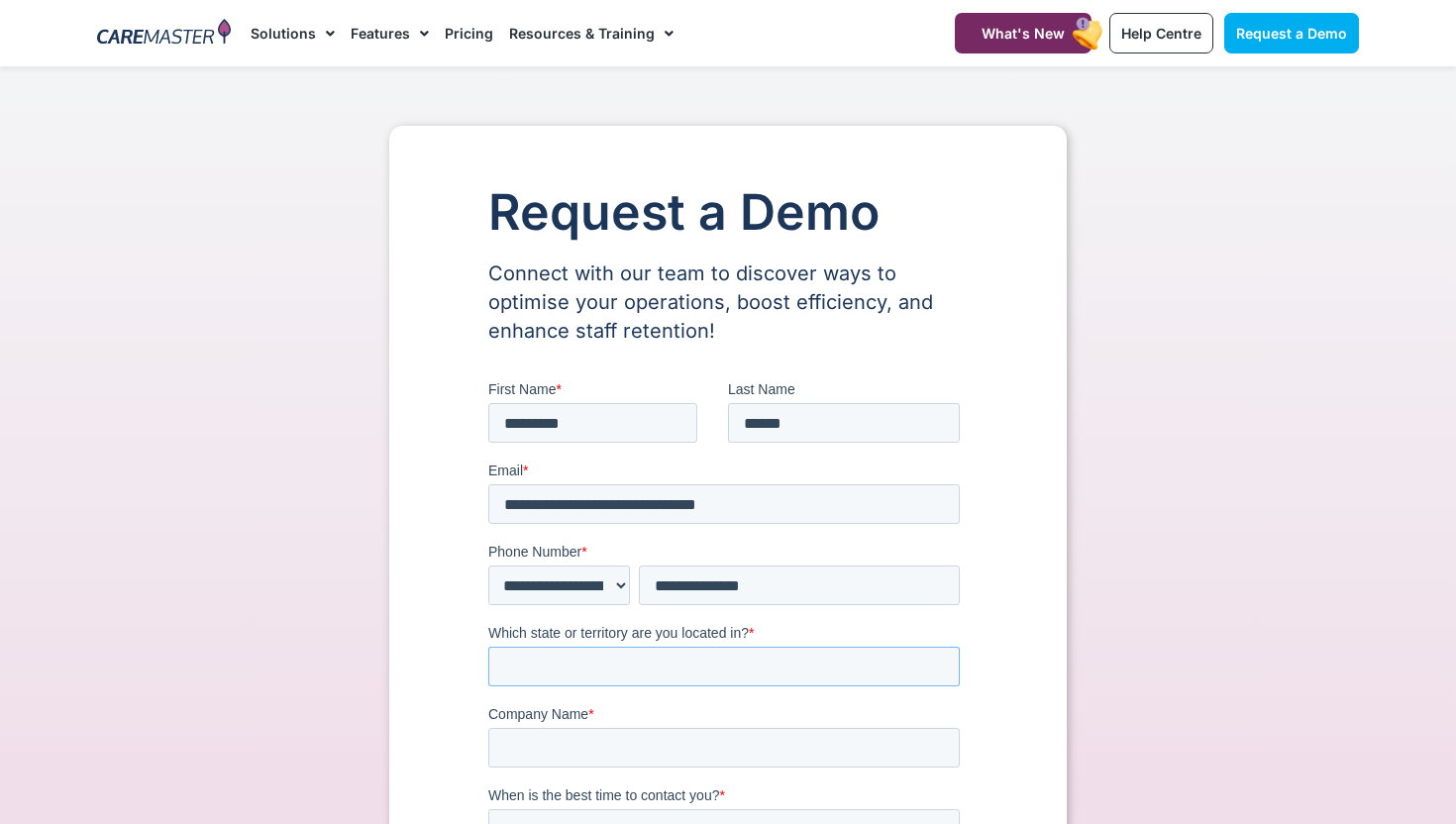 click on "Which state or territory are you located in? *" at bounding box center [724, 667] 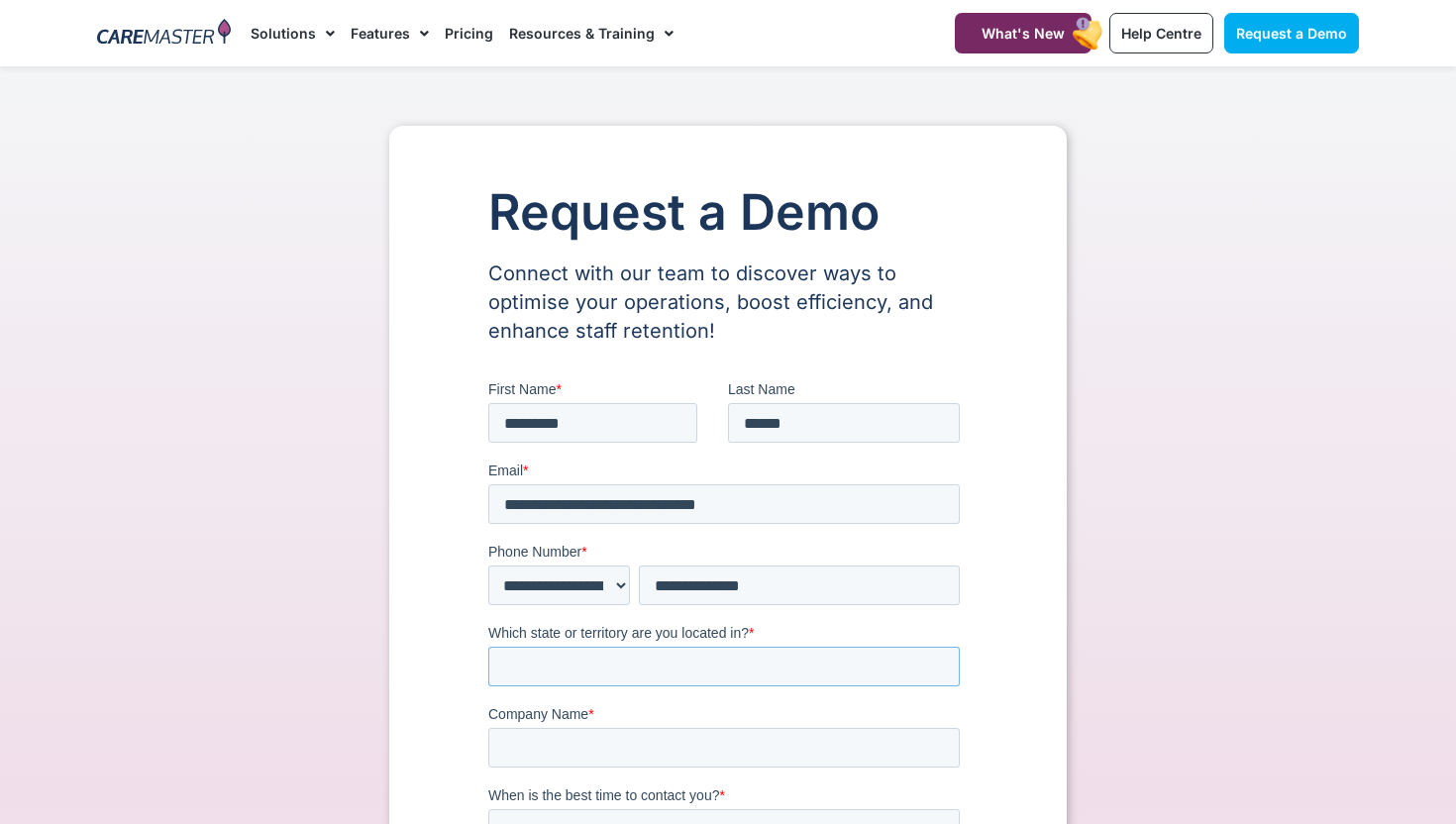 type on "**********" 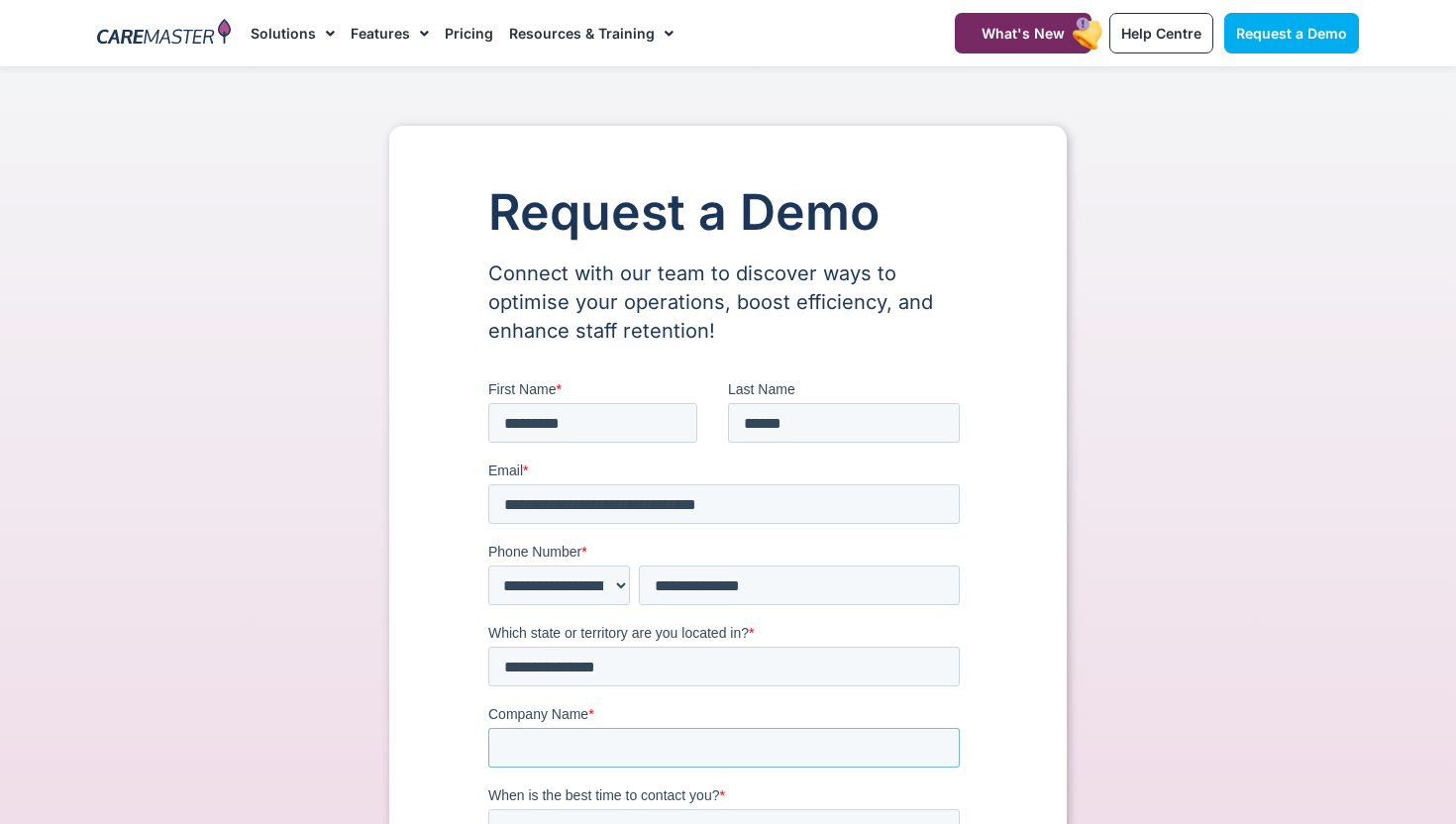 click on "Company Name *" at bounding box center [724, 748] 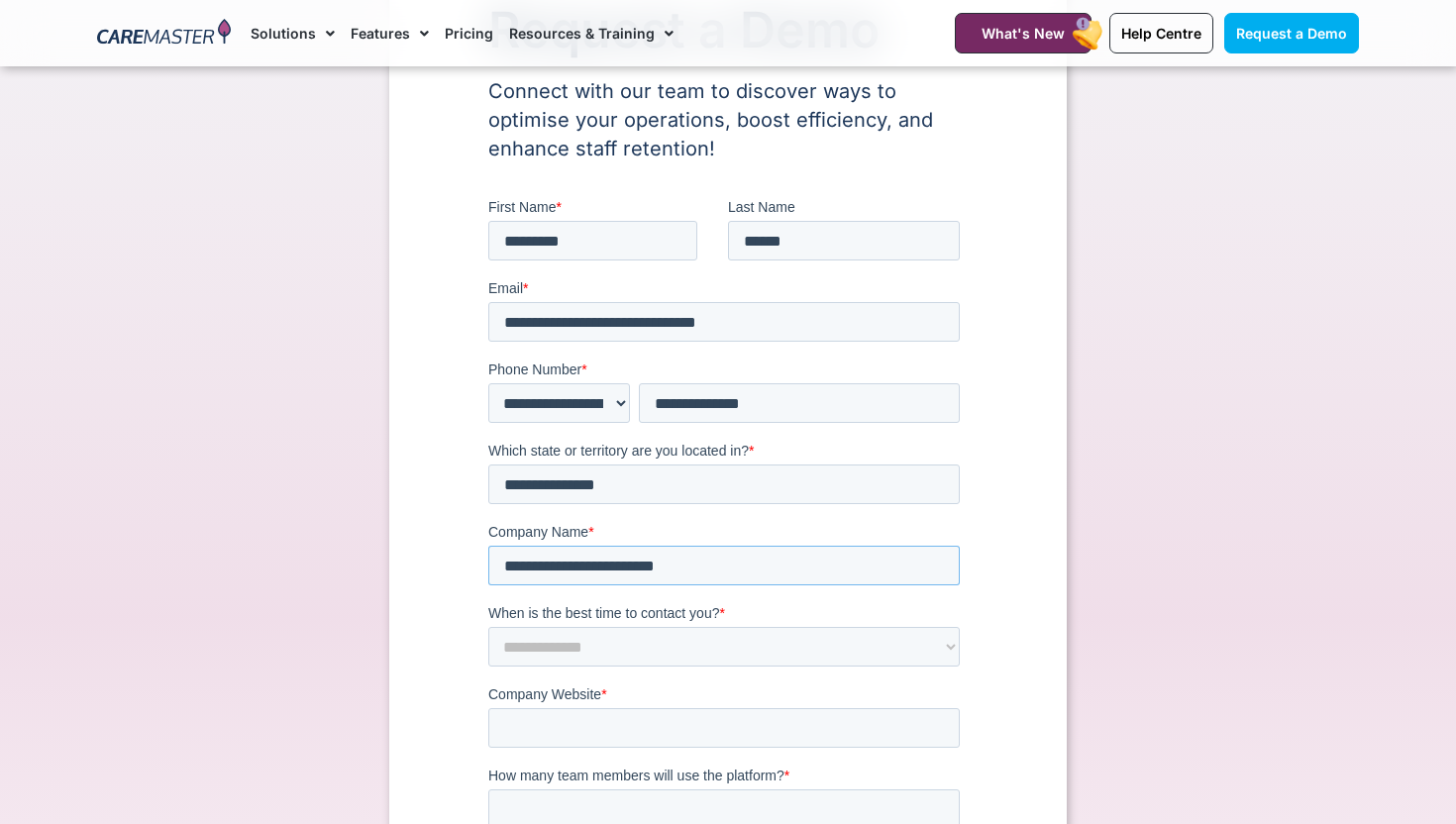 scroll, scrollTop: 201, scrollLeft: 0, axis: vertical 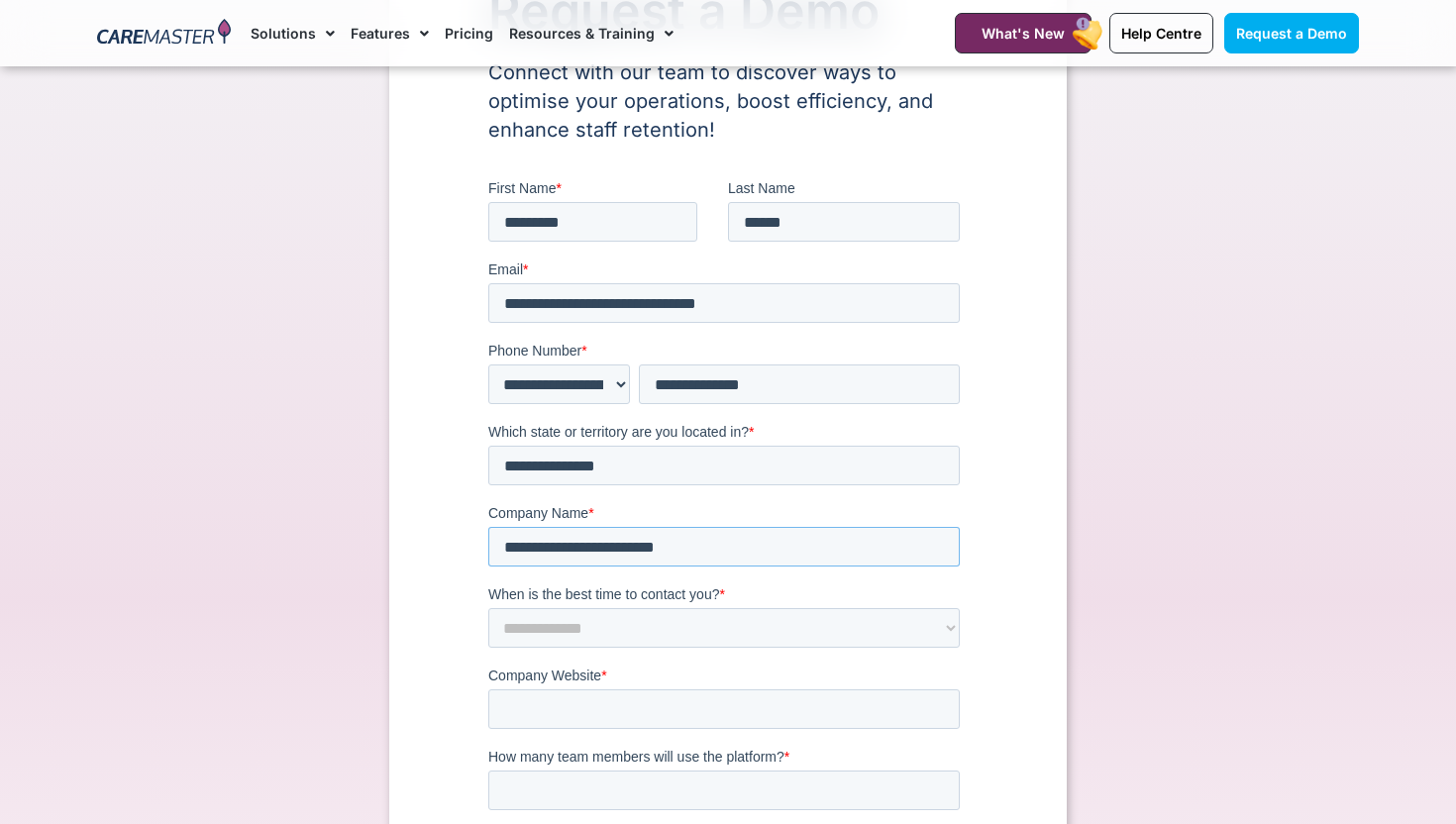 type on "**********" 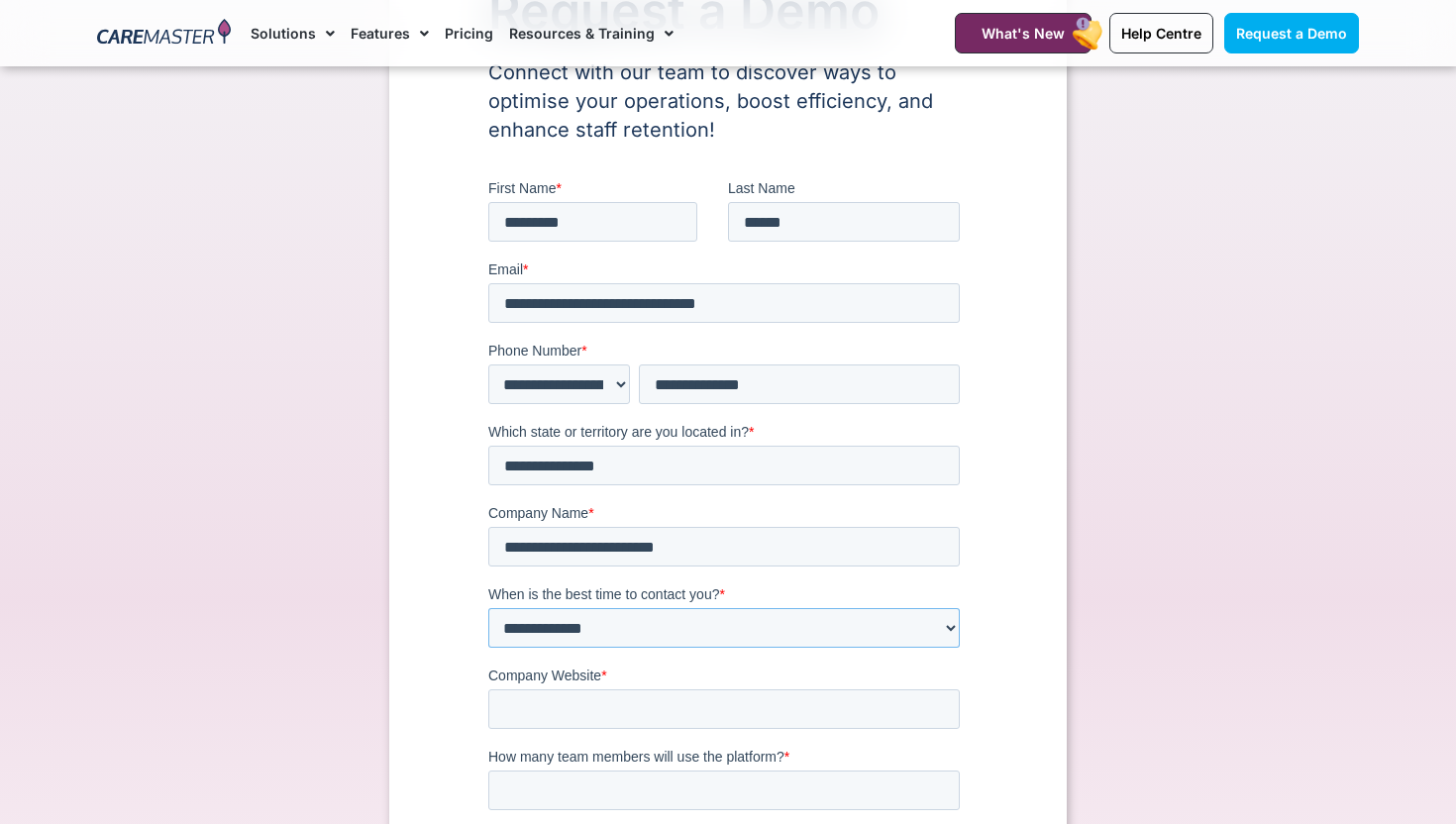 click on "**********" at bounding box center (724, 628) 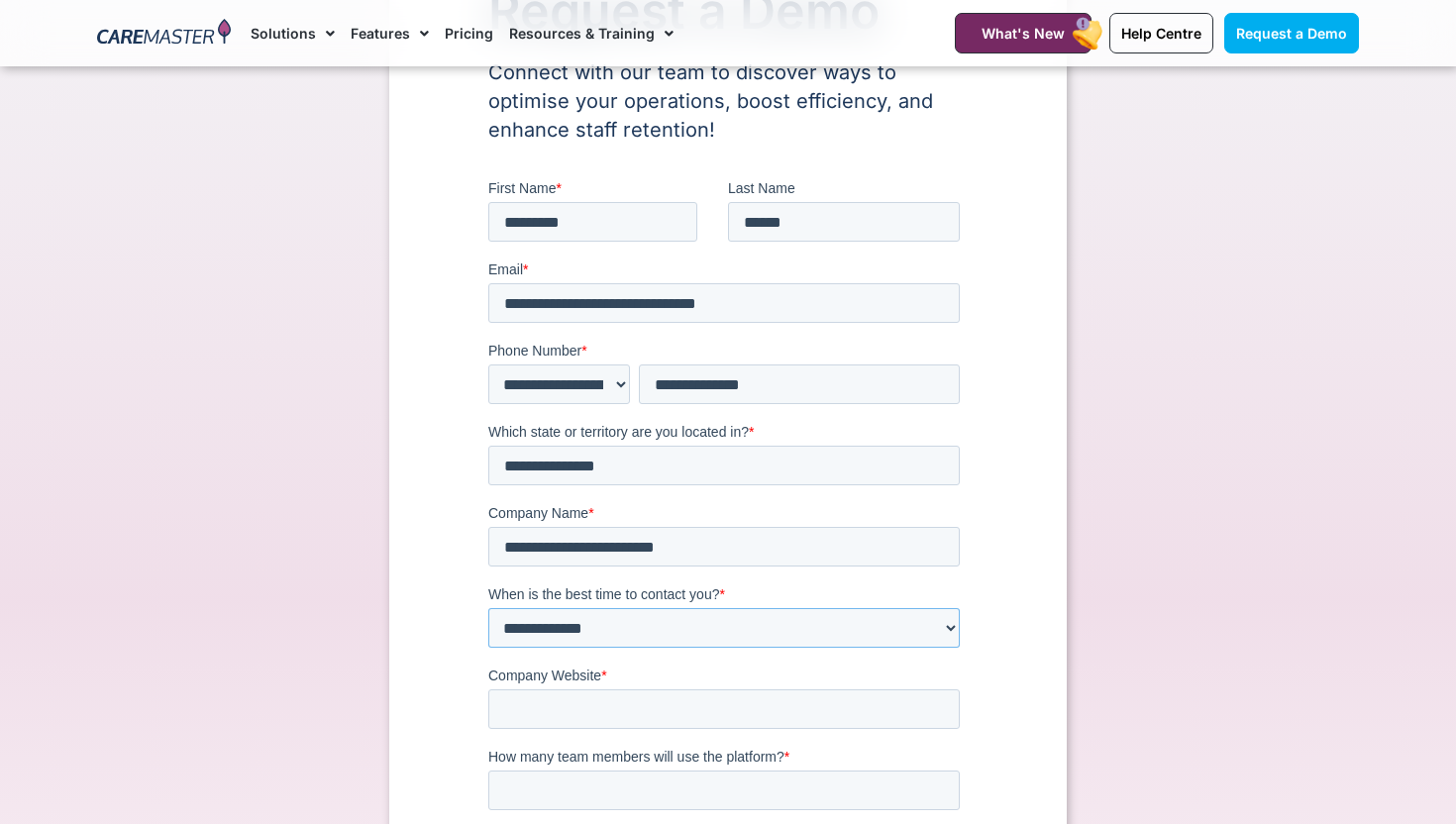 select on "******" 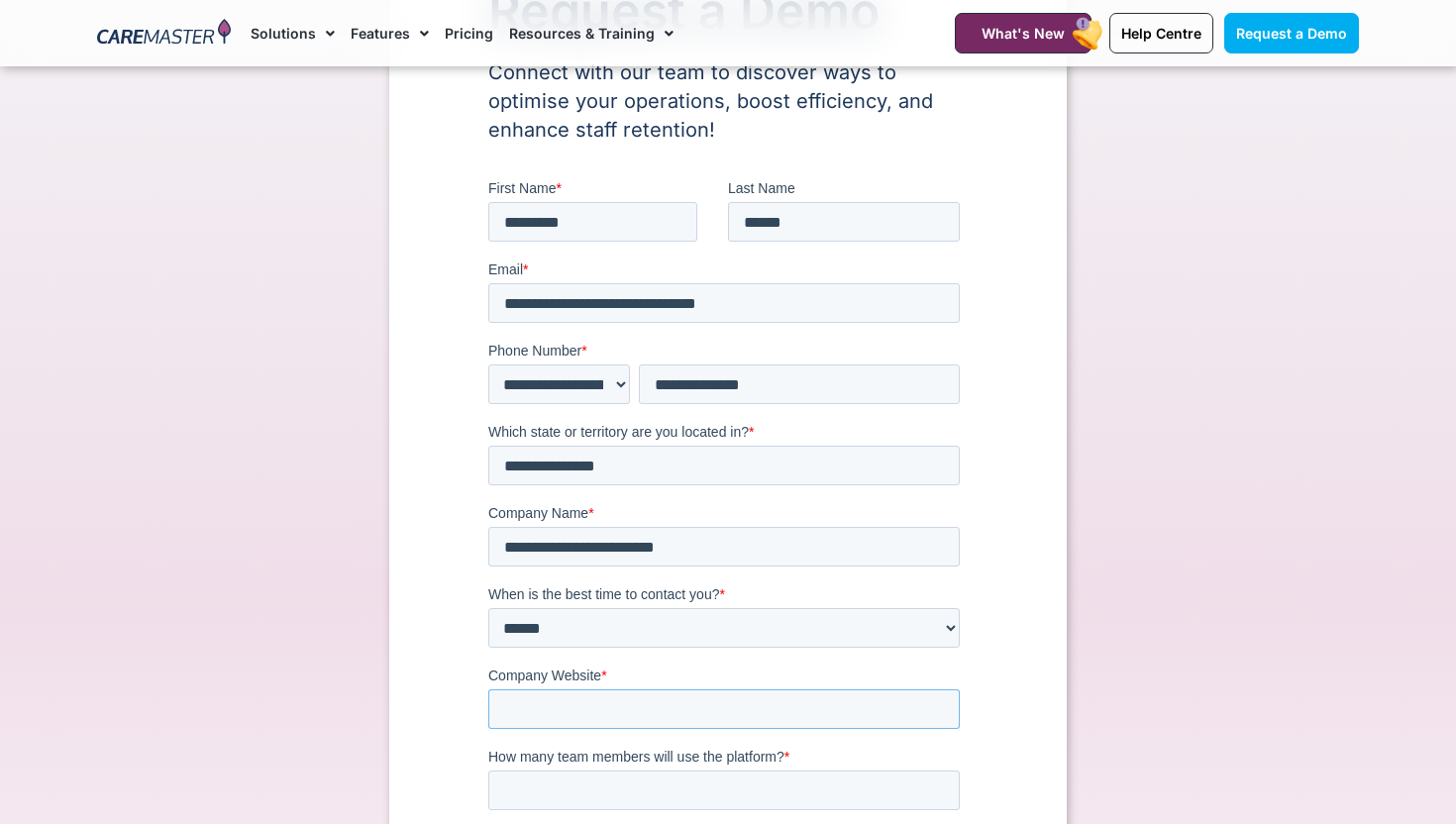 click on "Company Website *" at bounding box center (724, 709) 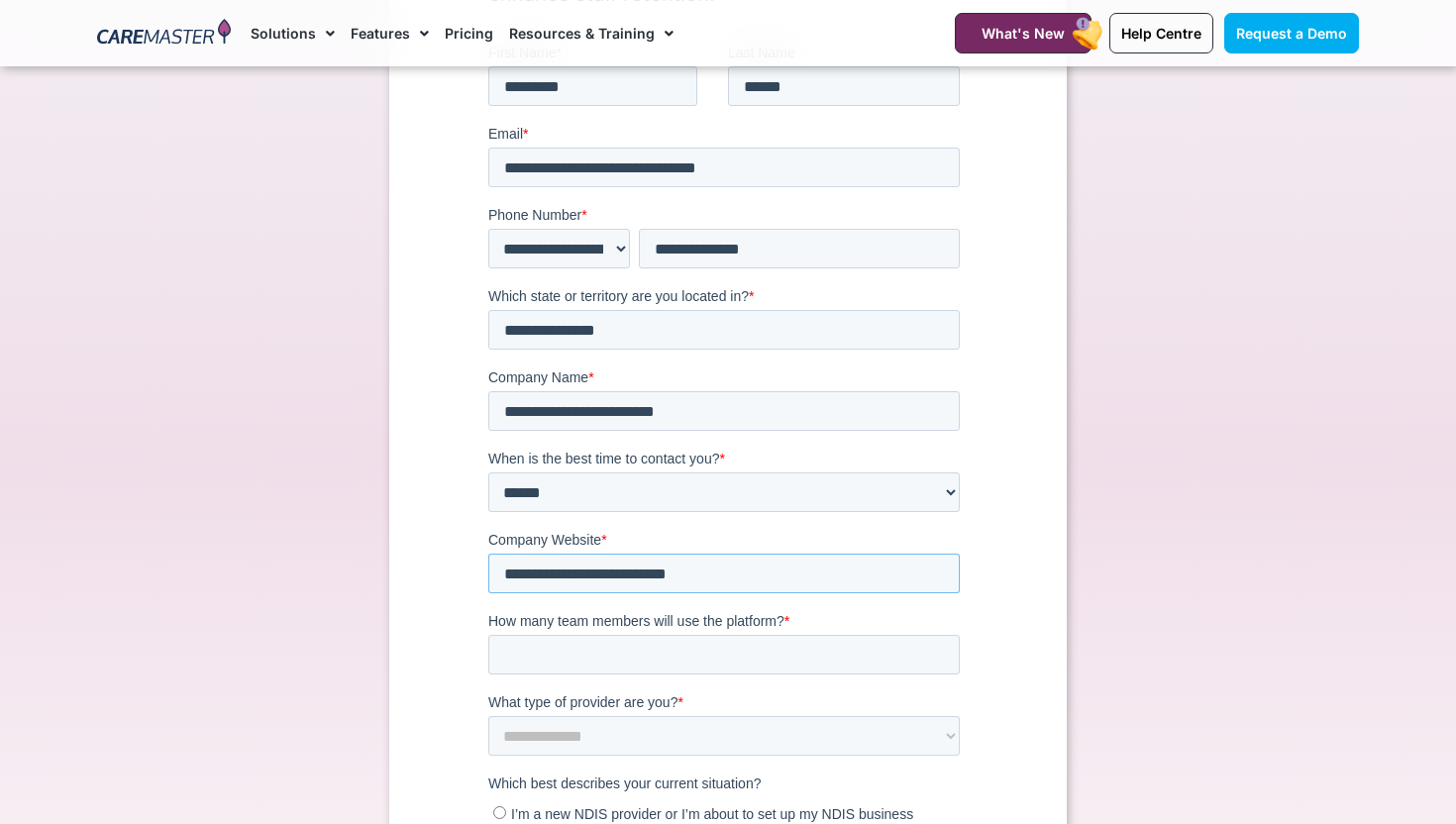 scroll, scrollTop: 353, scrollLeft: 0, axis: vertical 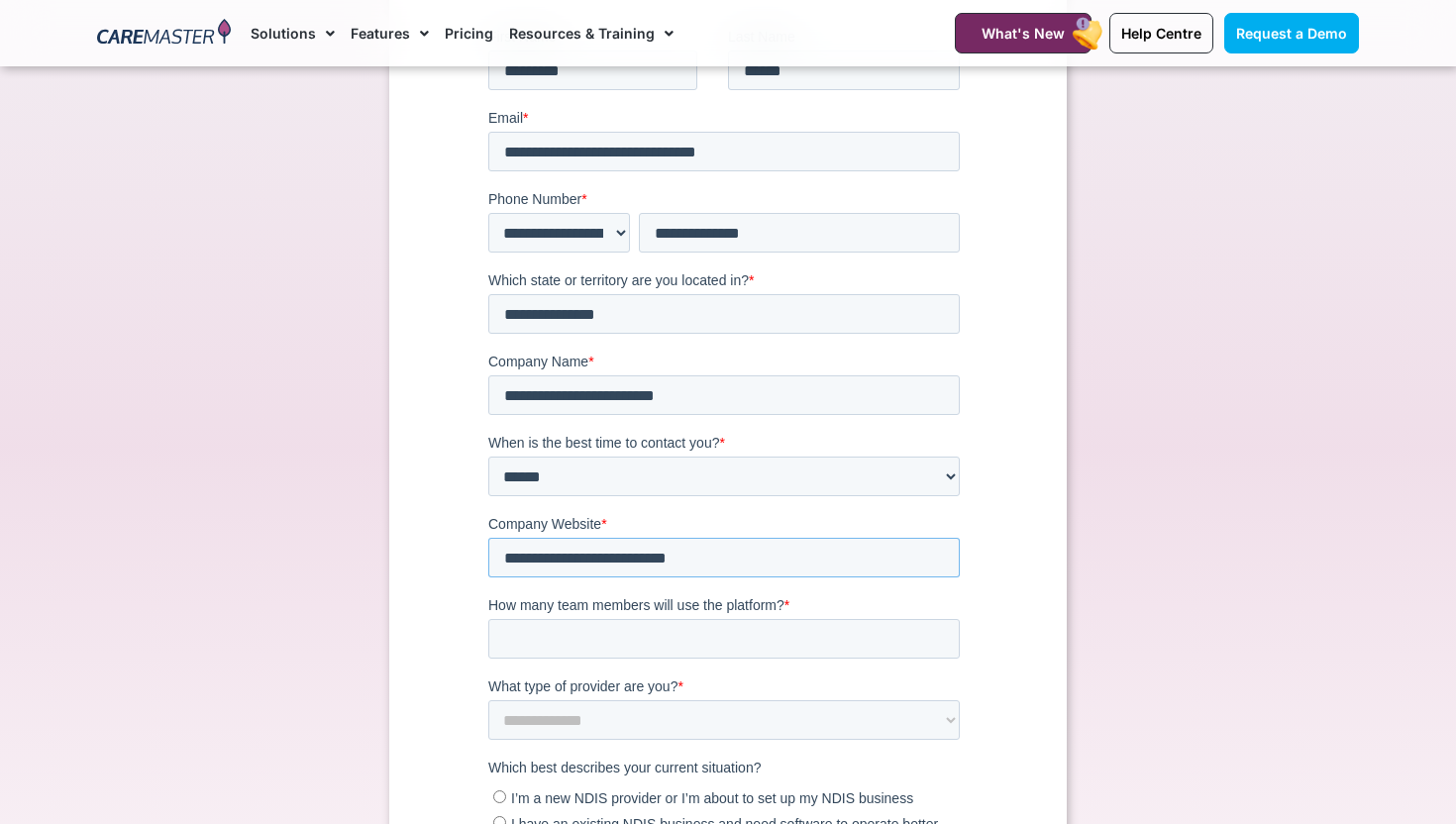 type on "**********" 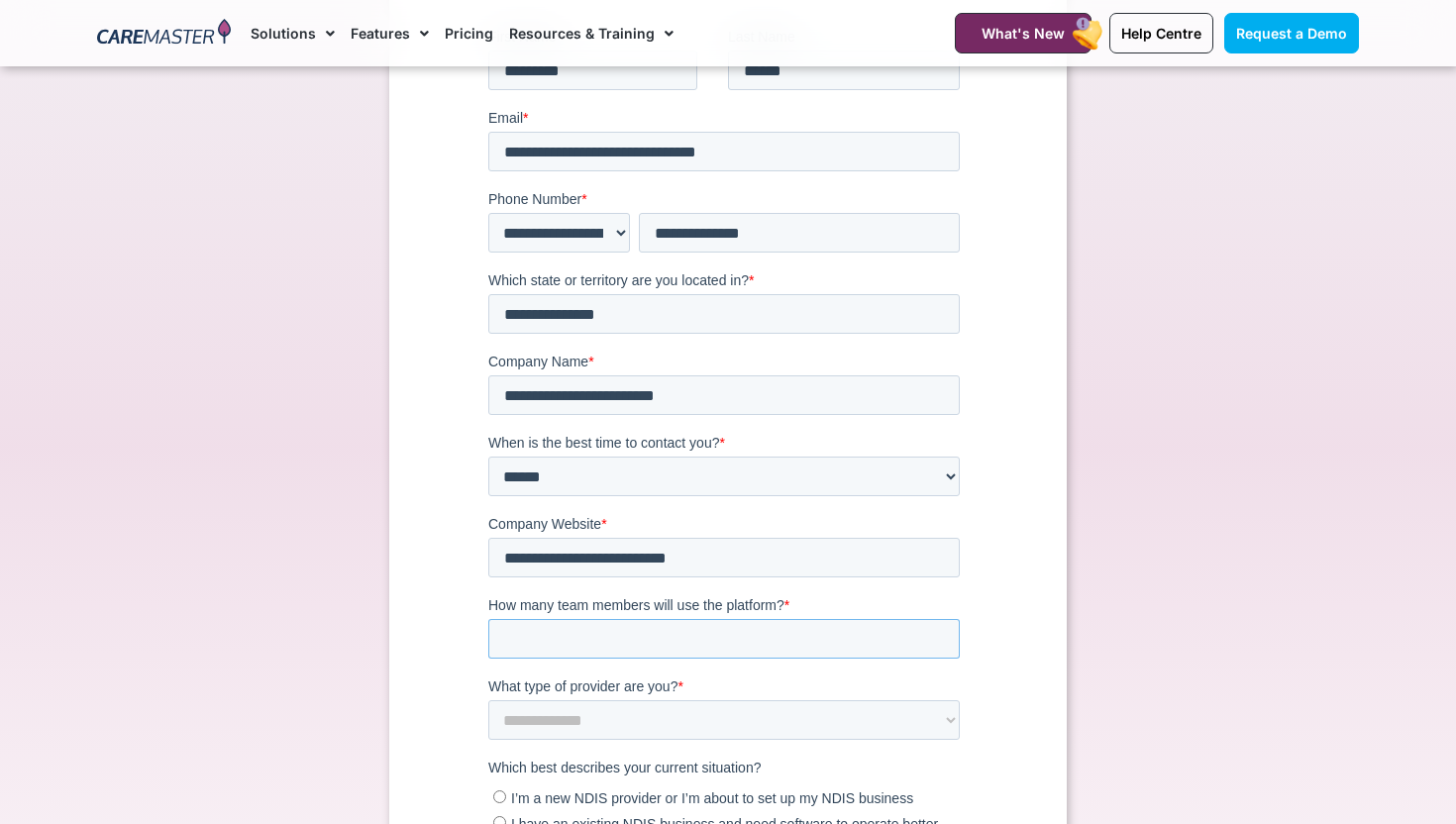 click on "How many team members will use the platform? *" at bounding box center (724, 639) 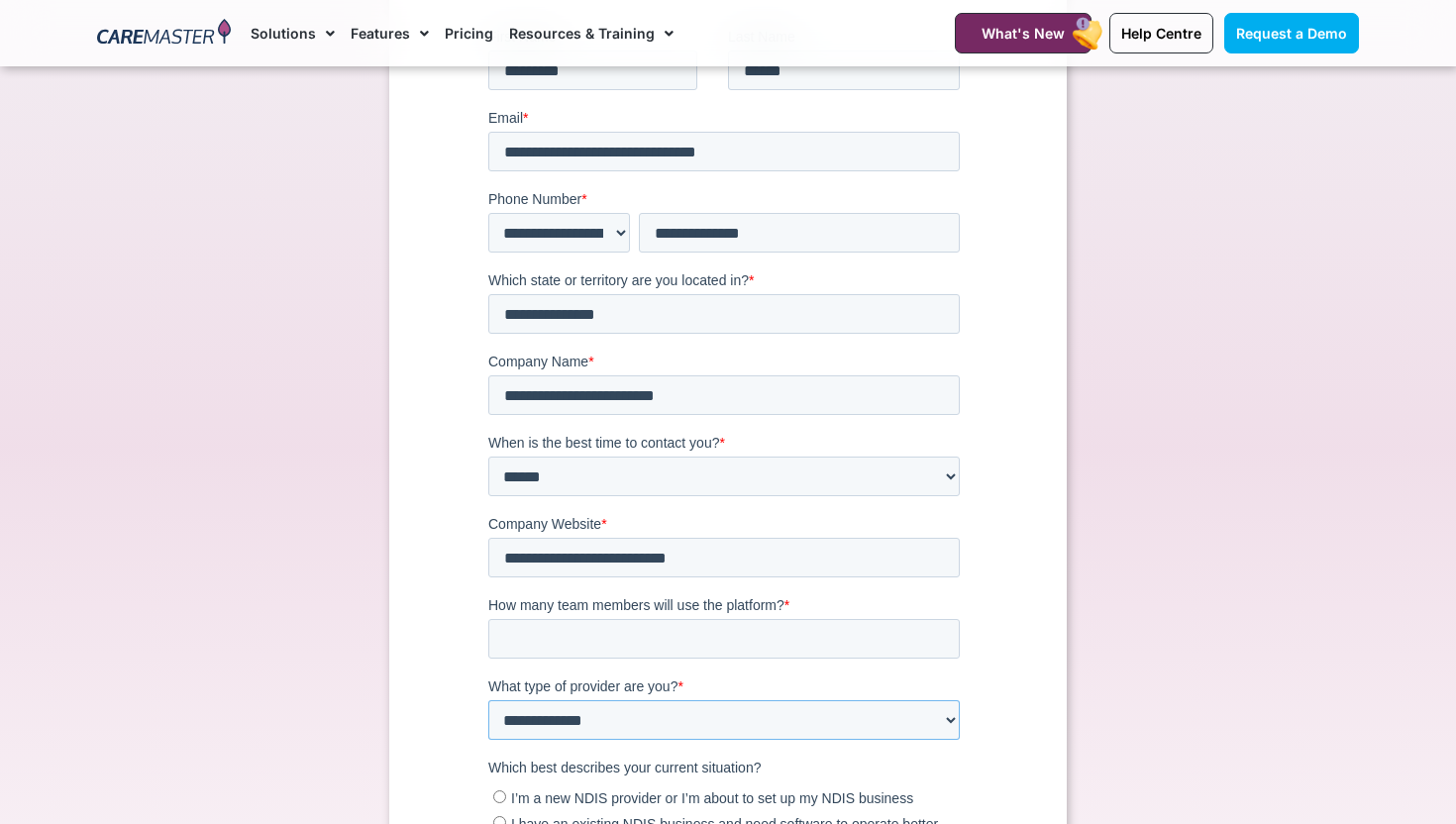 click on "**********" at bounding box center [724, 720] 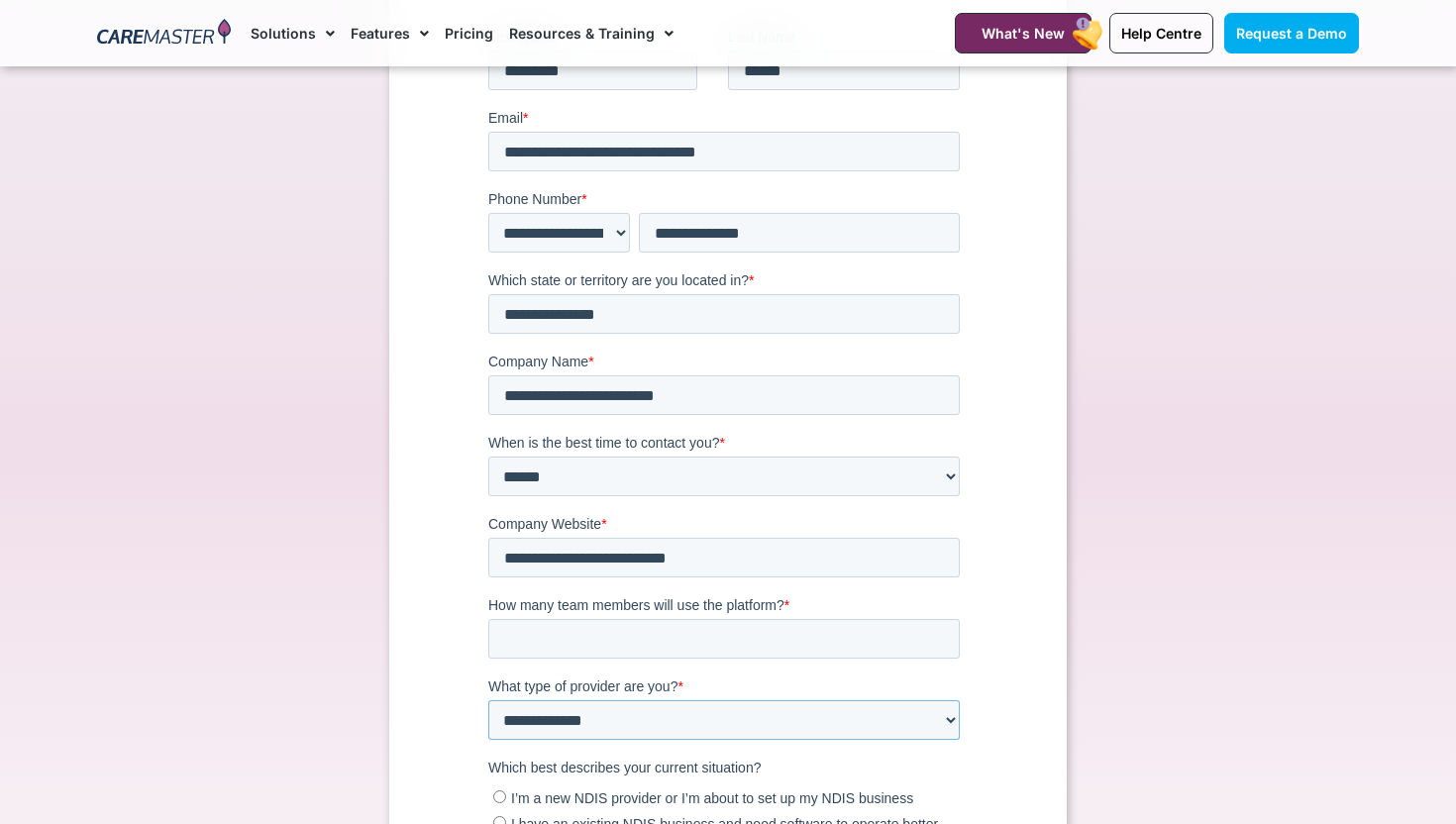 select on "**********" 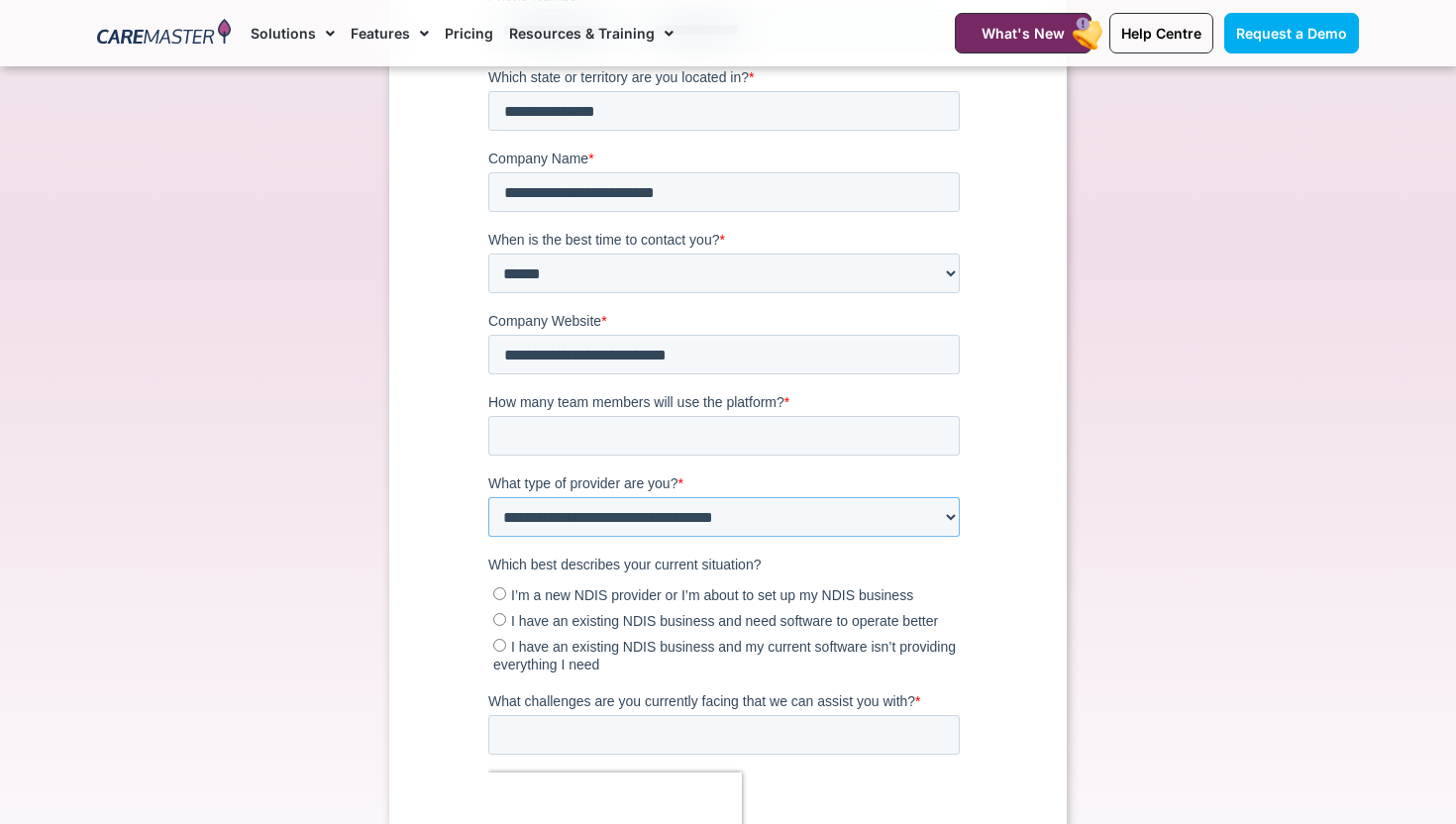 scroll, scrollTop: 560, scrollLeft: 0, axis: vertical 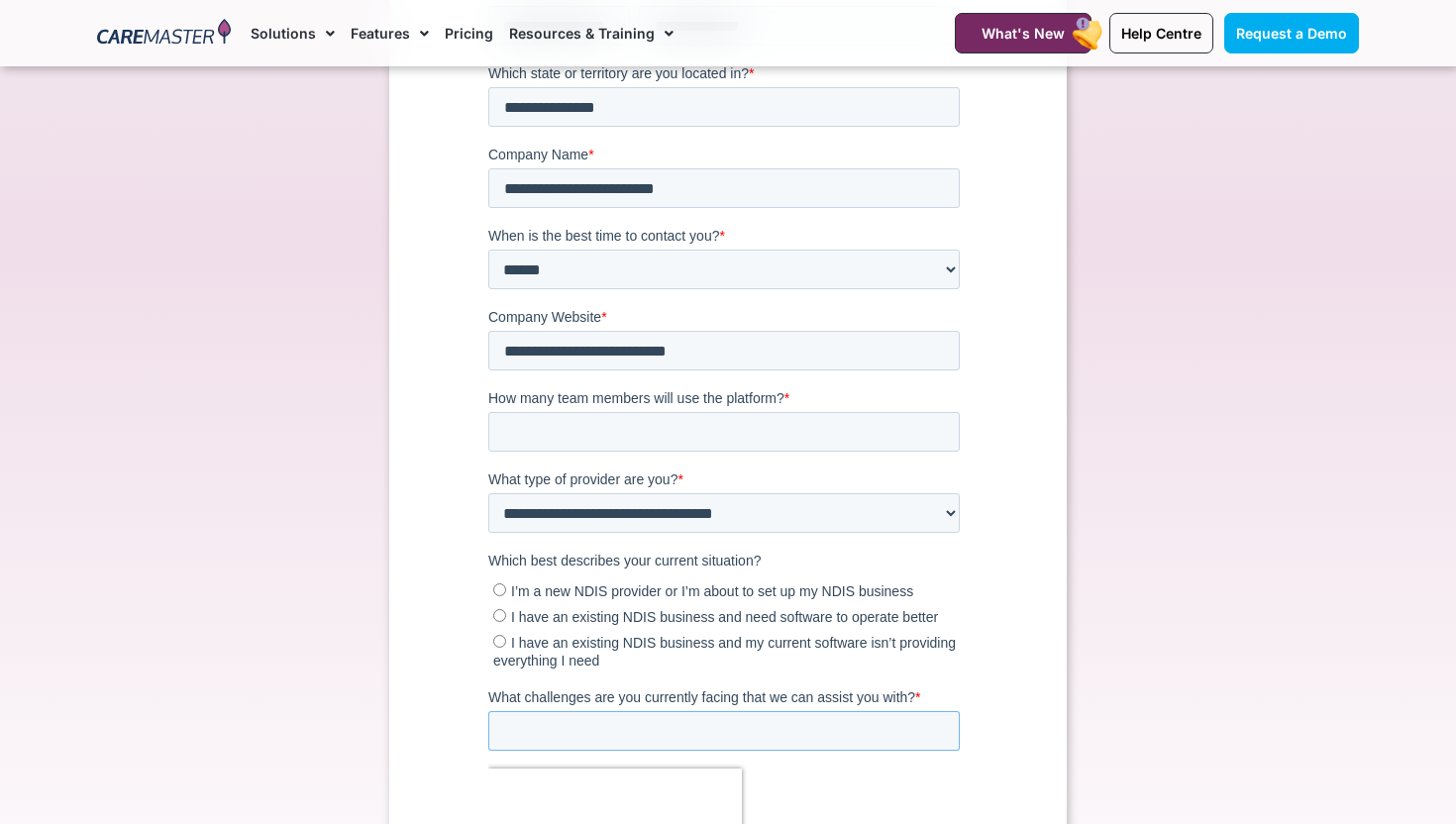 click on "What challenges are you currently facing that we can assist you with? *" at bounding box center (724, 732) 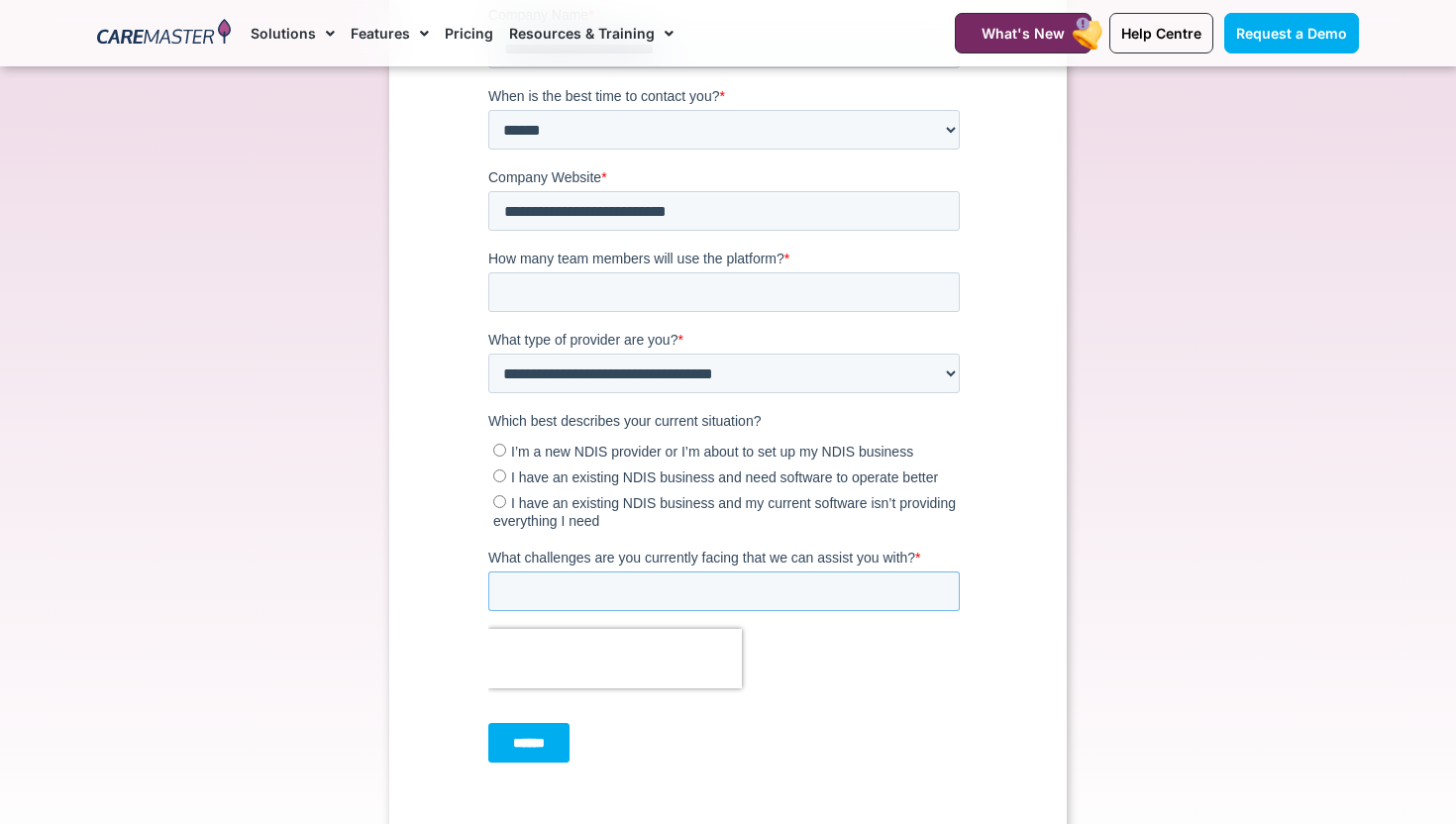 scroll, scrollTop: 700, scrollLeft: 0, axis: vertical 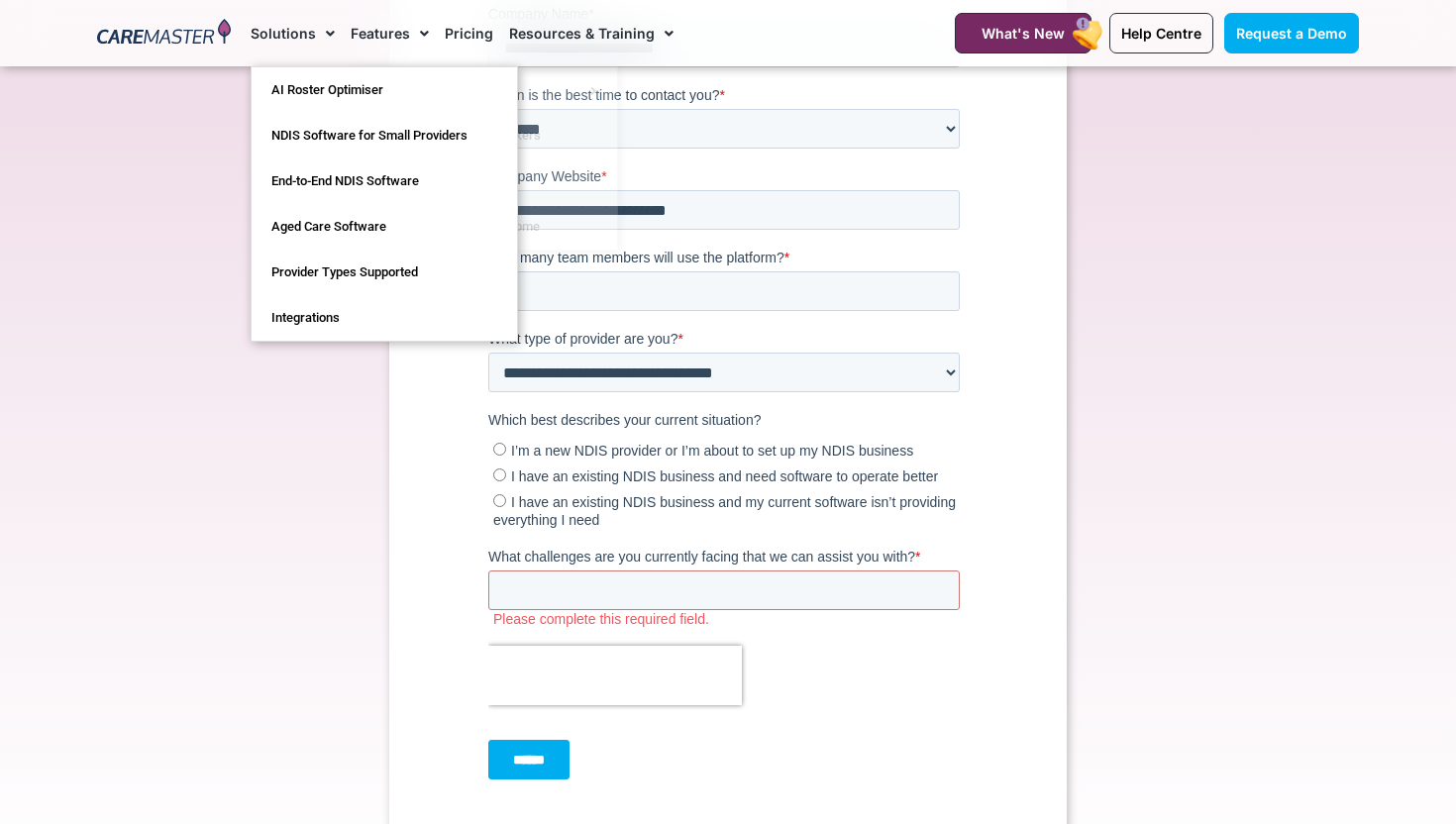 click on "Solutions" 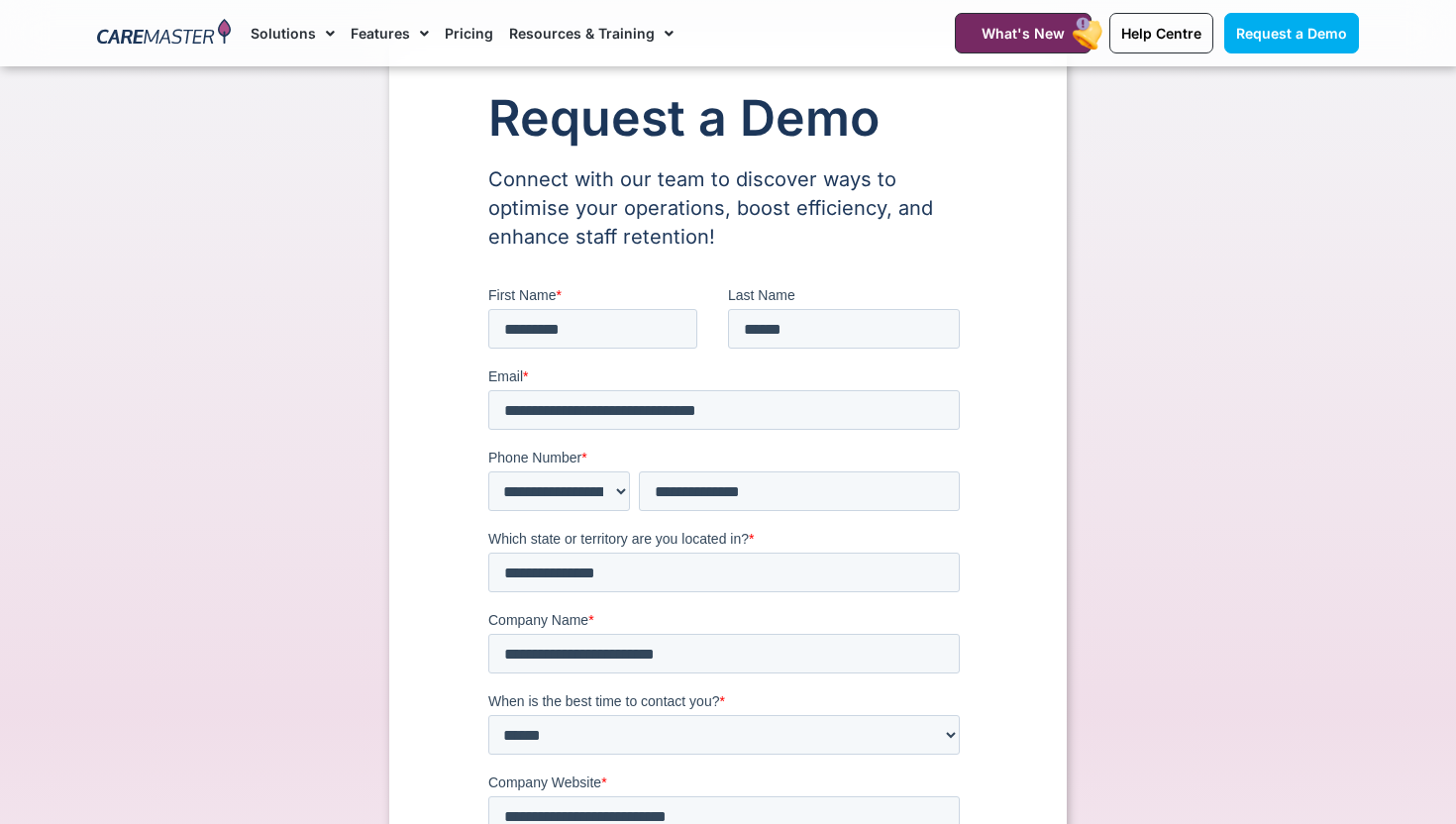 click on "Solutions" 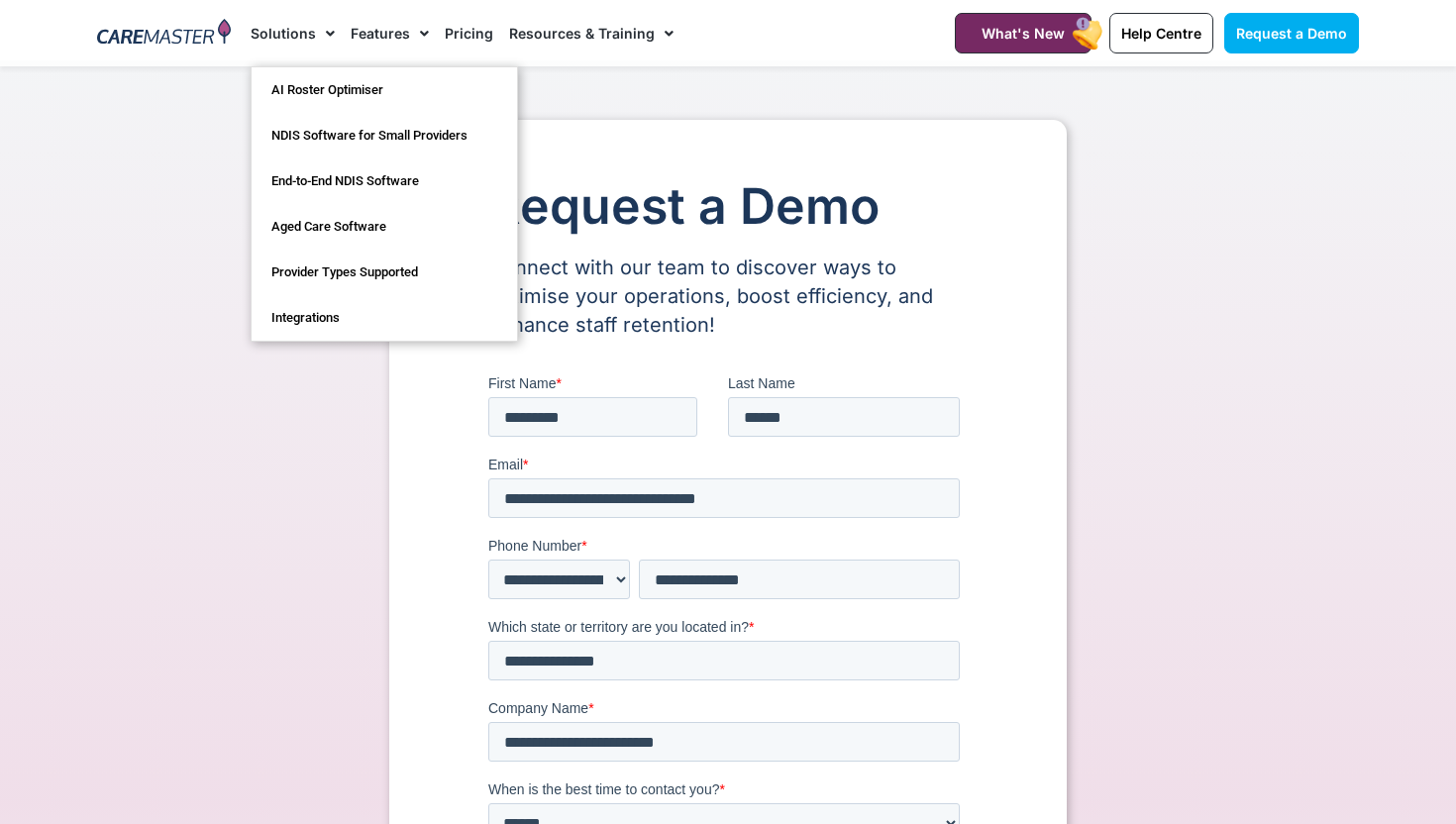scroll, scrollTop: 0, scrollLeft: 0, axis: both 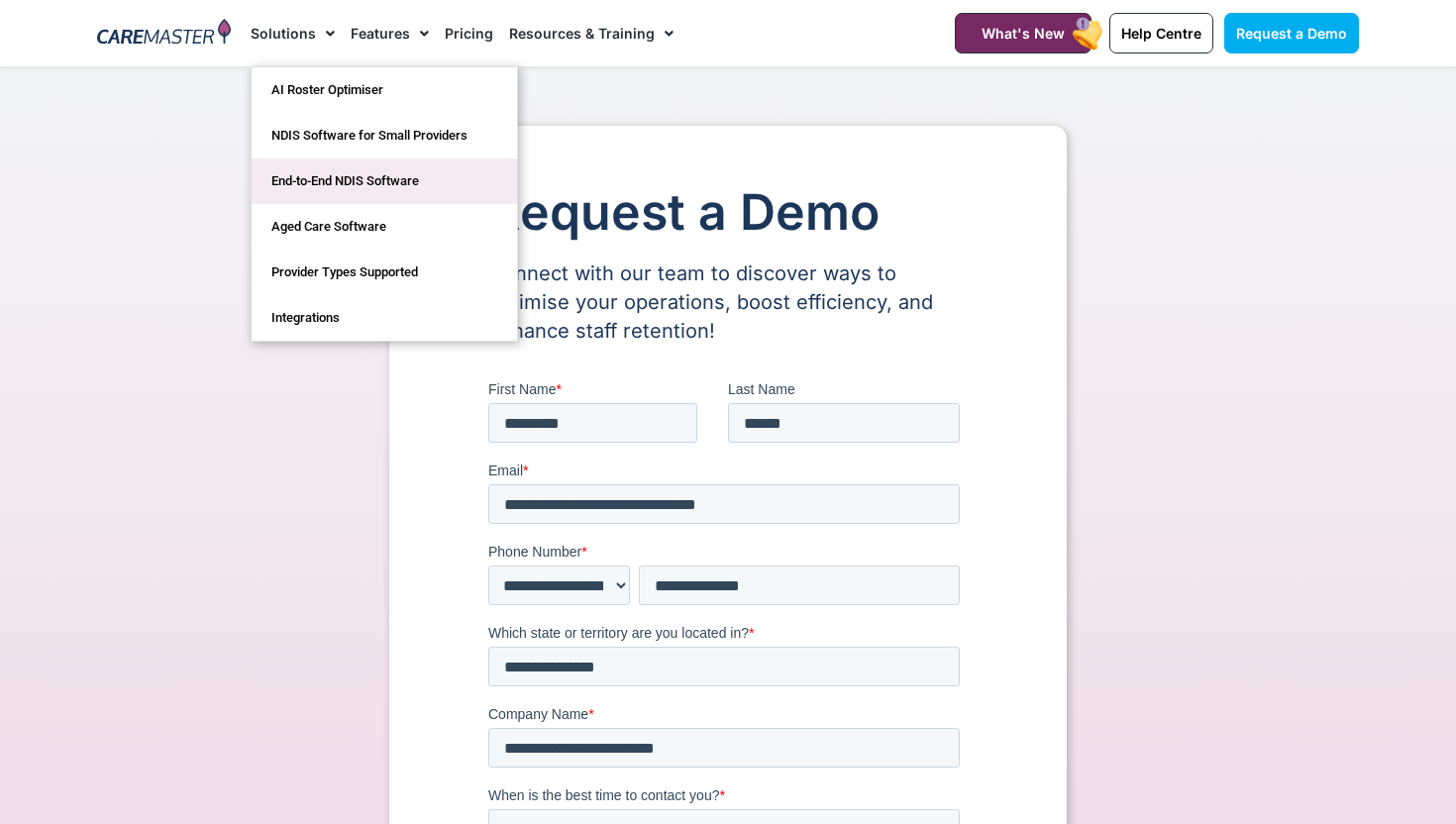 click on "End-to-End NDIS Software" 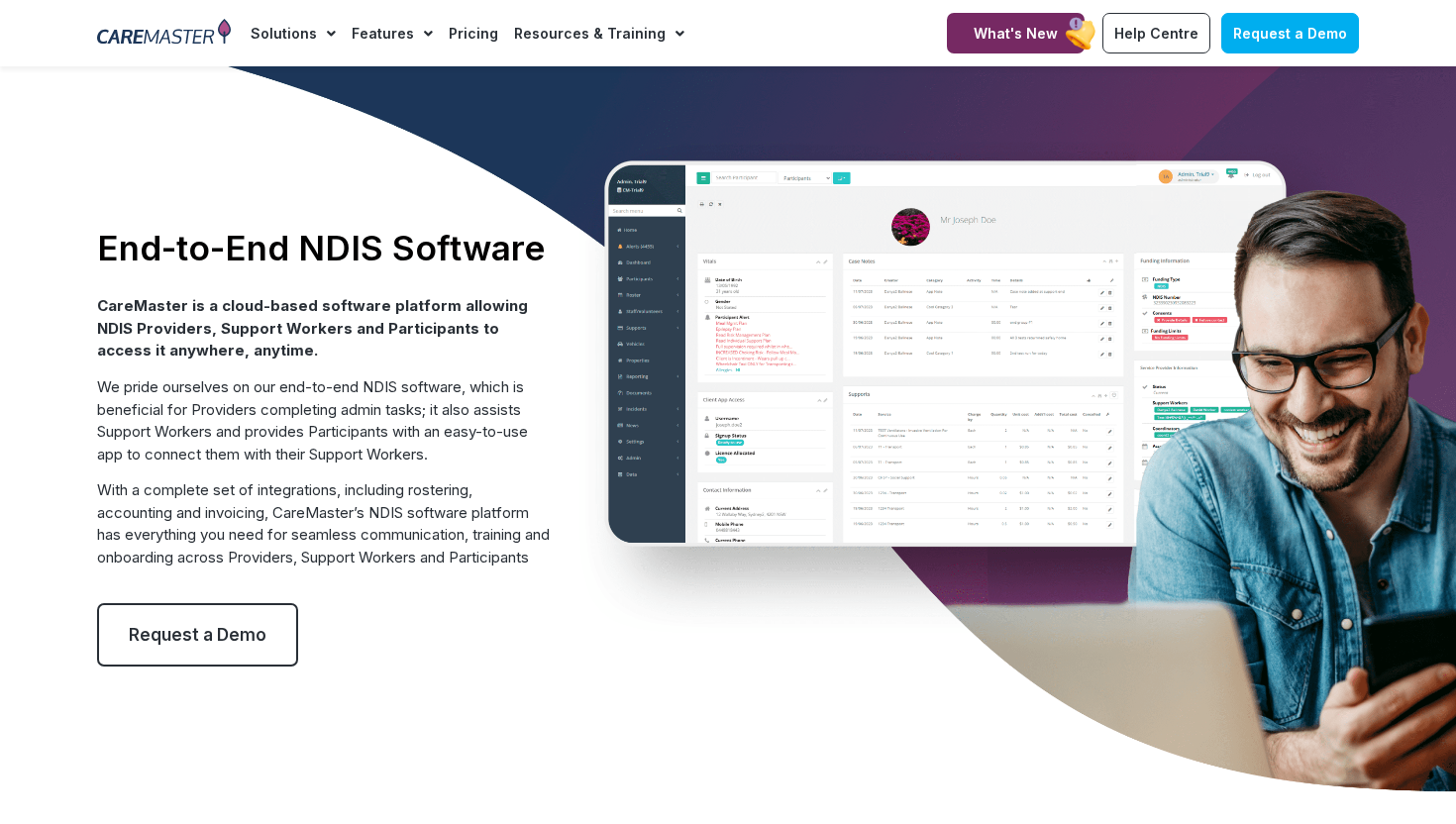 scroll, scrollTop: 0, scrollLeft: 0, axis: both 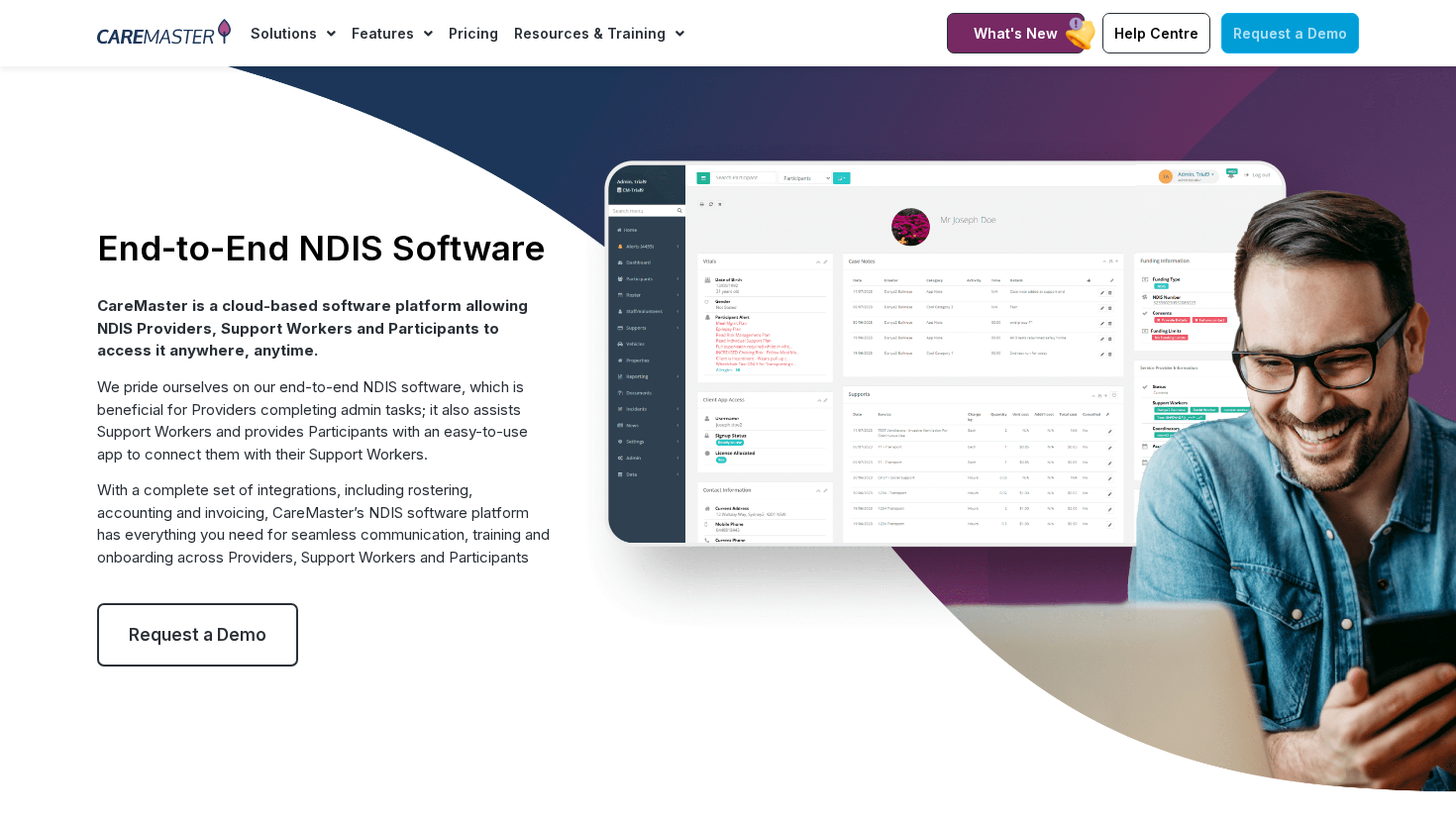 click on "Request a Demo" at bounding box center (1290, 33) 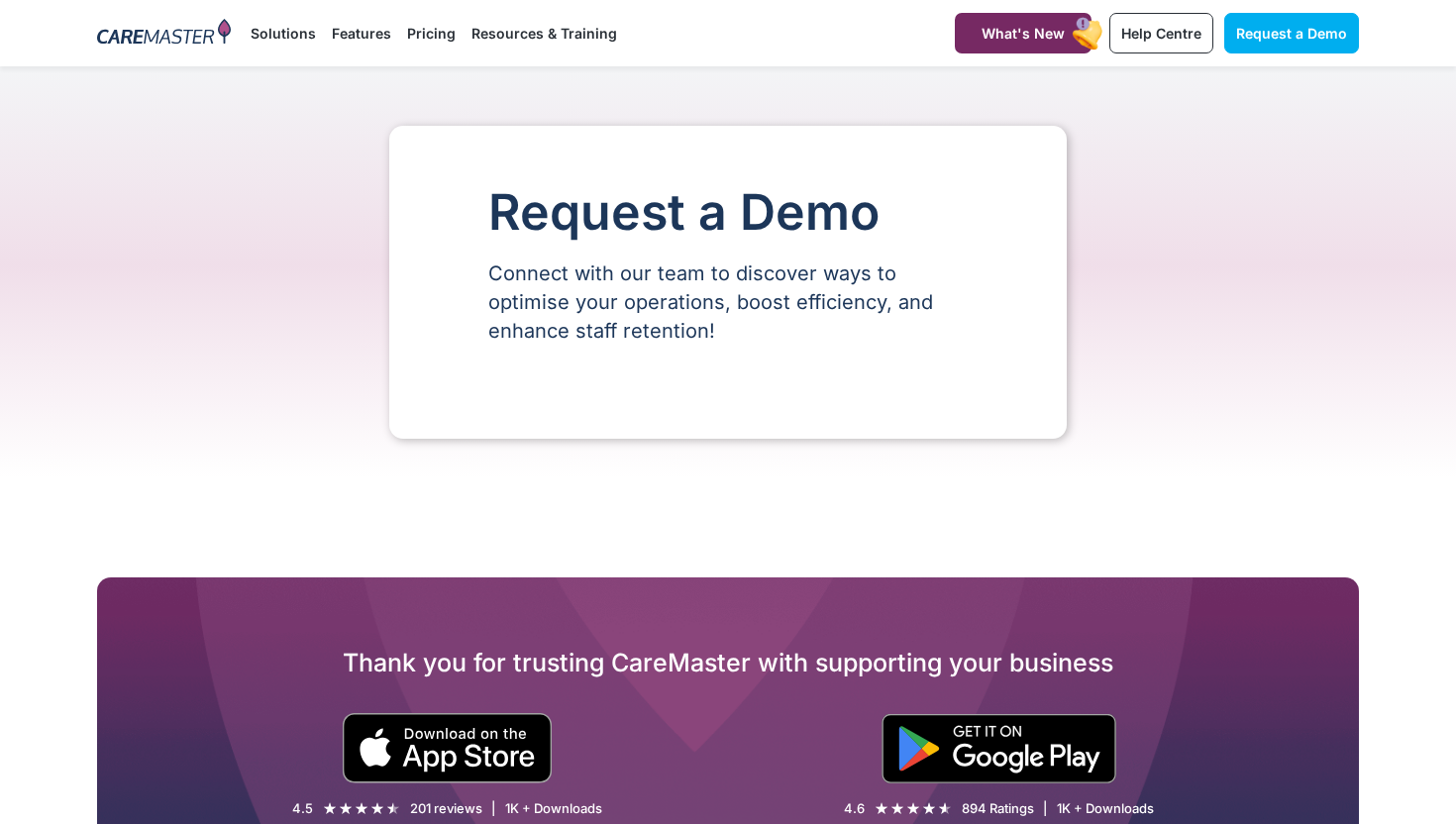 scroll, scrollTop: 0, scrollLeft: 0, axis: both 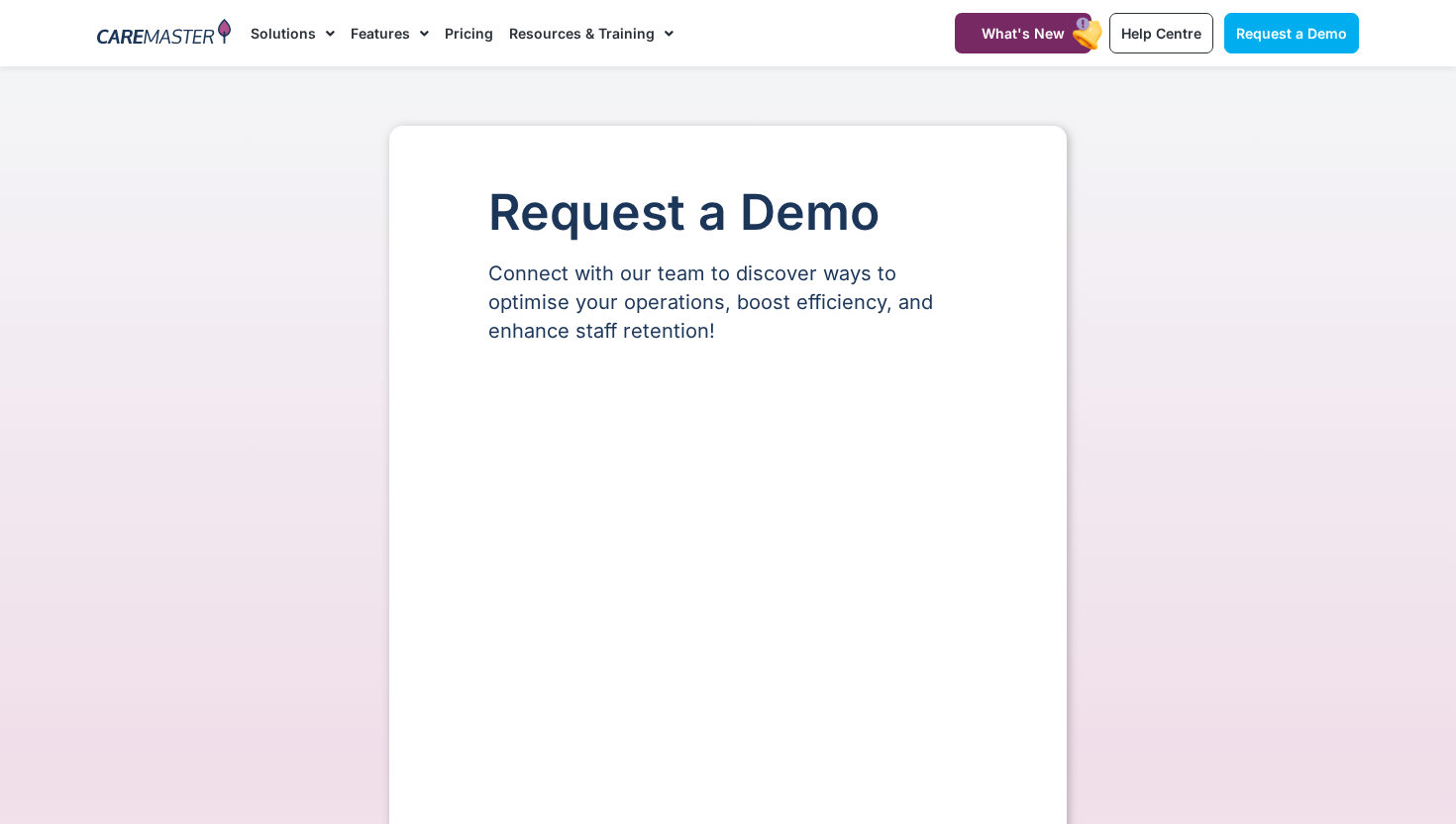 select on "**" 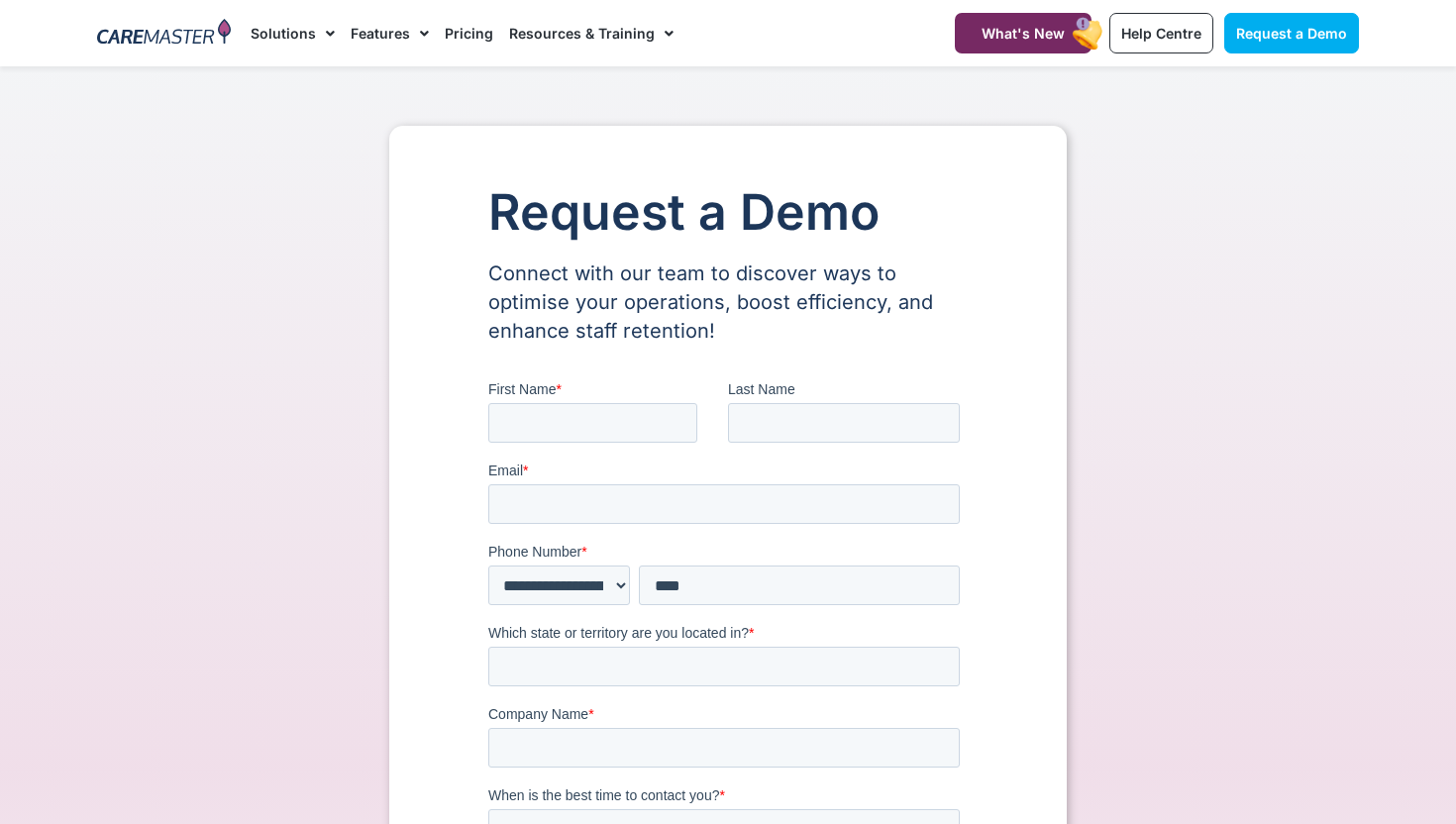 scroll, scrollTop: 0, scrollLeft: 0, axis: both 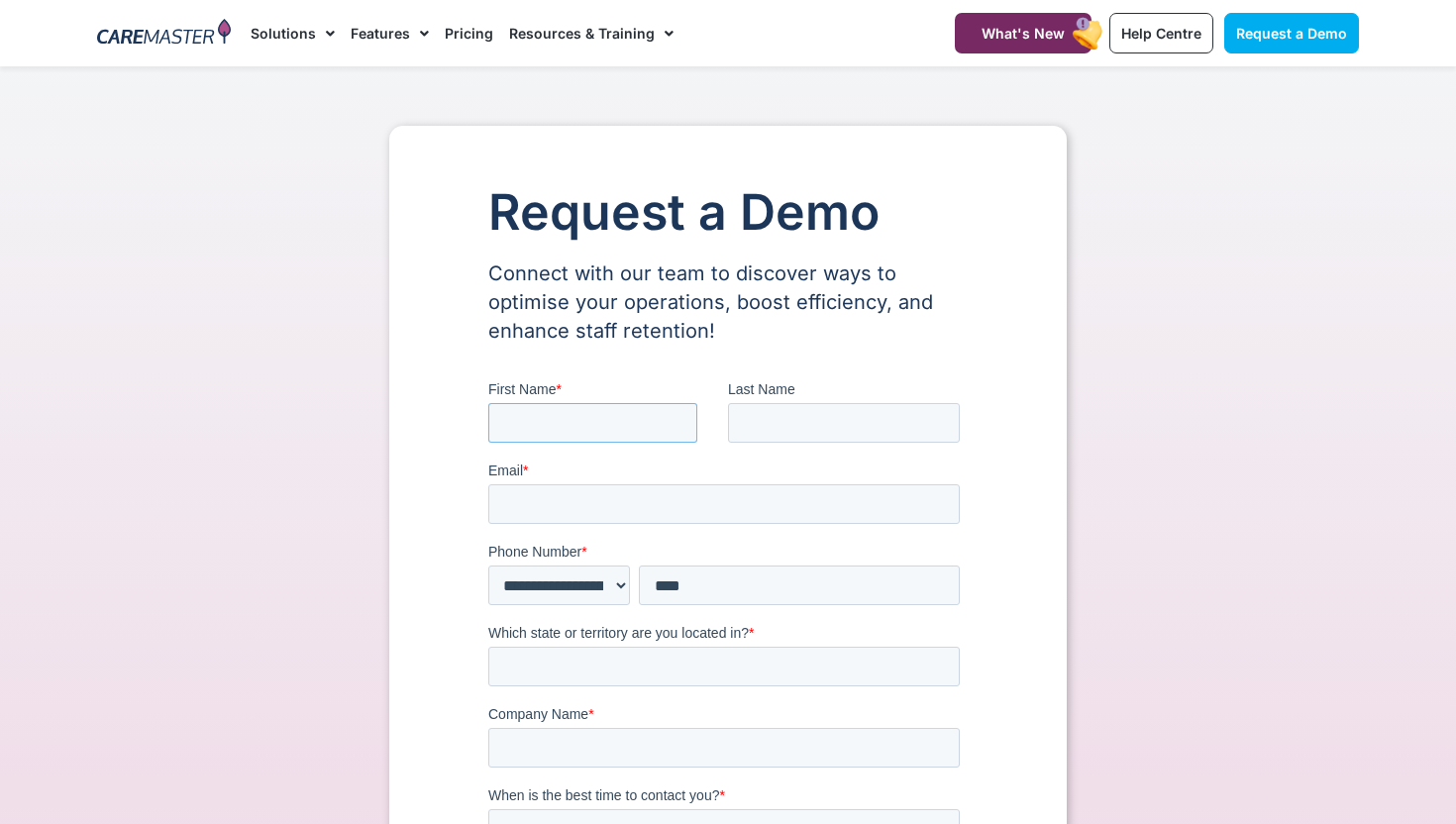 click on "First Name *" at bounding box center [592, 423] 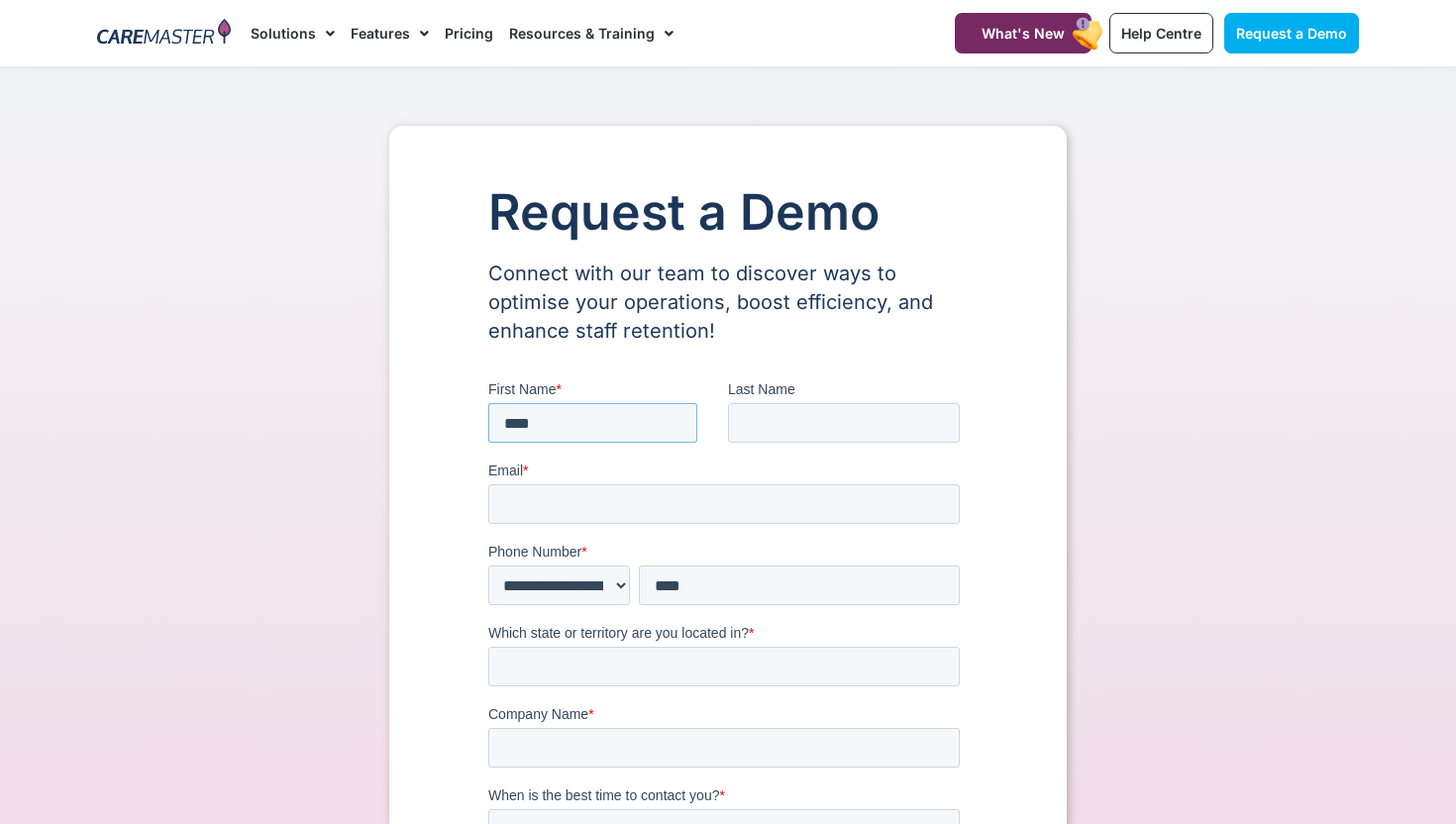 type on "*********" 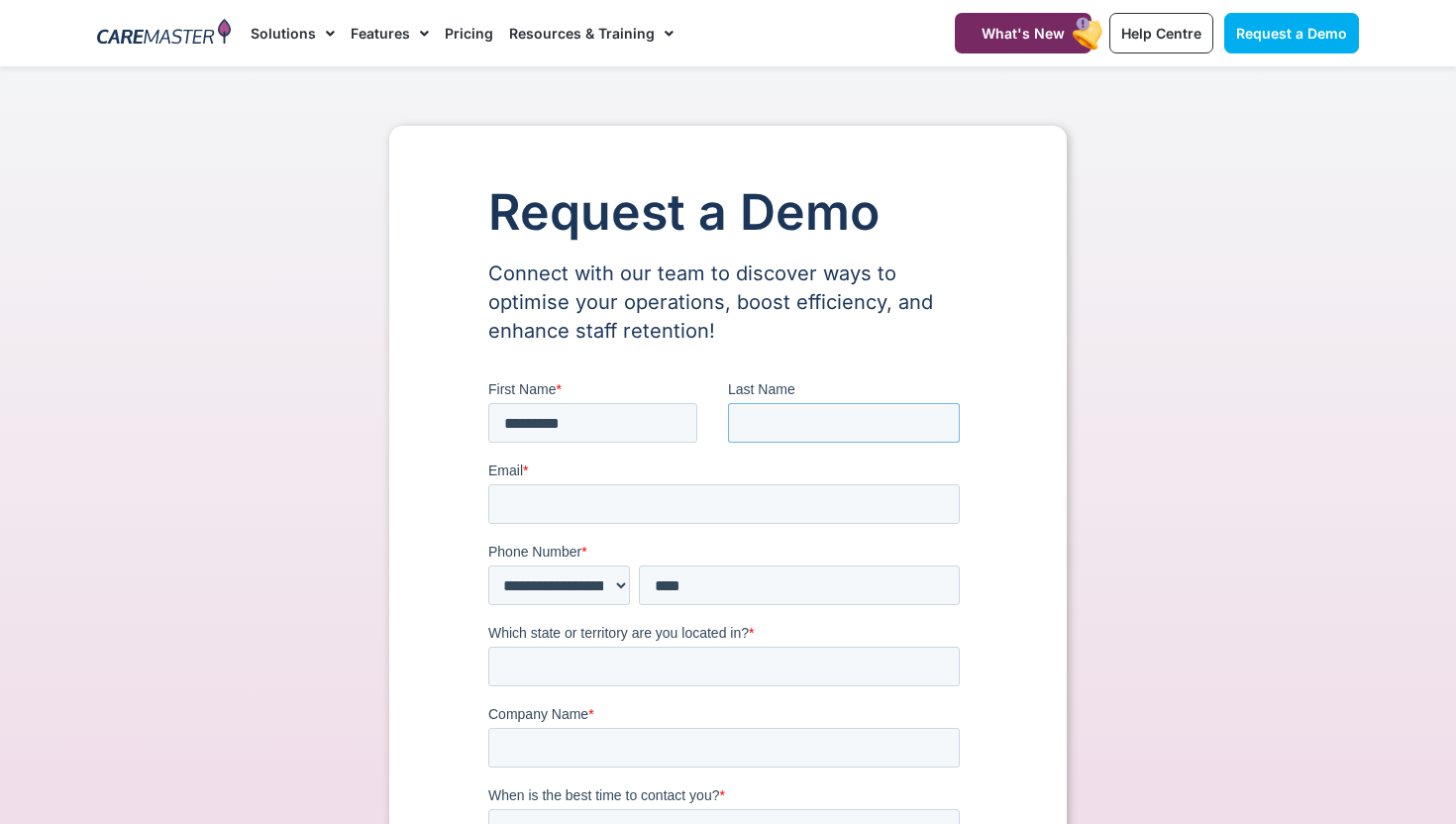 click on "Last Name" at bounding box center [844, 423] 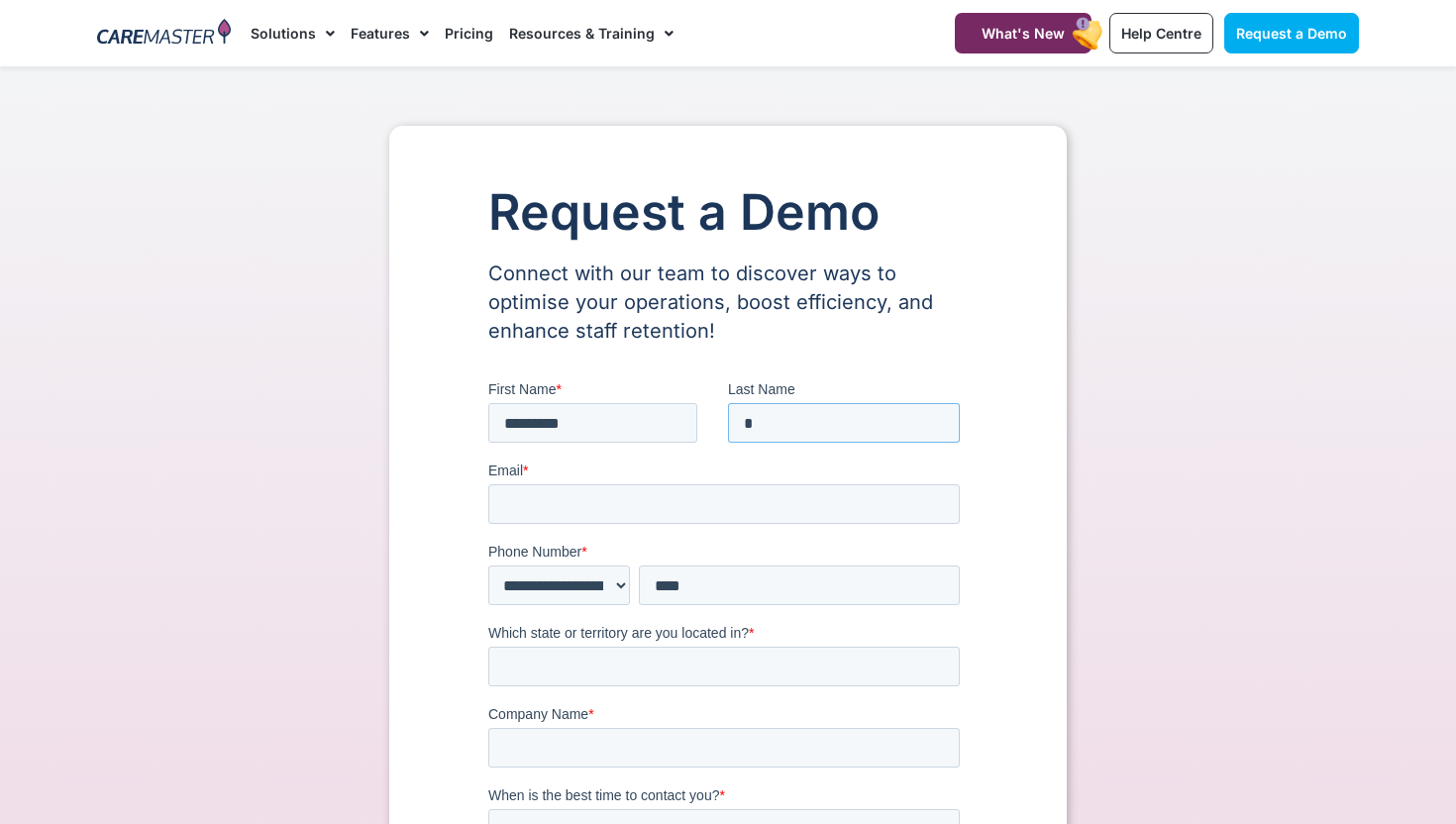 type on "******" 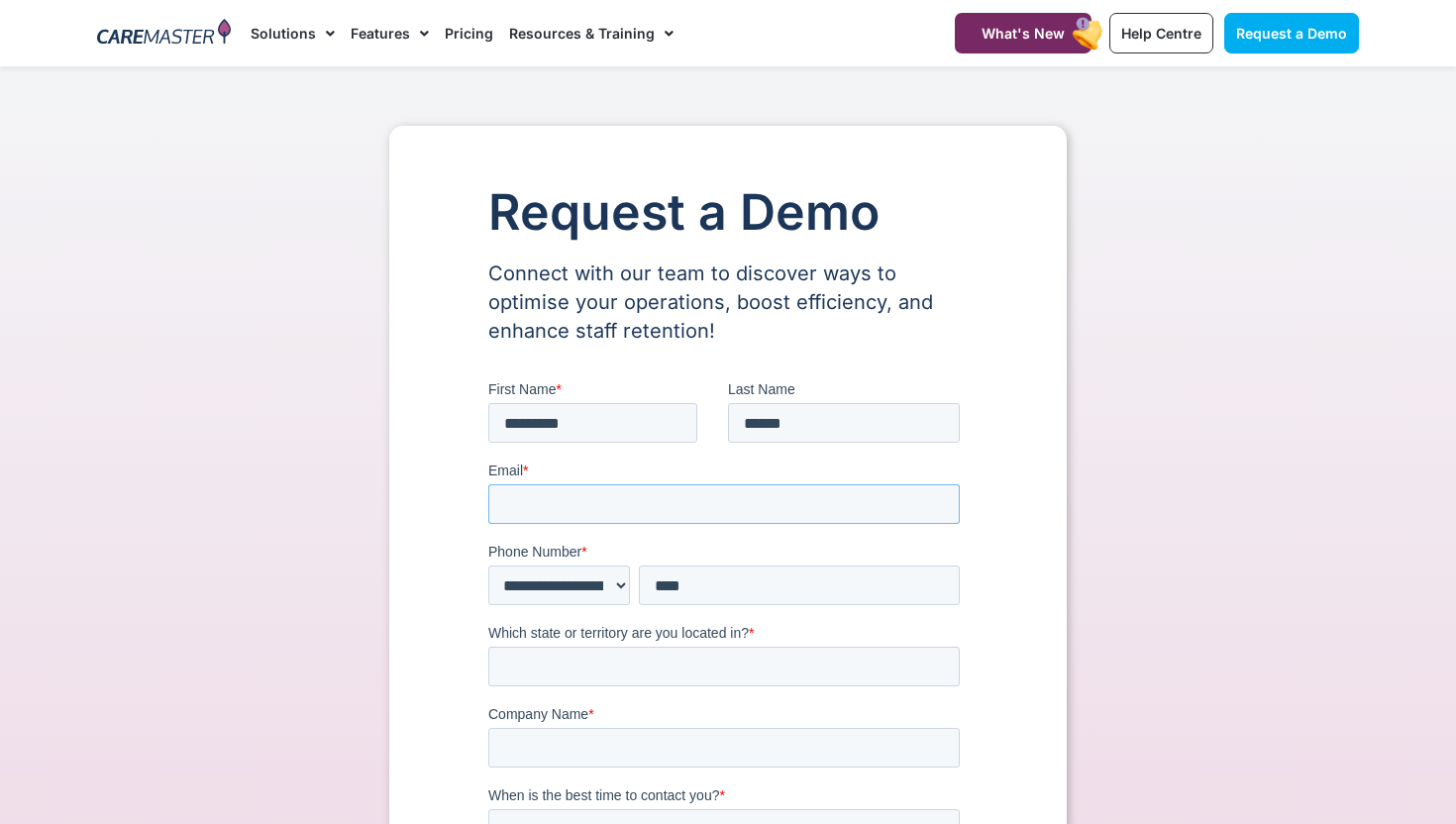 click on "Email *" at bounding box center [724, 504] 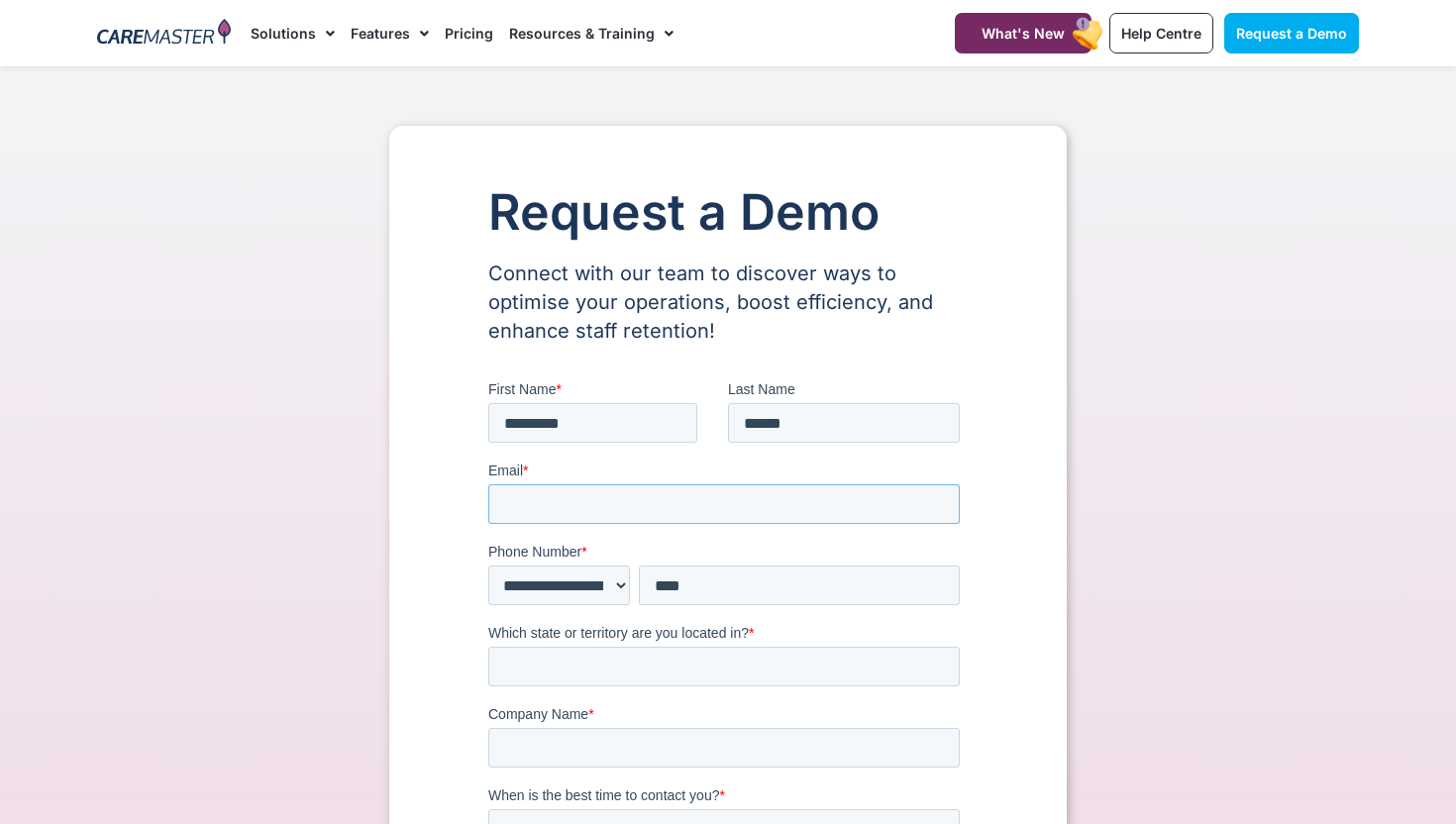 type on "**********" 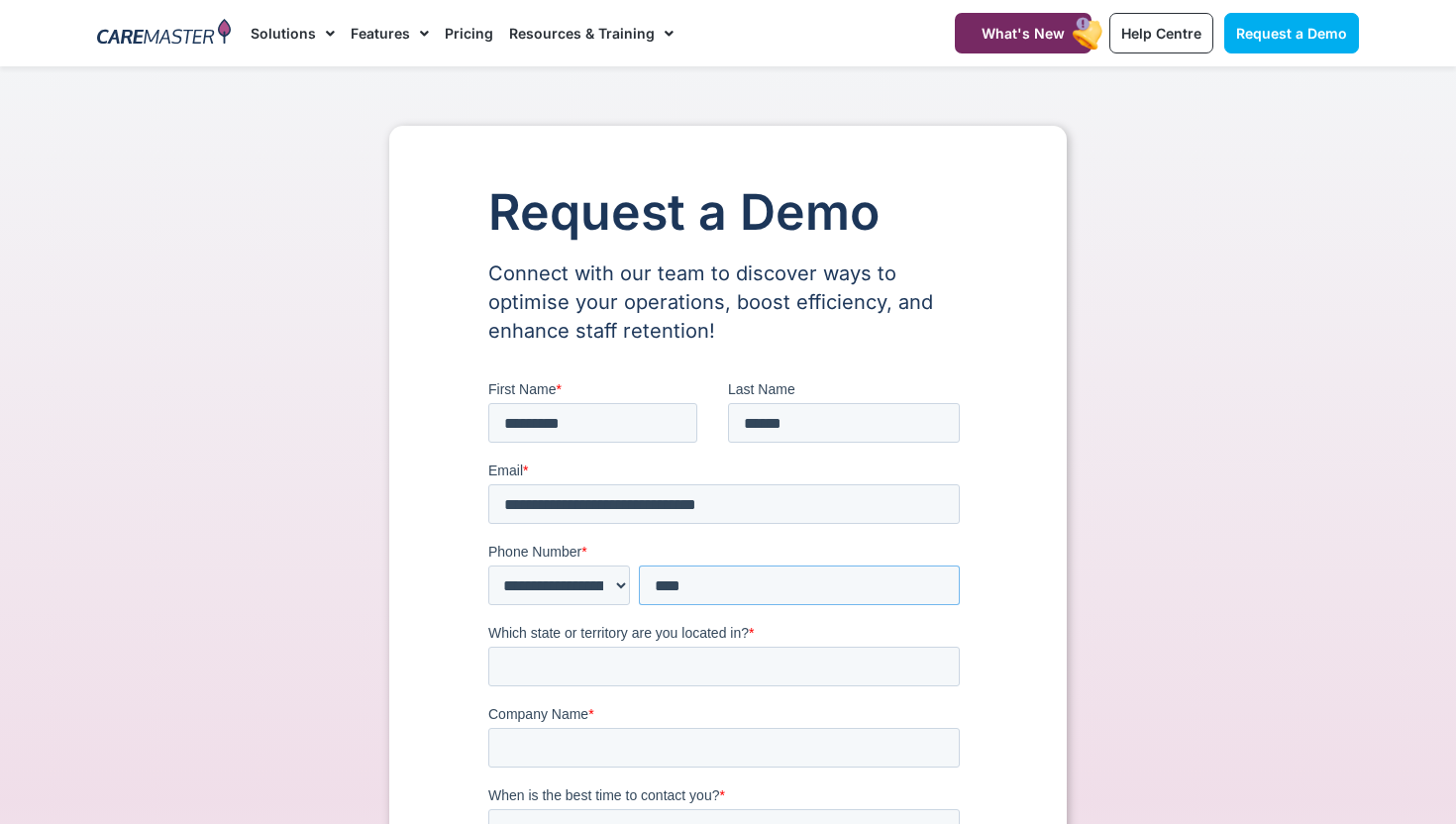 click on "***" at bounding box center [799, 585] 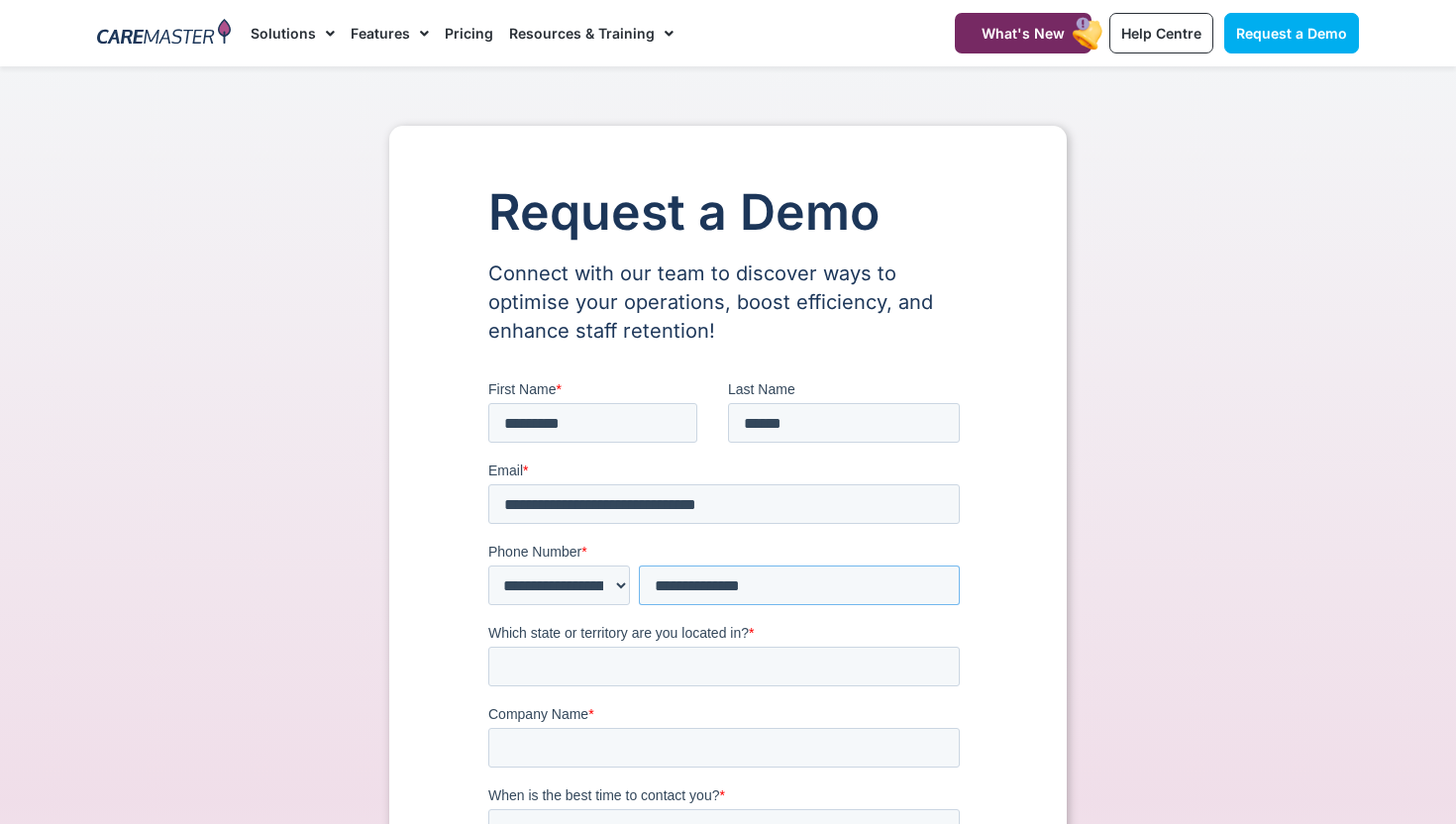 type on "**********" 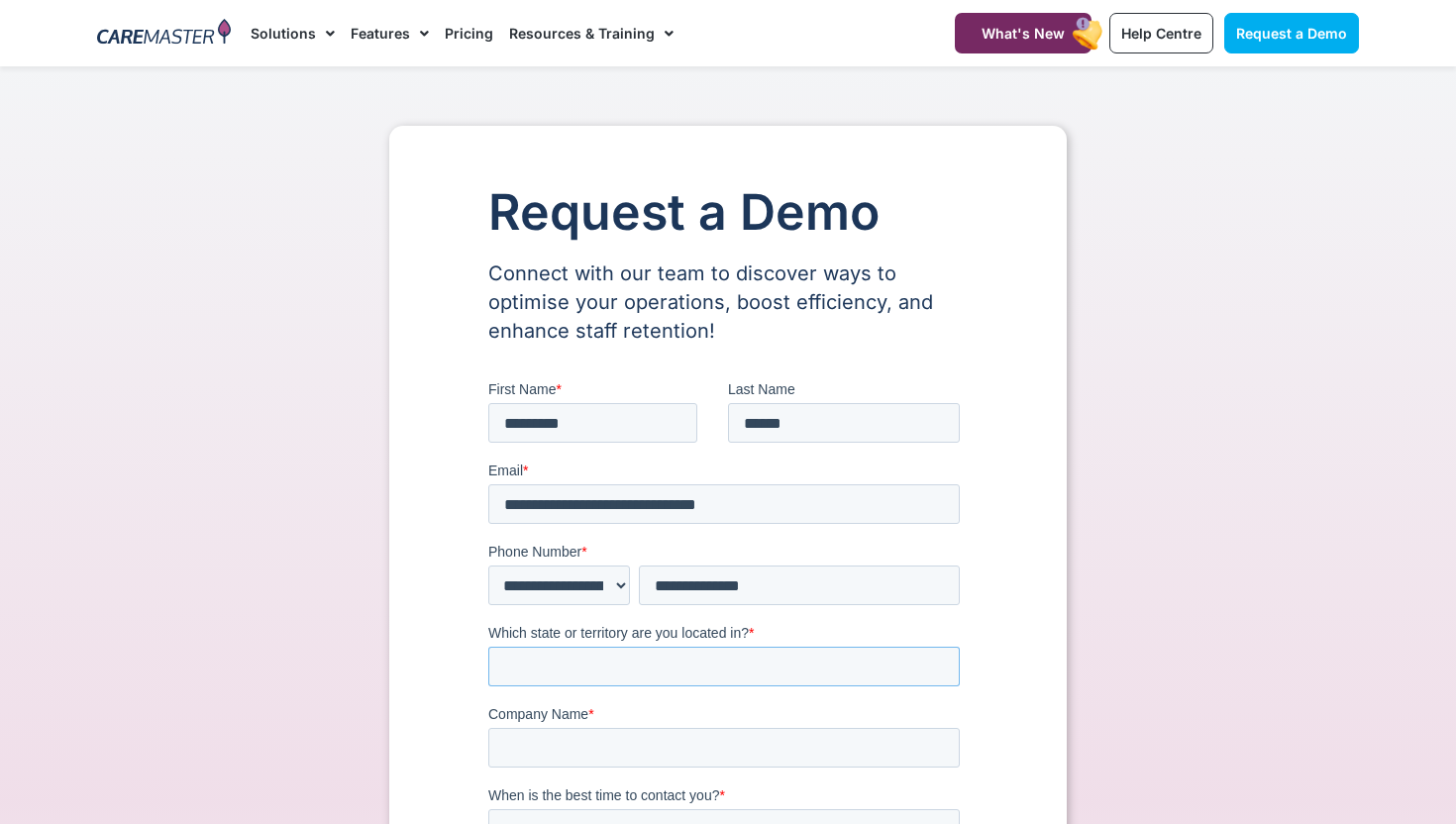 click on "Which state or territory are you located in? *" at bounding box center [724, 667] 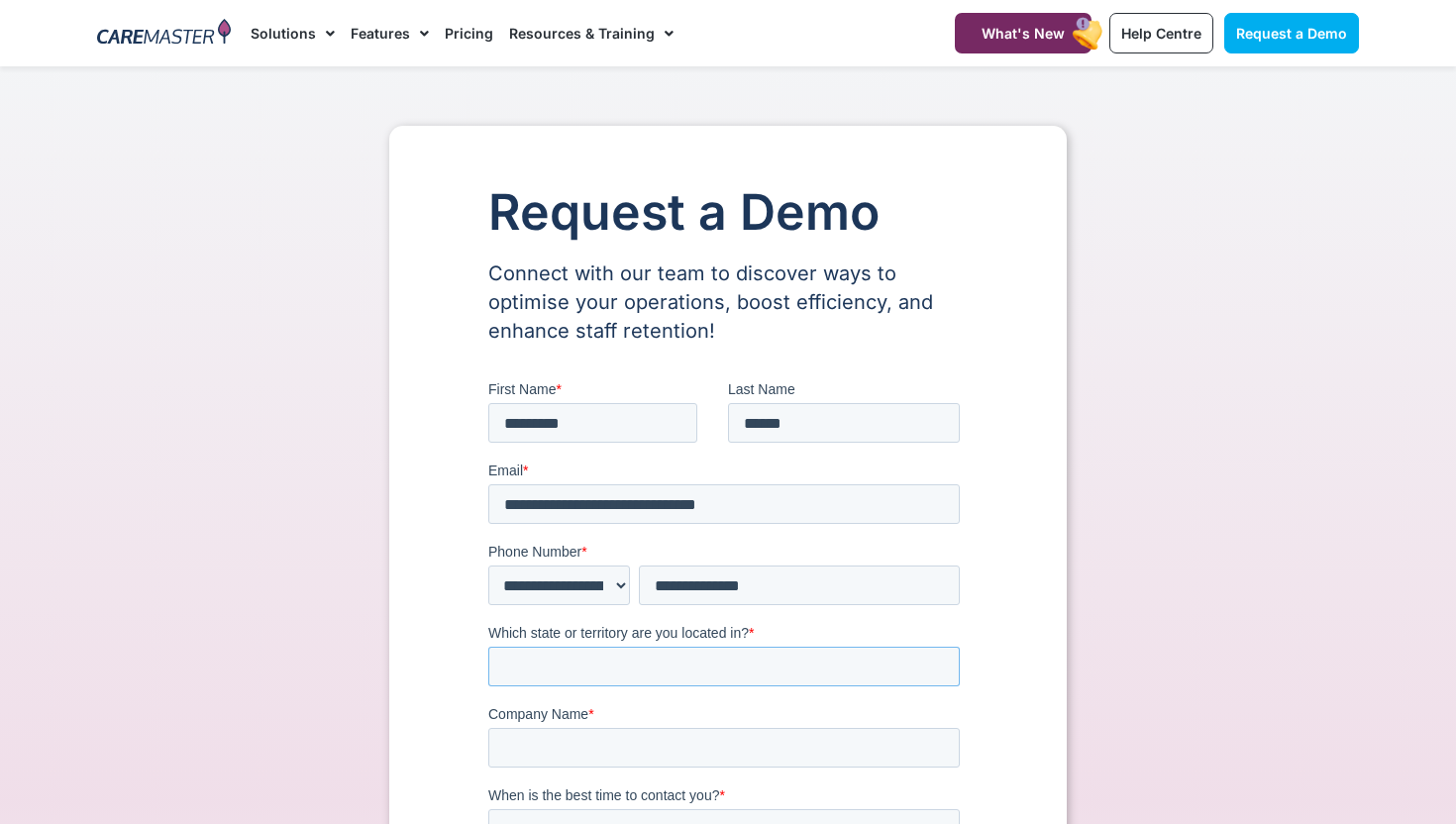 type on "**********" 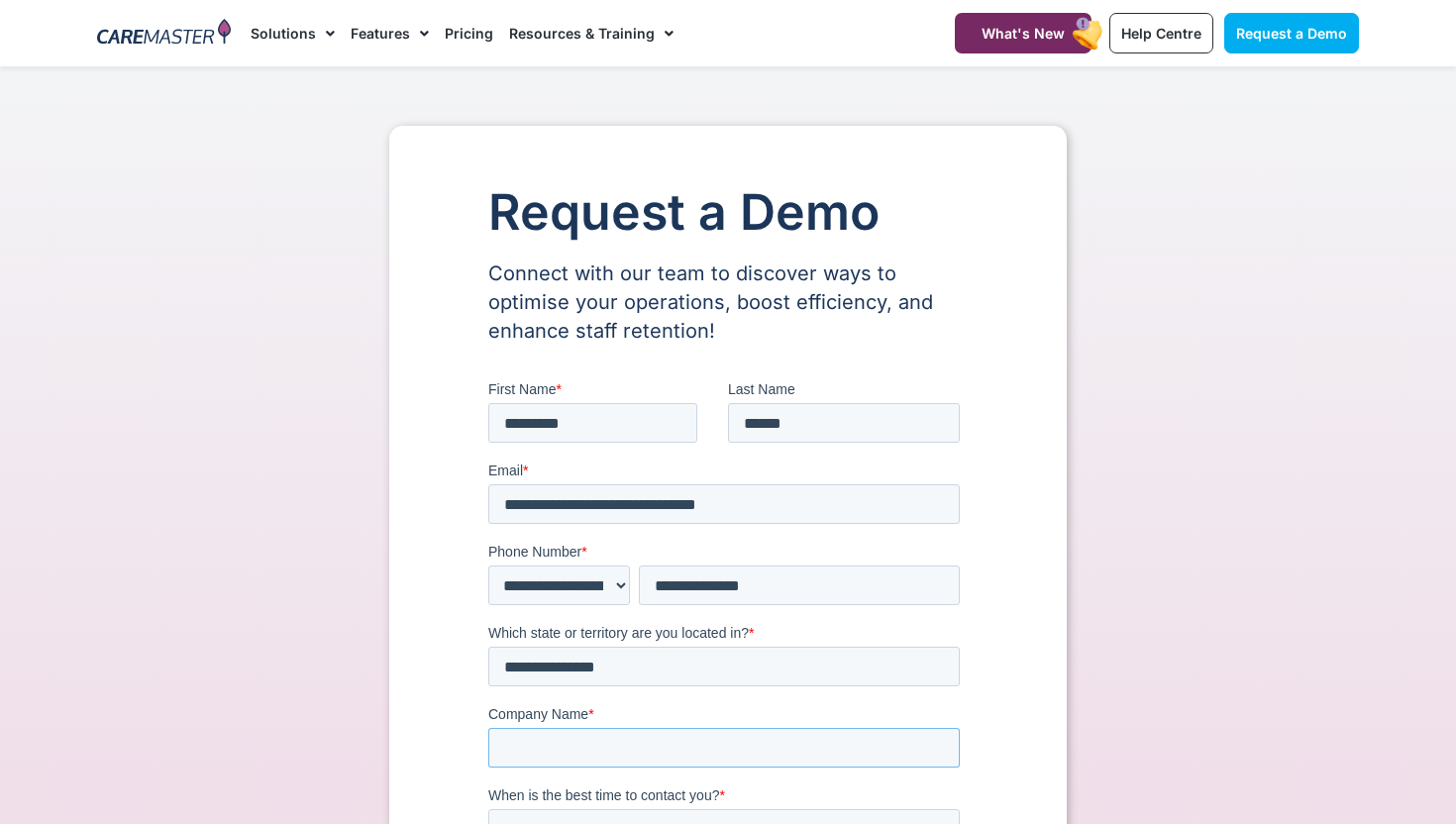 click on "Company Name *" at bounding box center (724, 748) 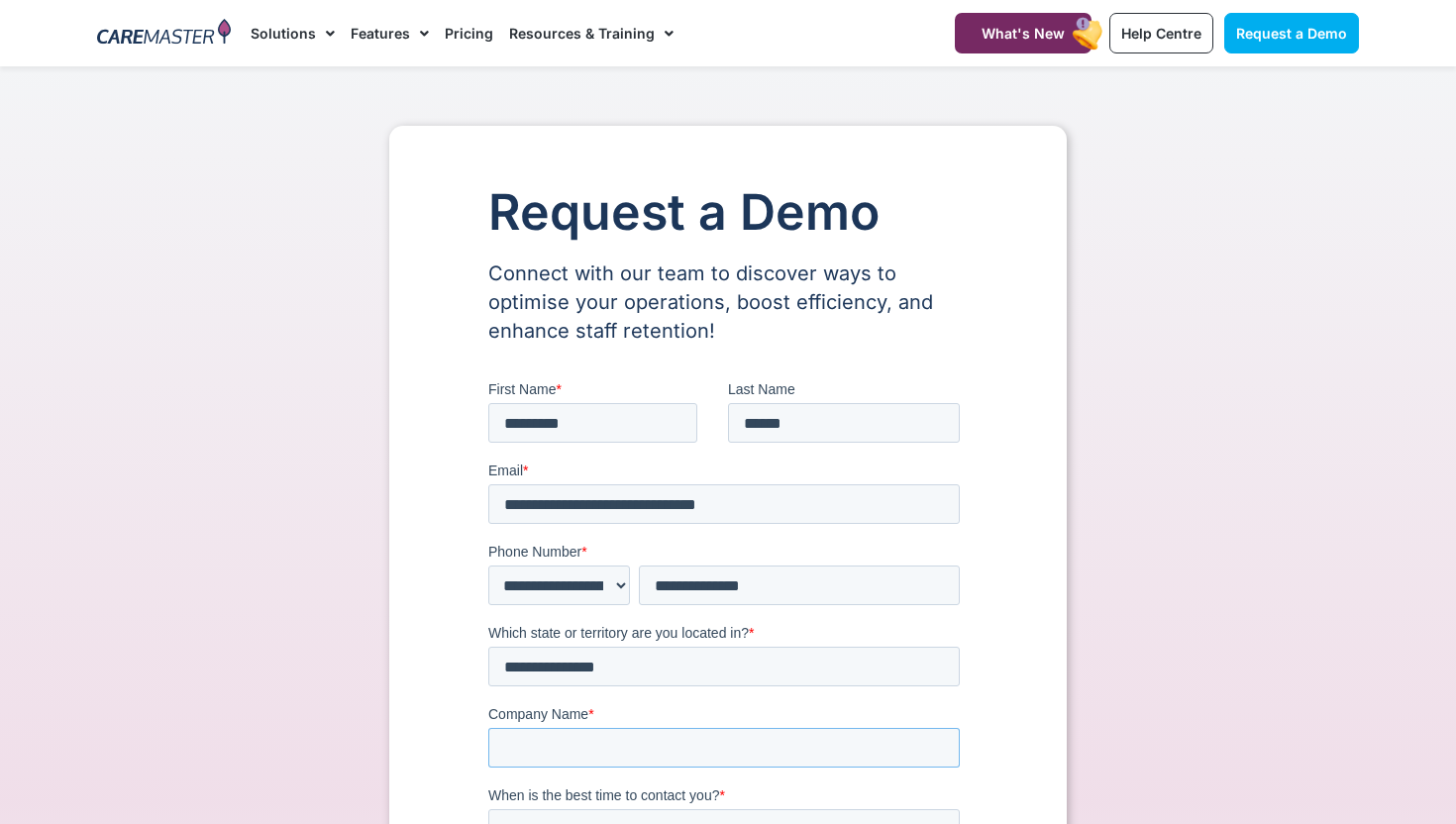 type on "**********" 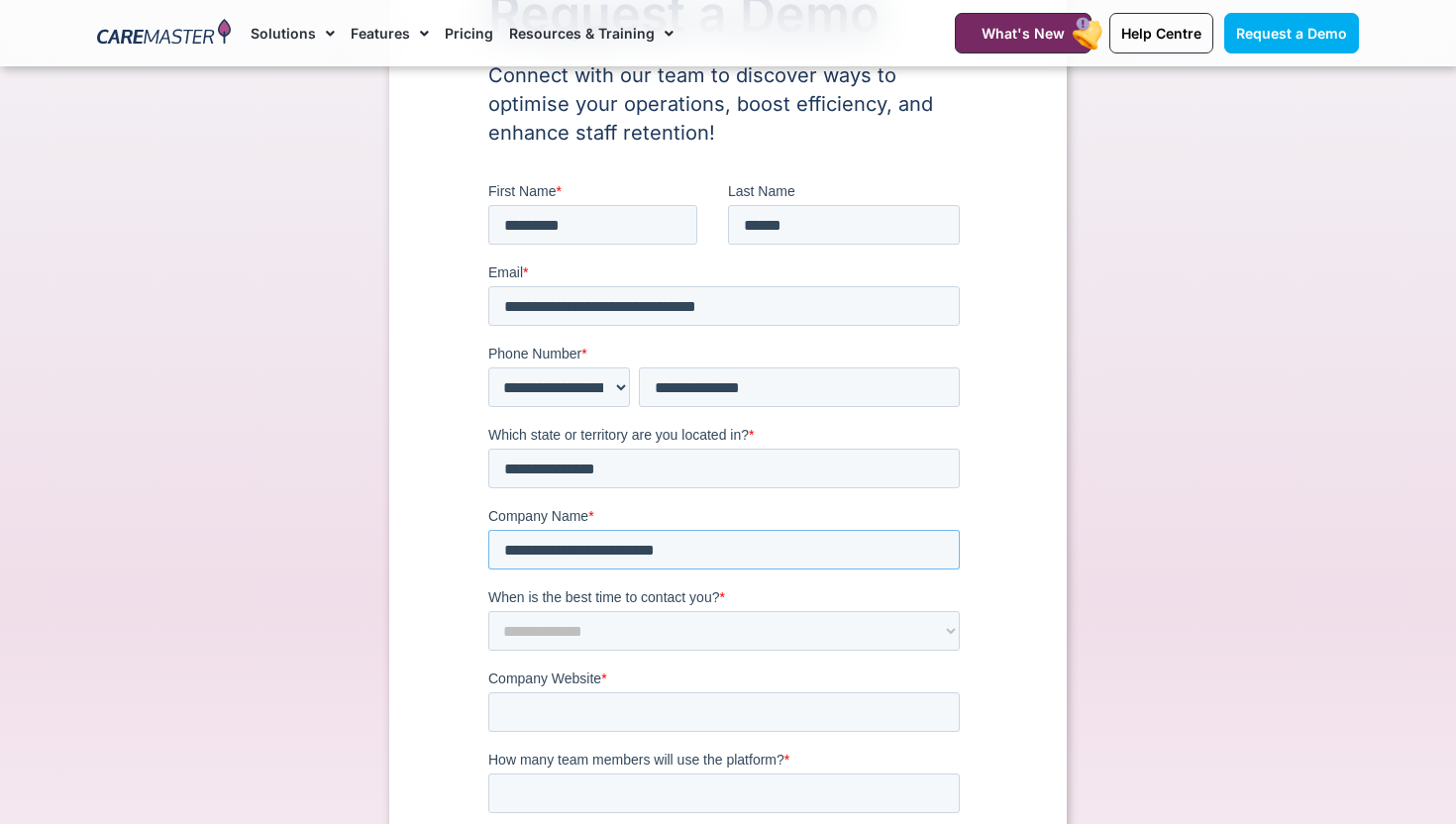 scroll, scrollTop: 222, scrollLeft: 0, axis: vertical 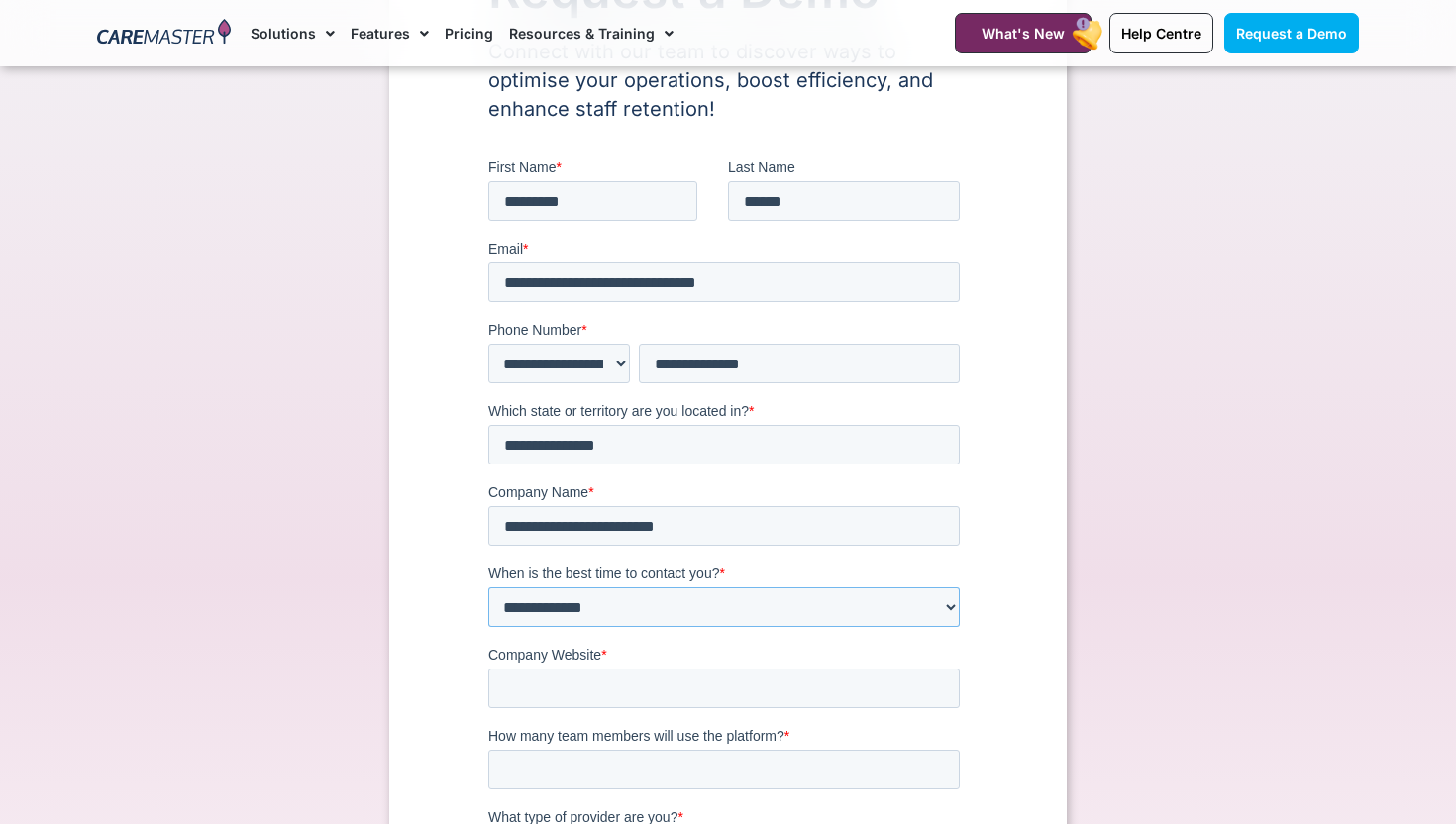 click on "**********" at bounding box center (724, 607) 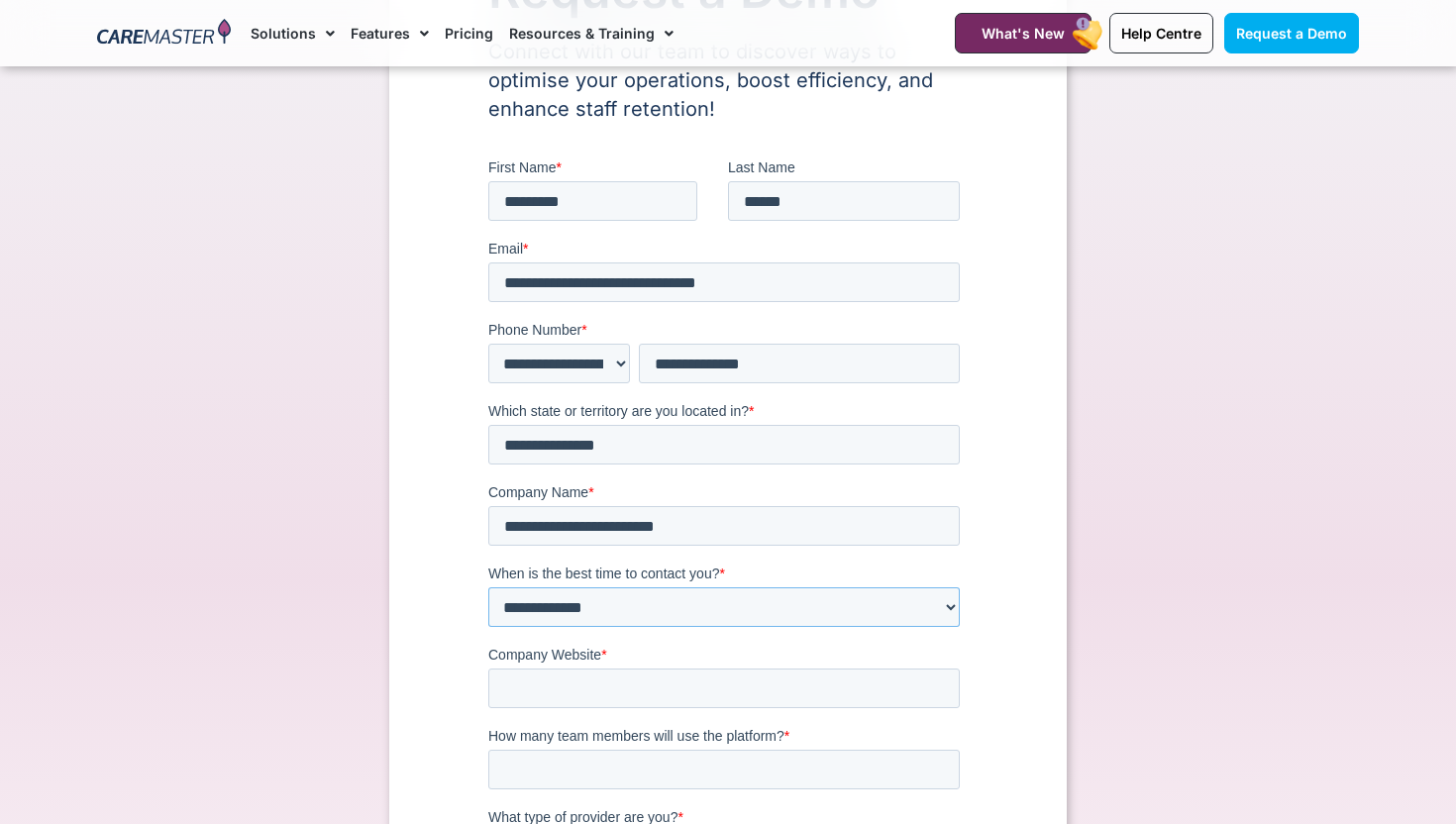 select on "******" 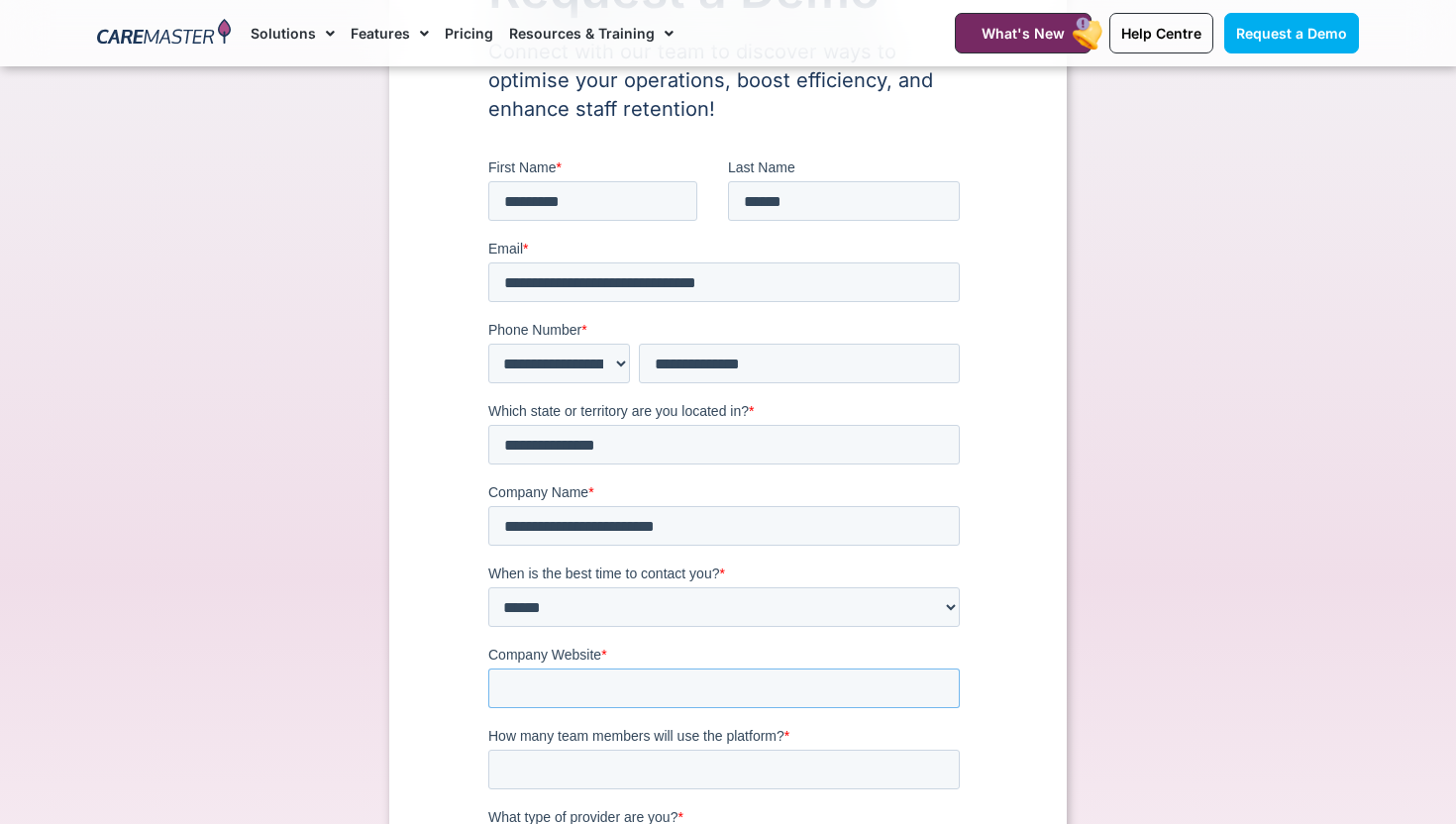 click on "Company Website *" at bounding box center [724, 688] 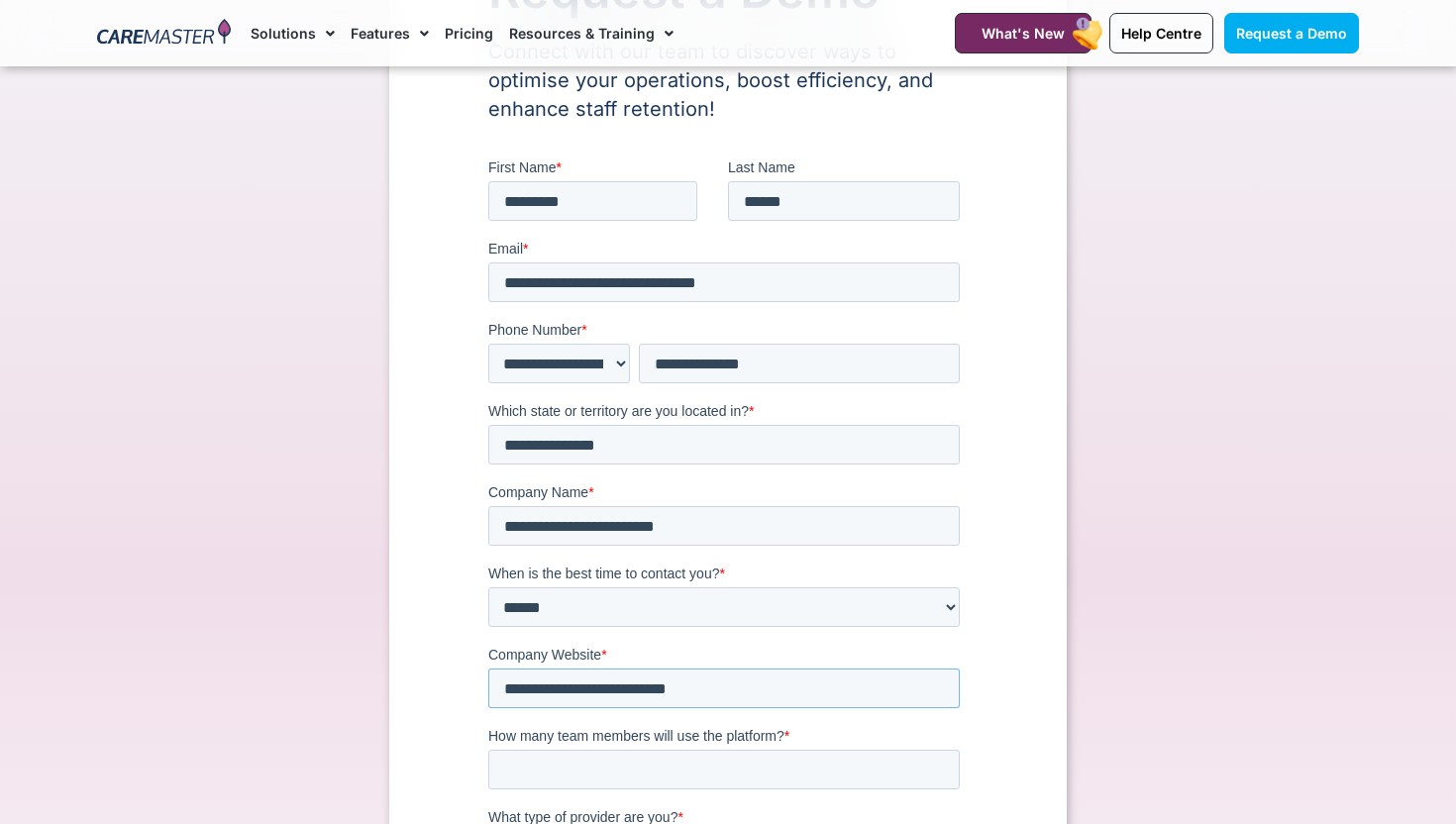 type on "**********" 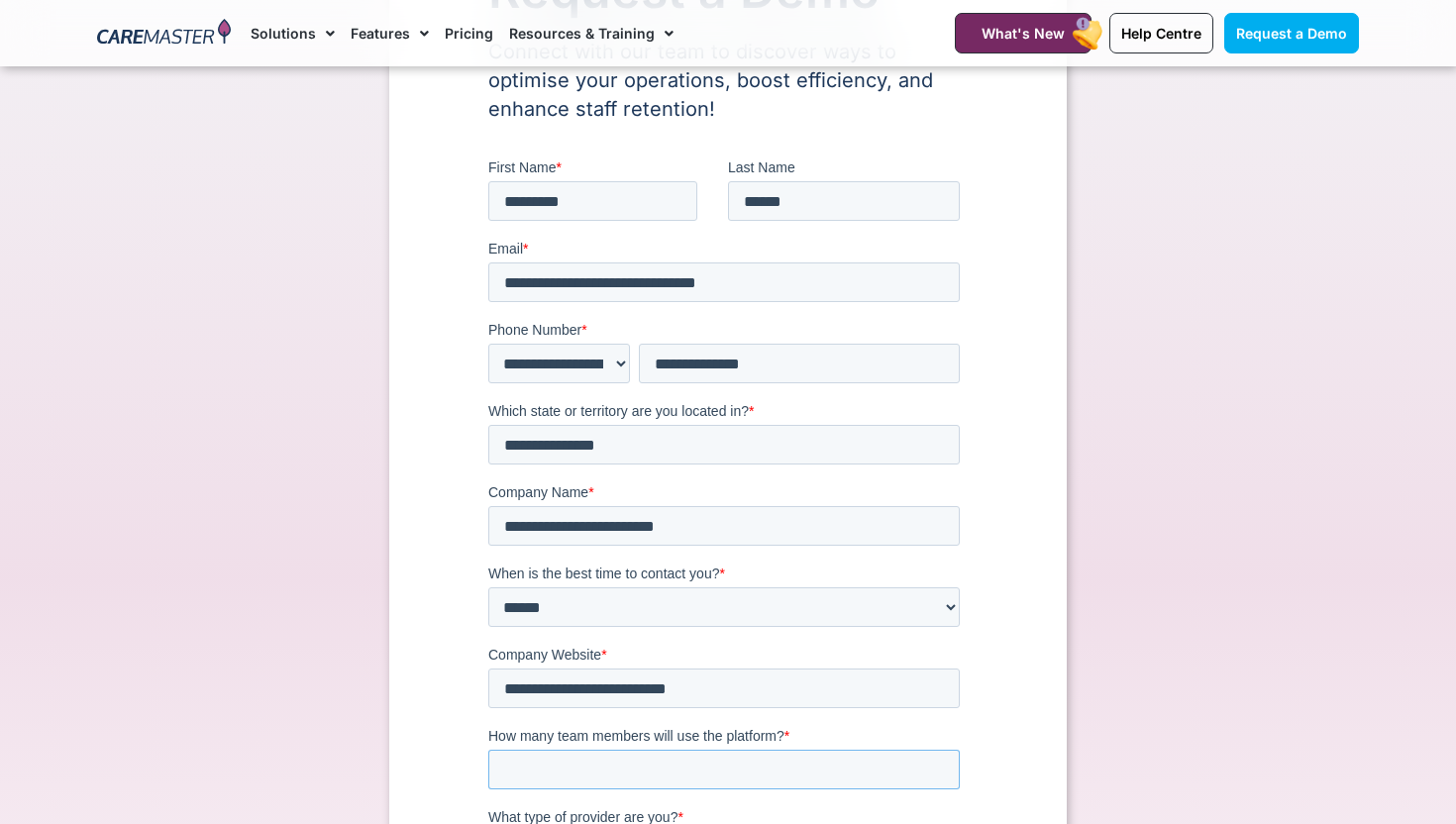 click on "How many team members will use the platform? *" at bounding box center [724, 770] 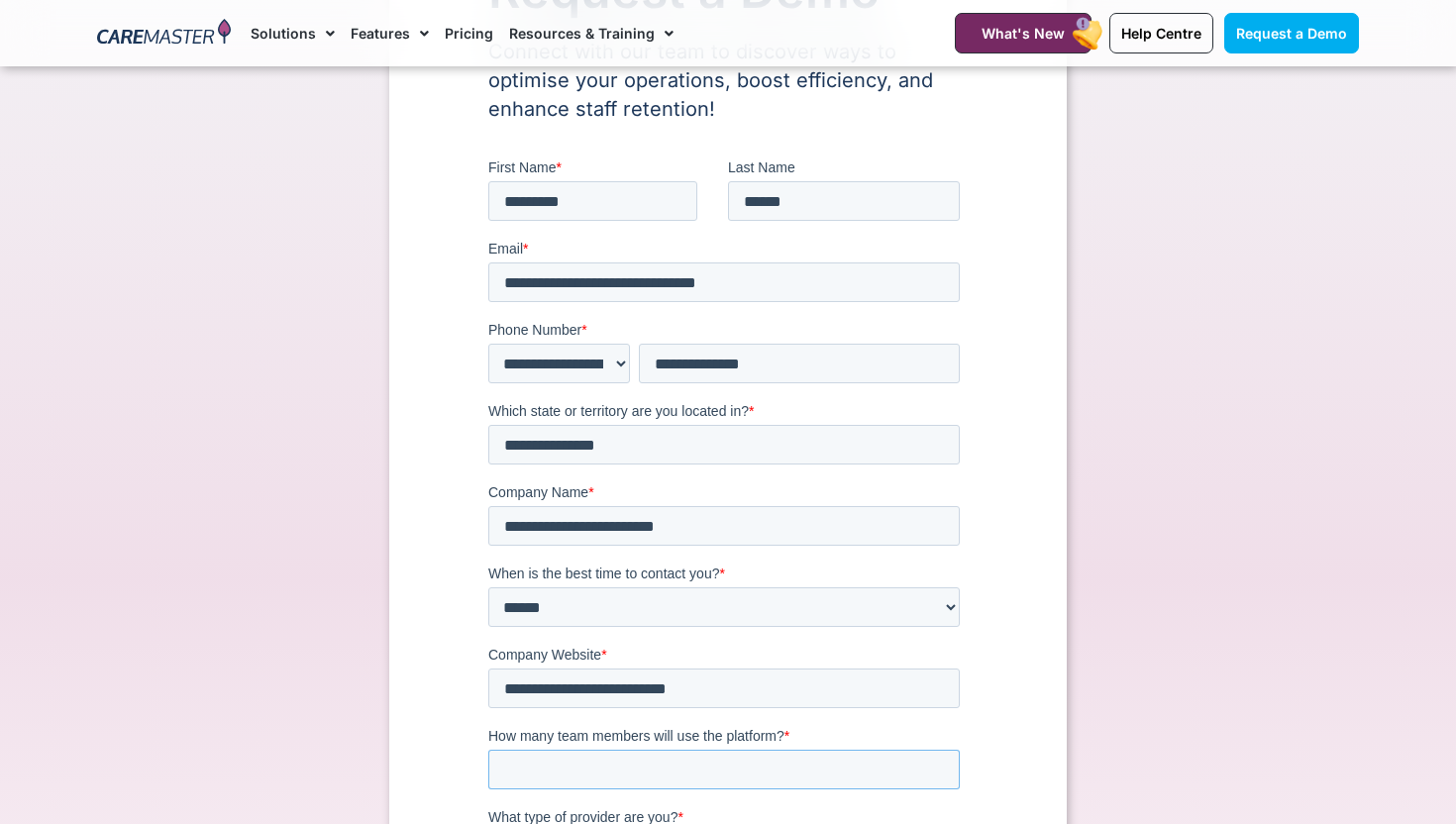 click on "*" at bounding box center (724, 770) 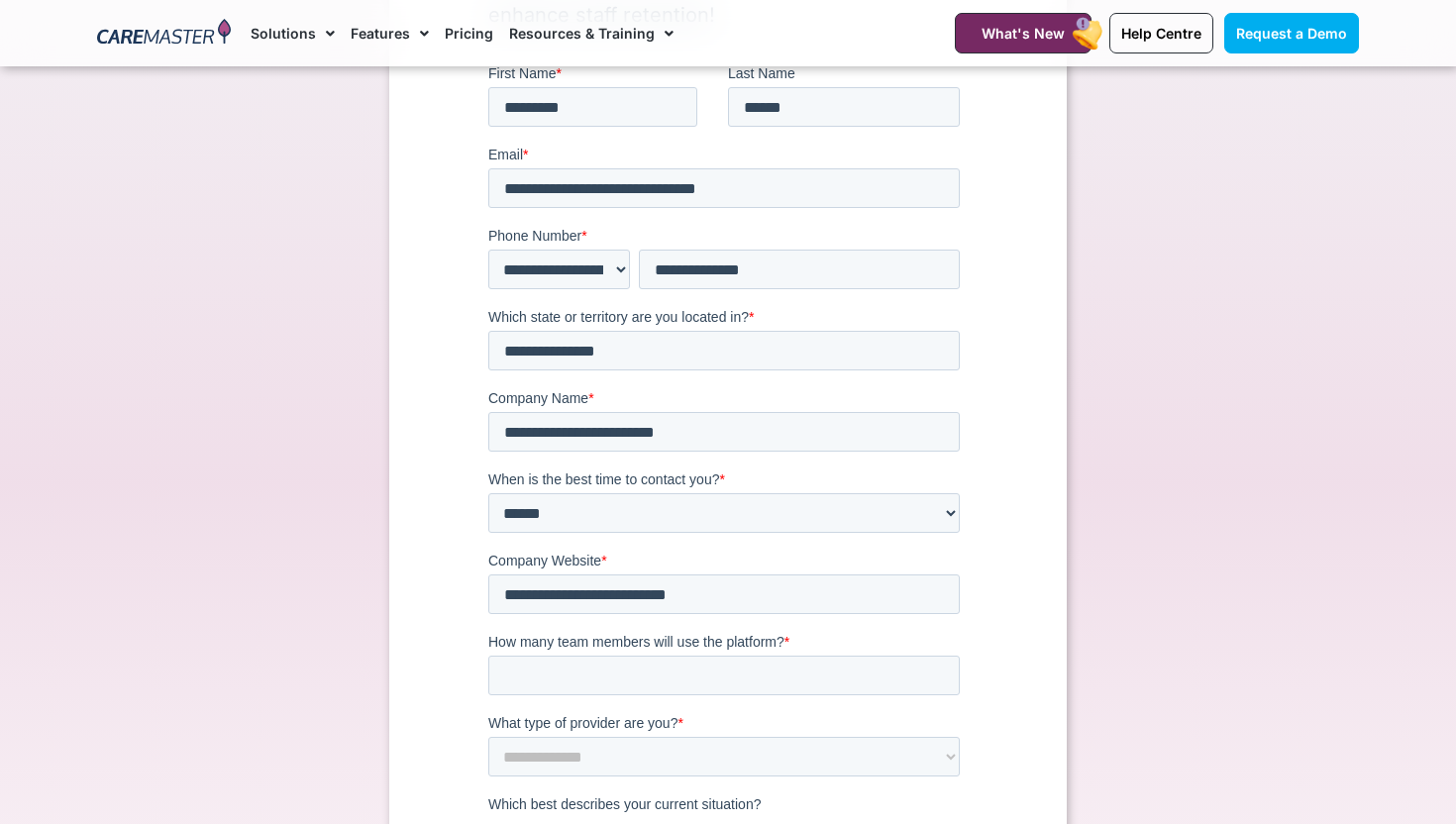 scroll, scrollTop: 330, scrollLeft: 0, axis: vertical 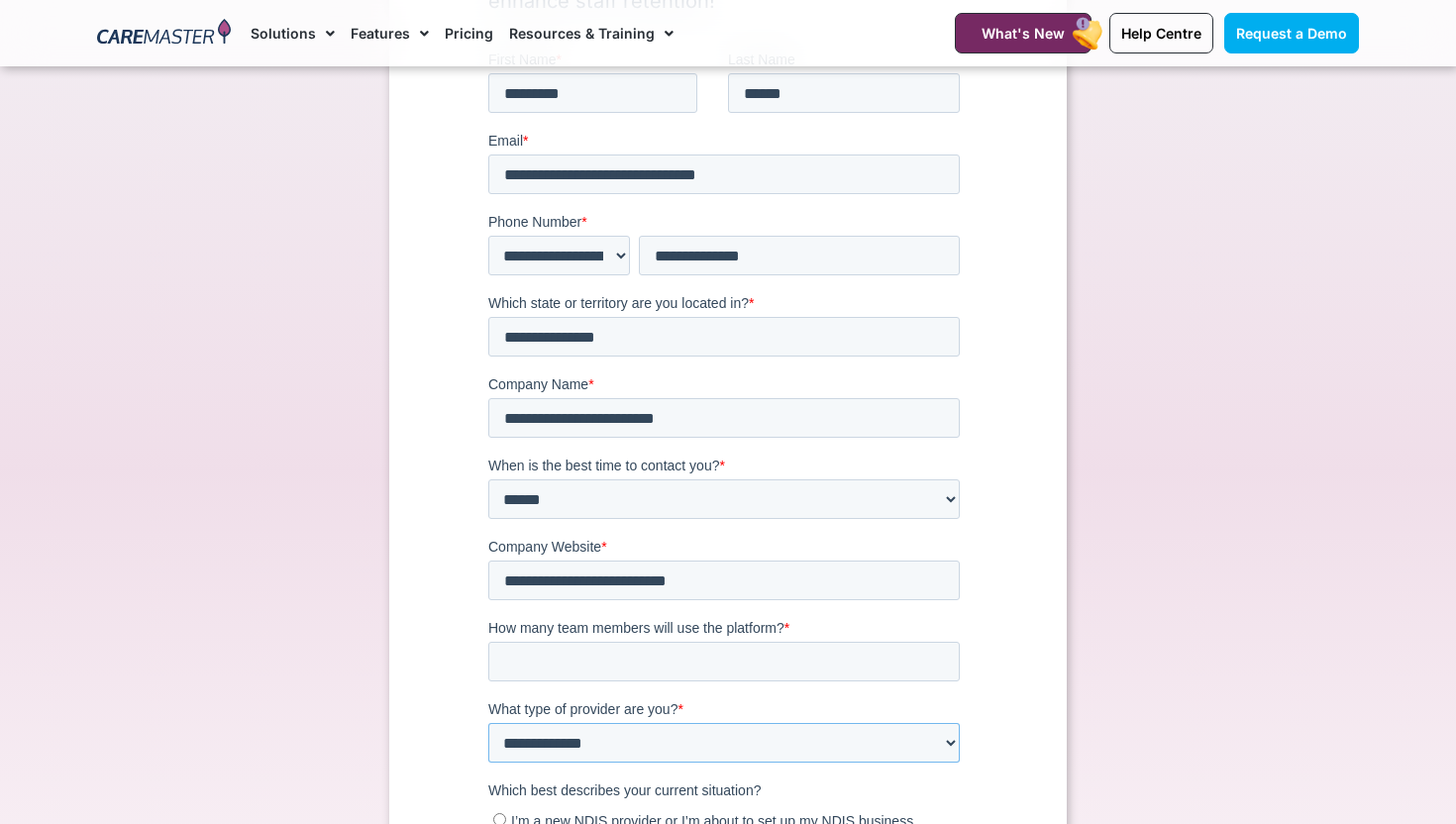 click on "**********" at bounding box center [724, 743] 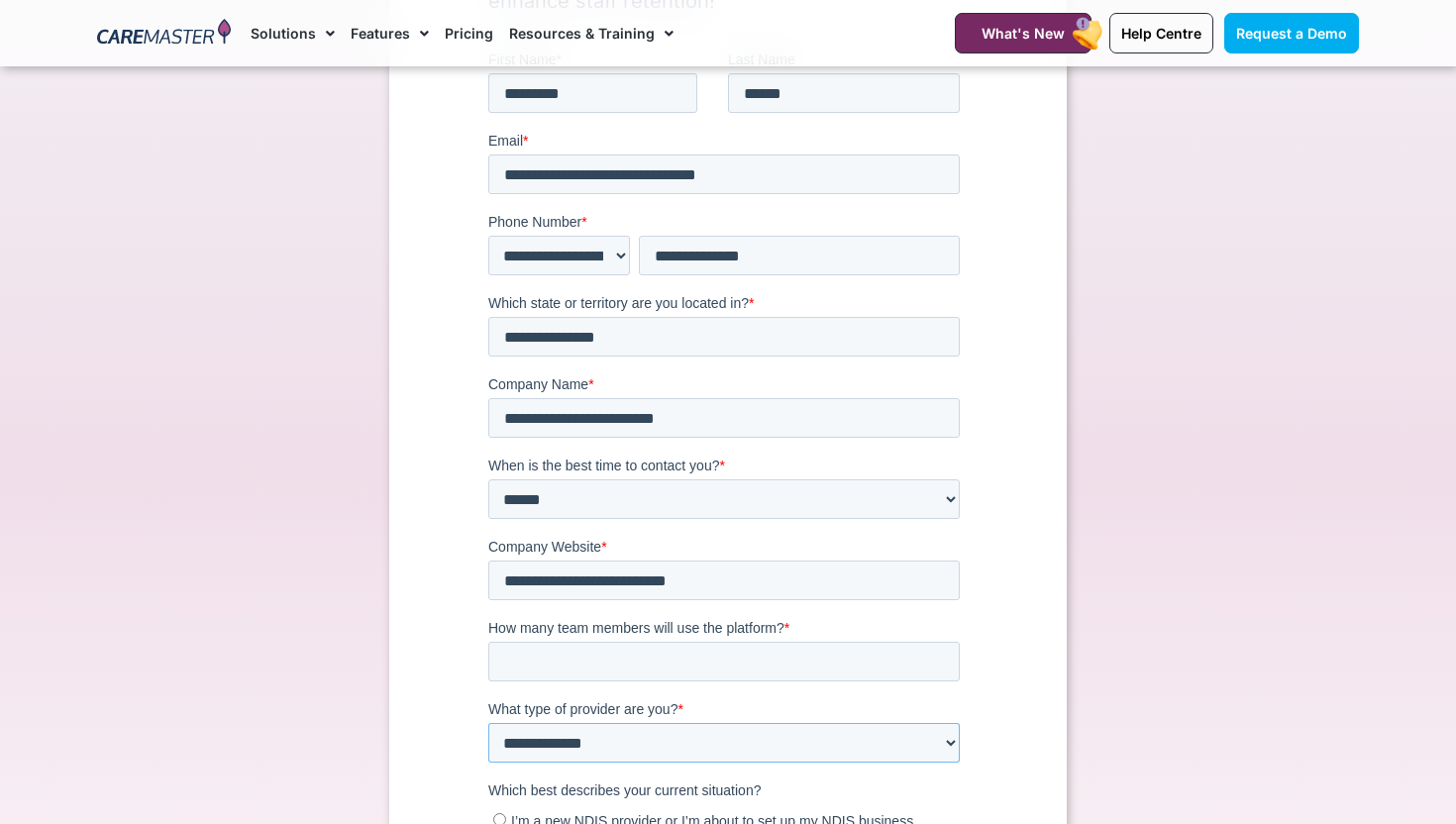 select on "**********" 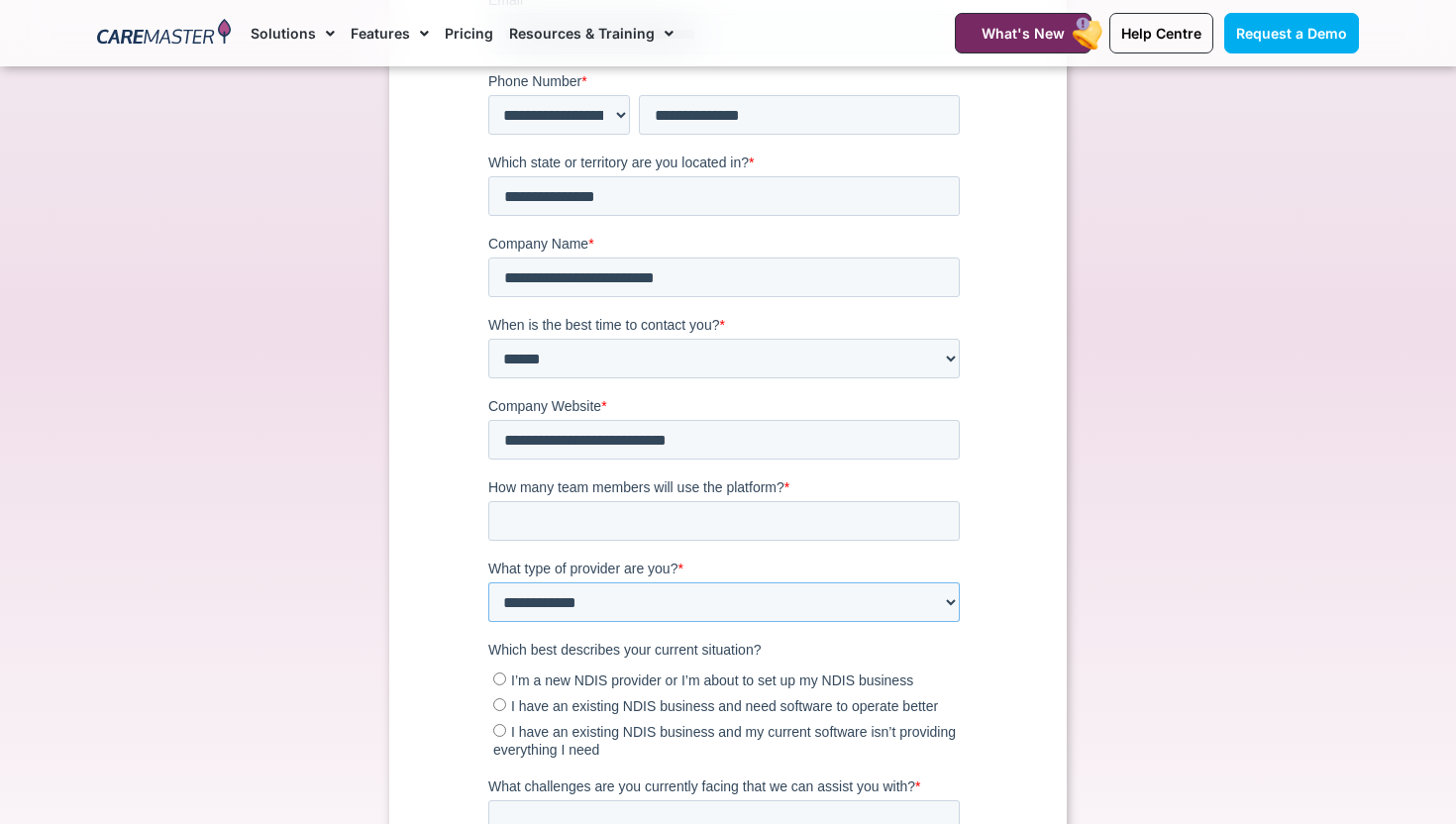scroll, scrollTop: 477, scrollLeft: 0, axis: vertical 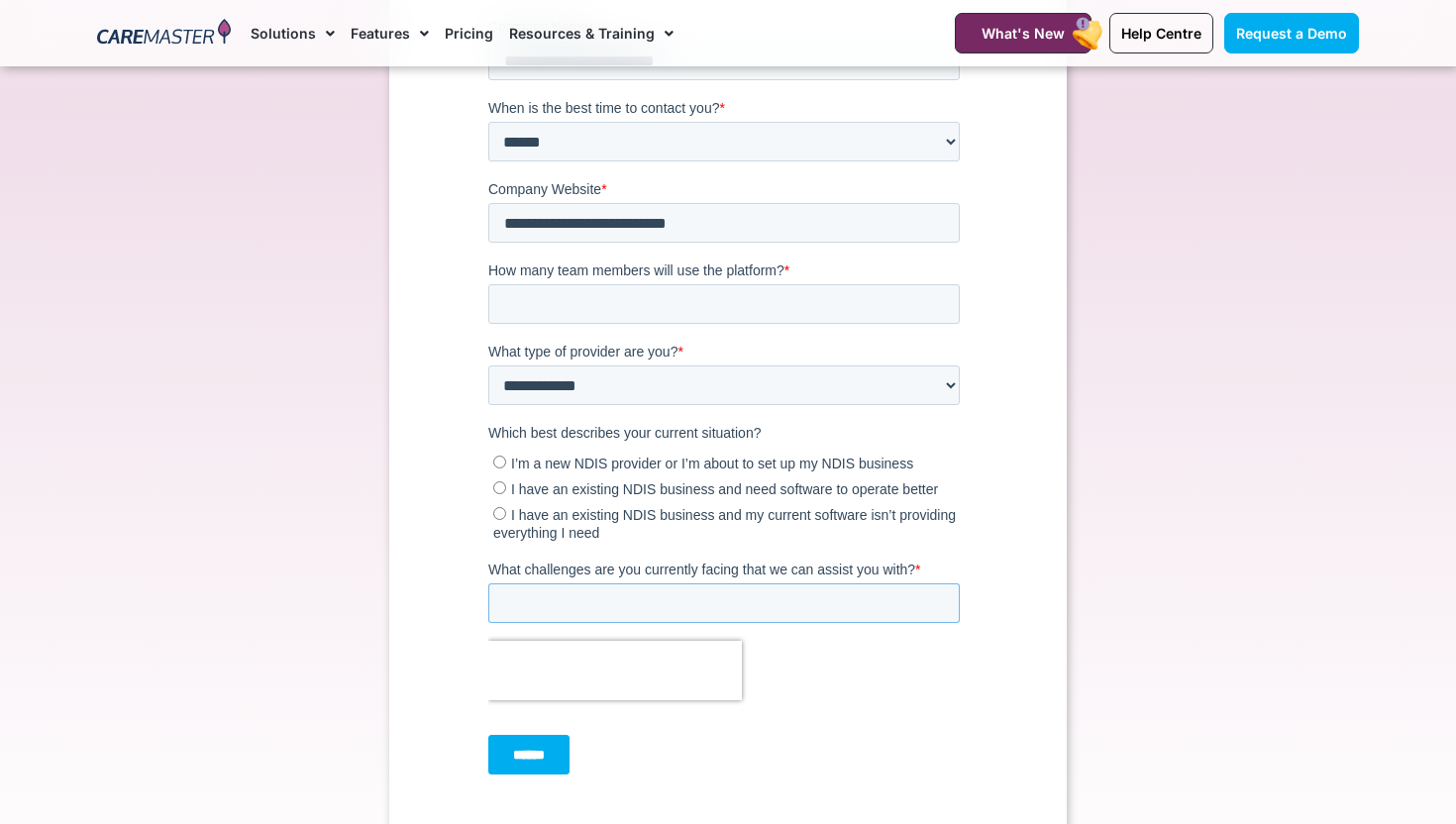 click on "What challenges are you currently facing that we can assist you with? *" at bounding box center [724, 604] 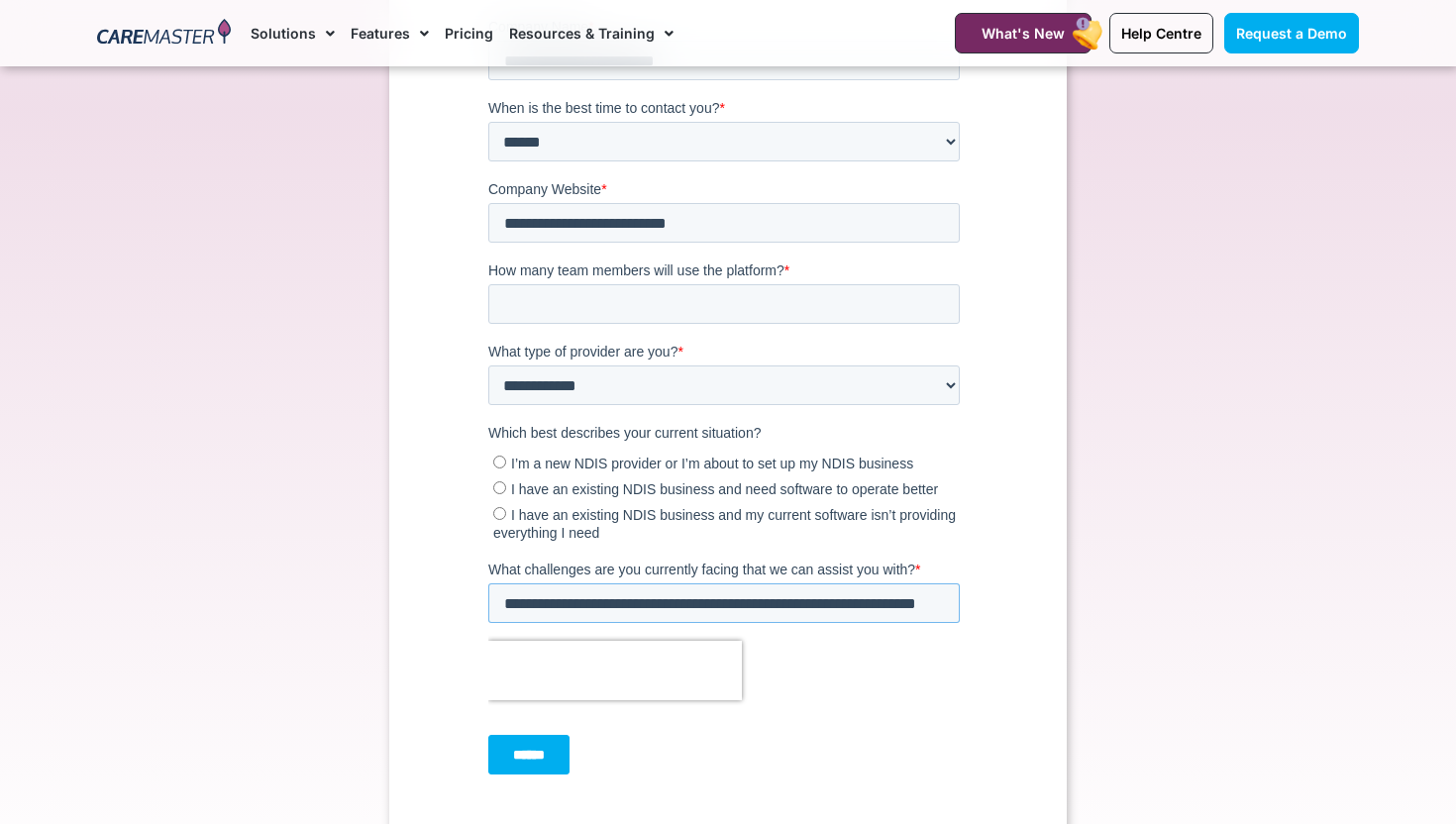 scroll, scrollTop: 0, scrollLeft: 53, axis: horizontal 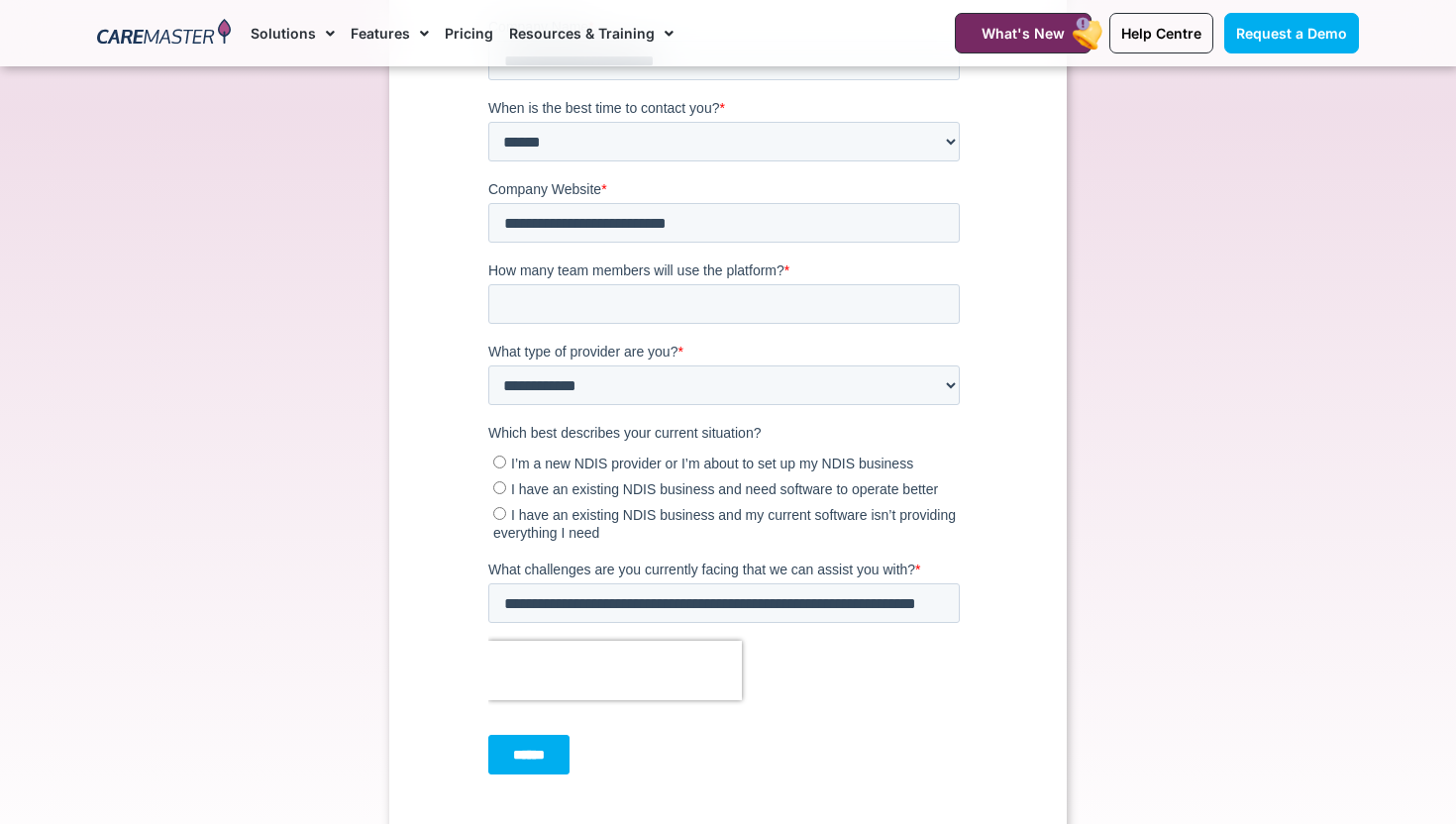 click on "******" at bounding box center (529, 756) 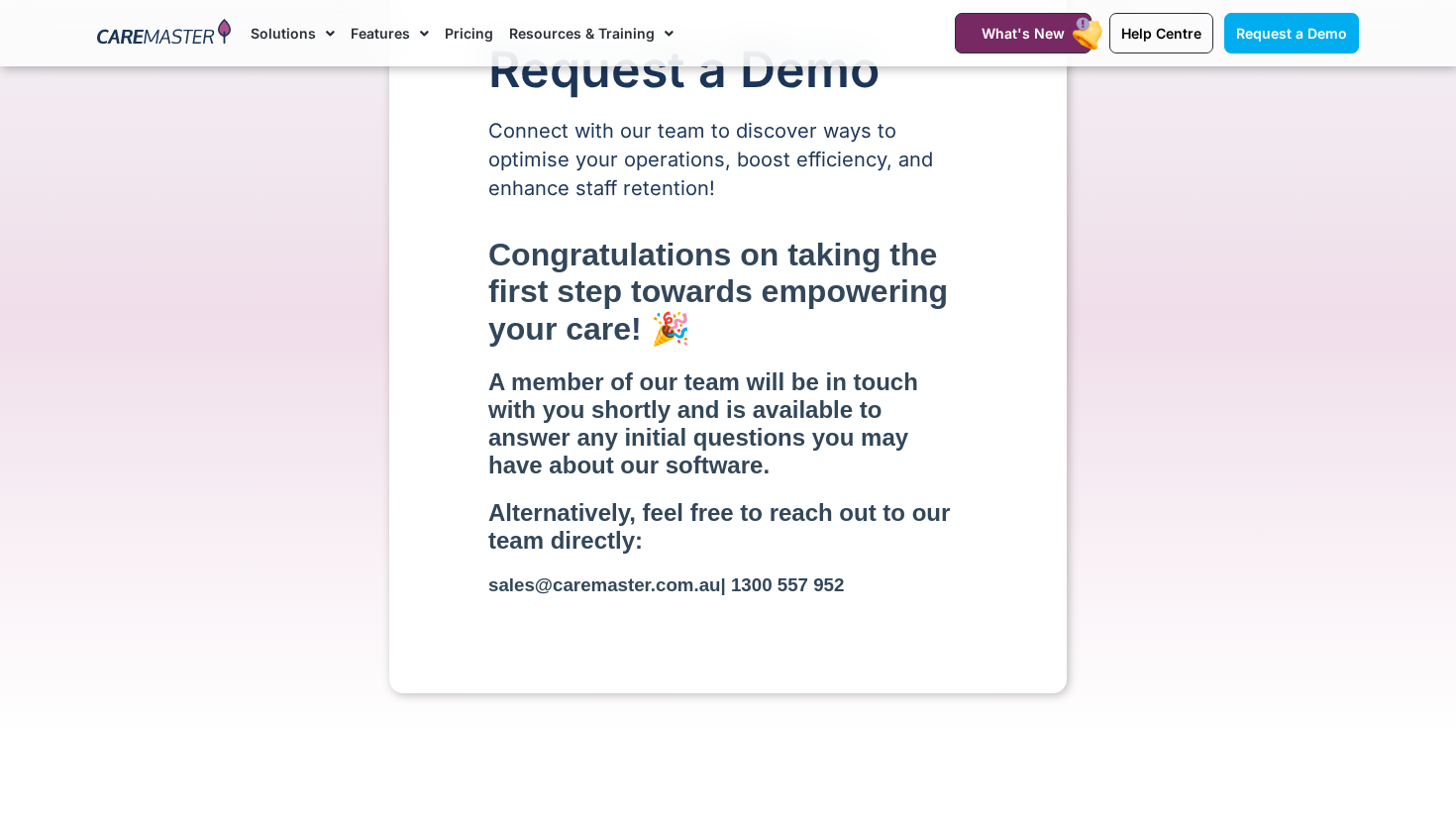 scroll, scrollTop: 144, scrollLeft: 0, axis: vertical 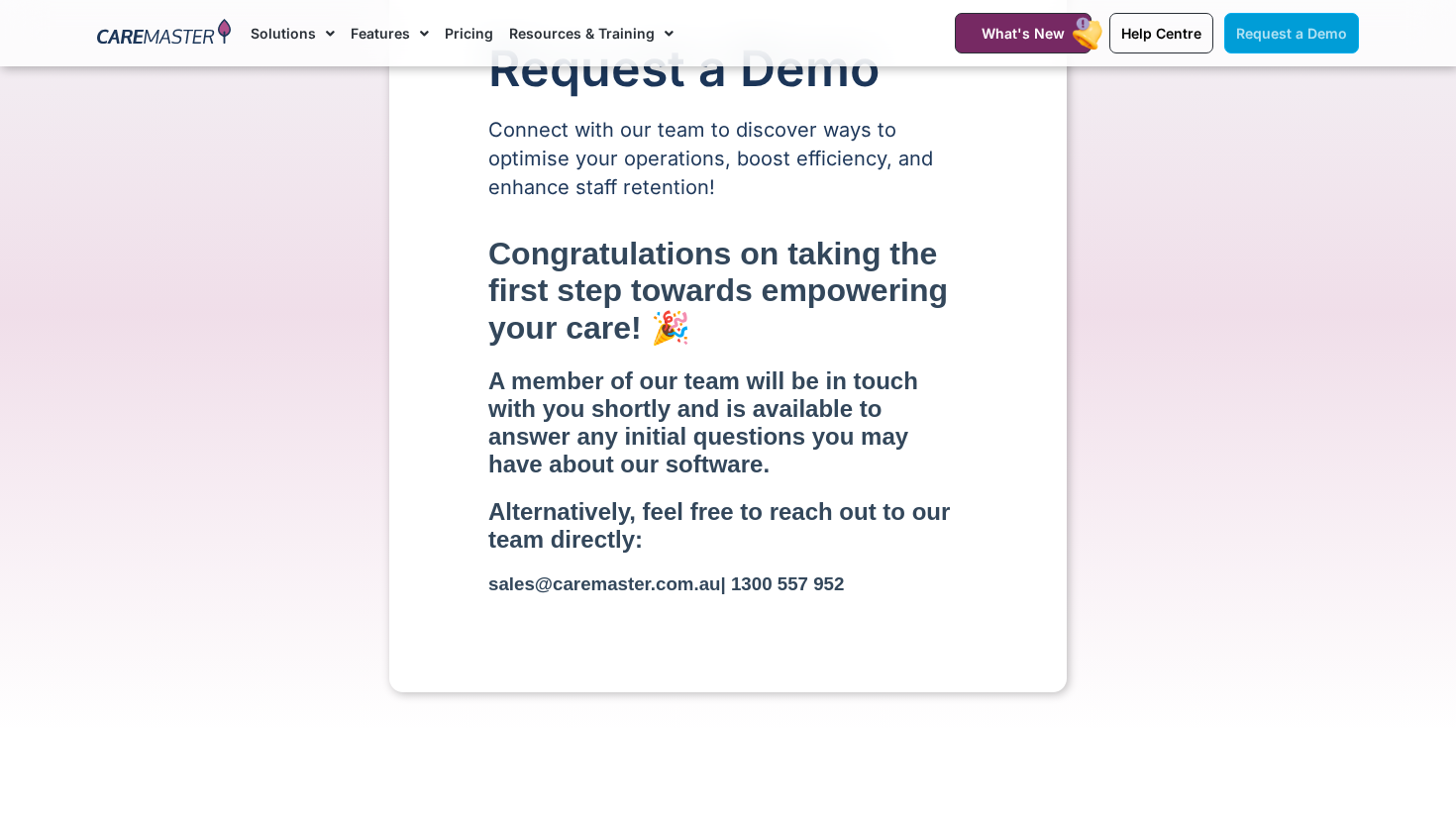 click on "Request a Demo" at bounding box center [1292, 33] 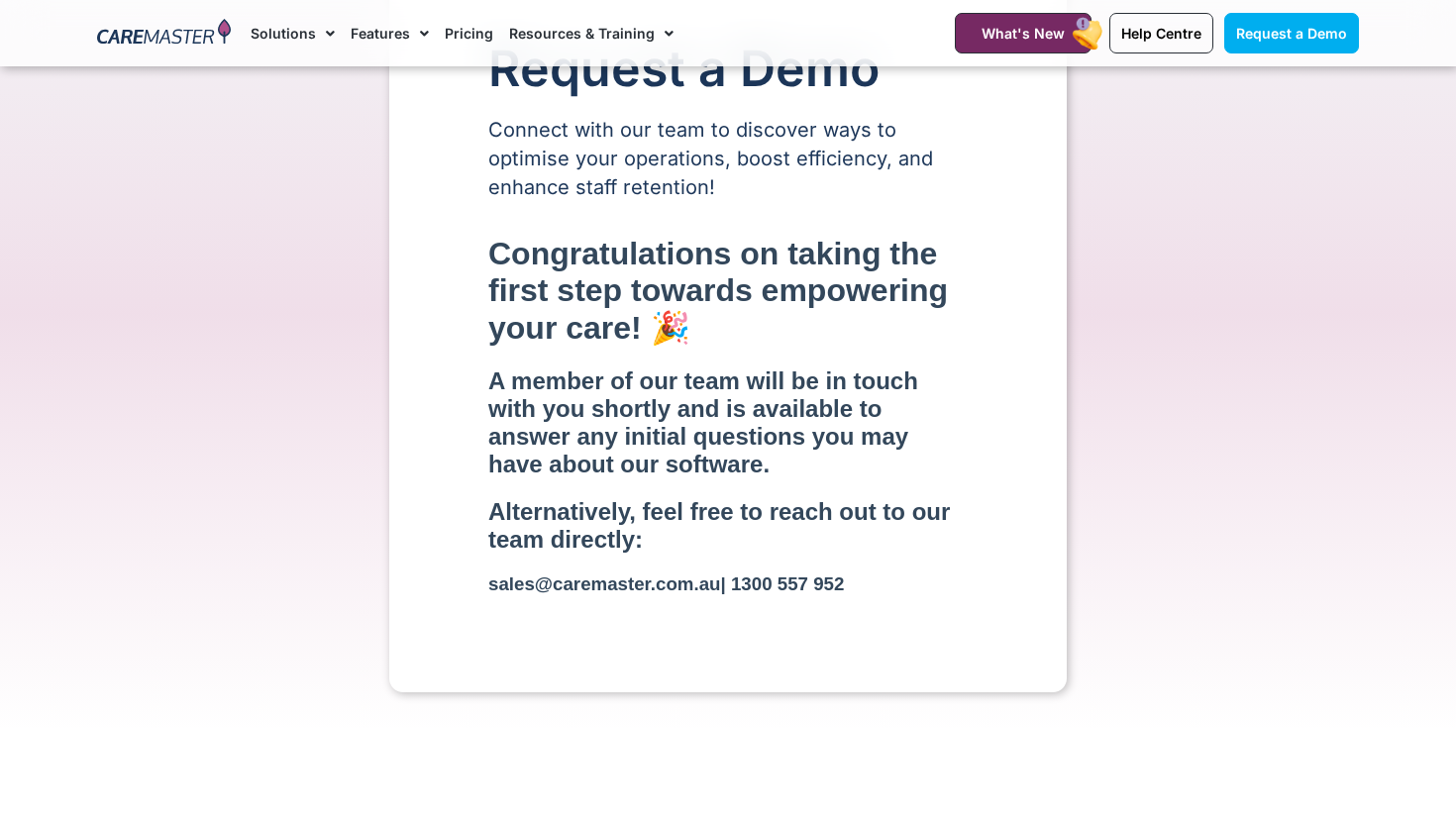 click on "Request a Demo
Connect with our team to discover ways to optimise your operations, boost efficiency, and enhance staff retention!" at bounding box center [728, 337] 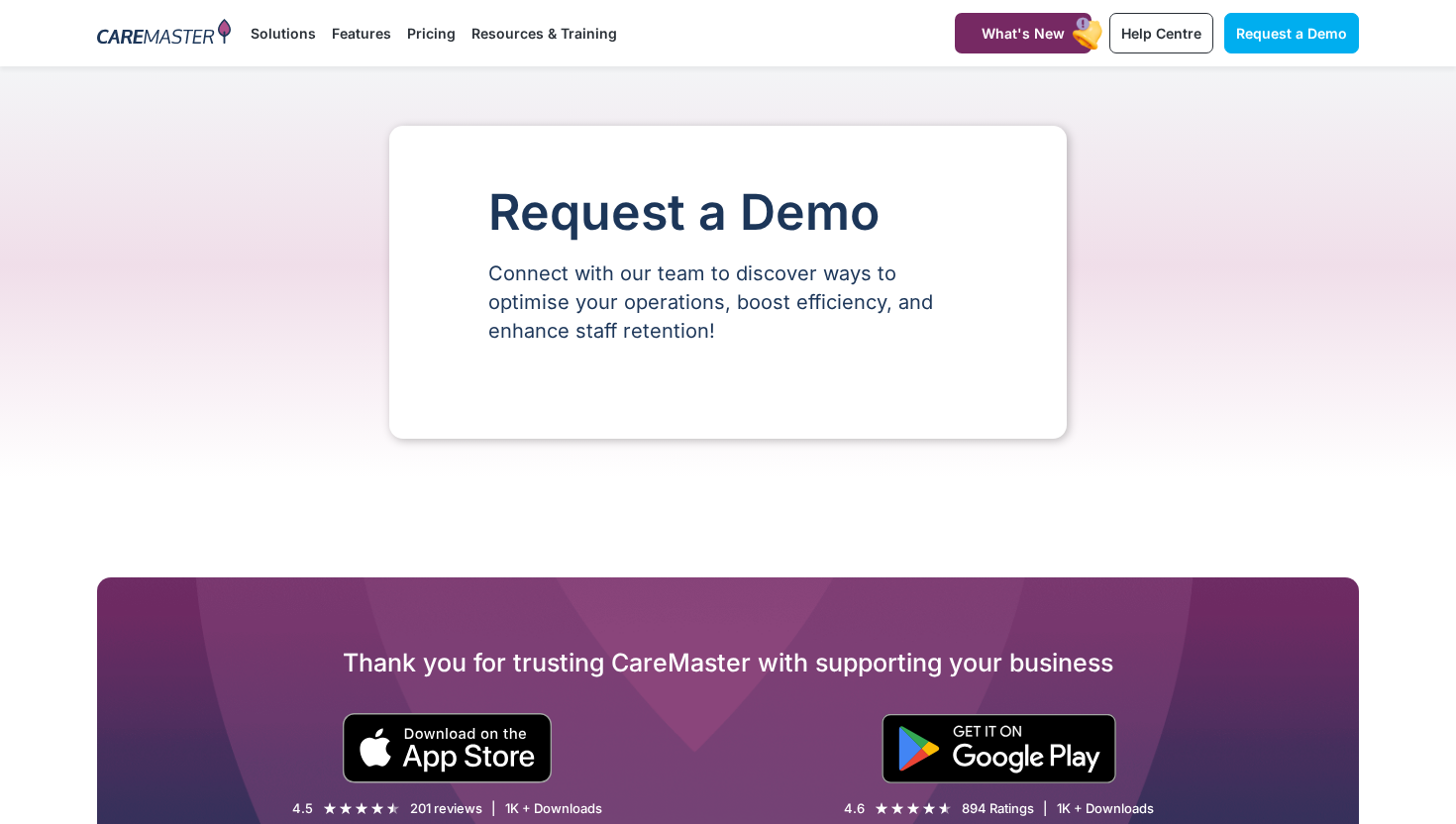 scroll, scrollTop: 0, scrollLeft: 0, axis: both 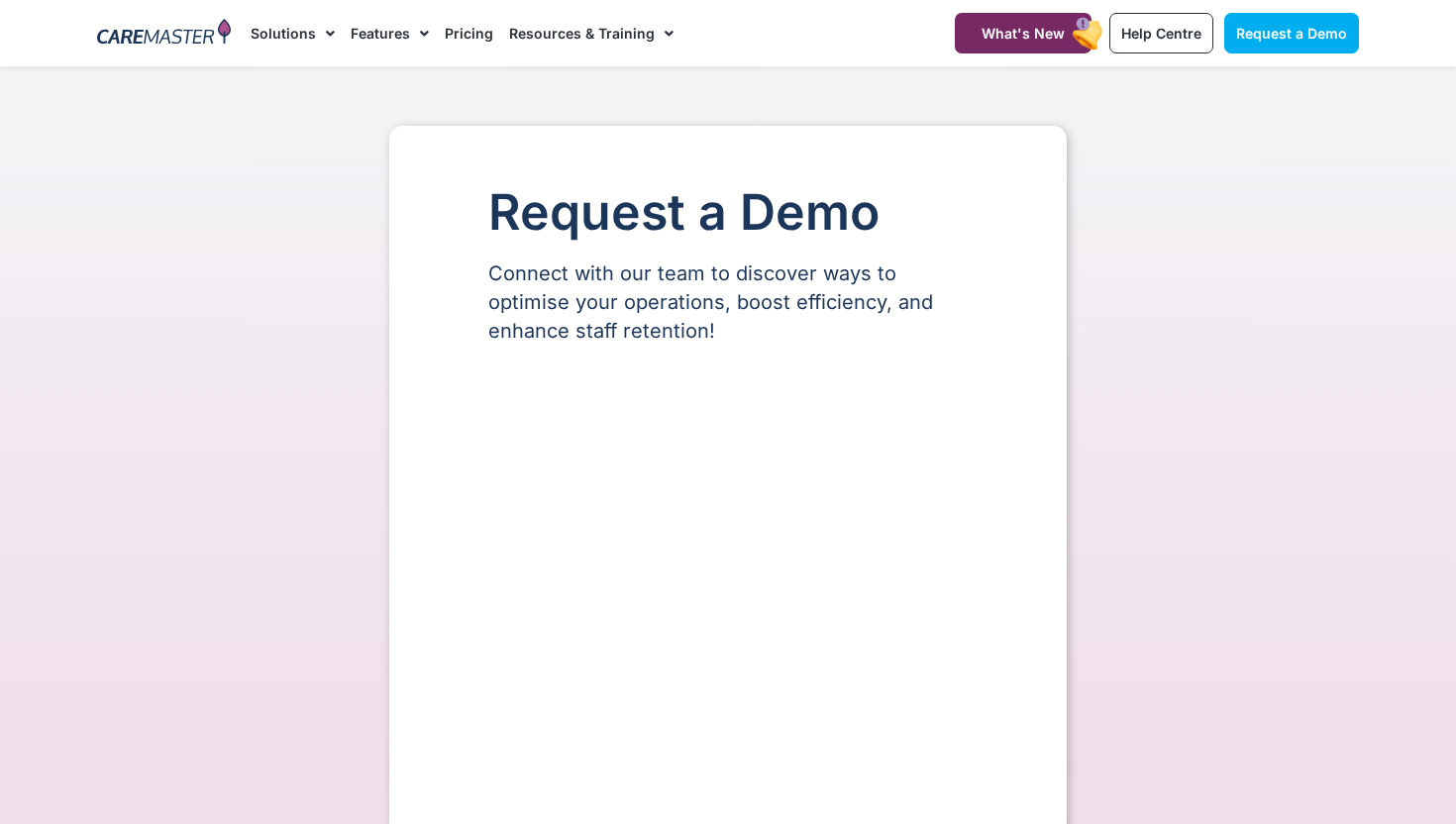select on "**" 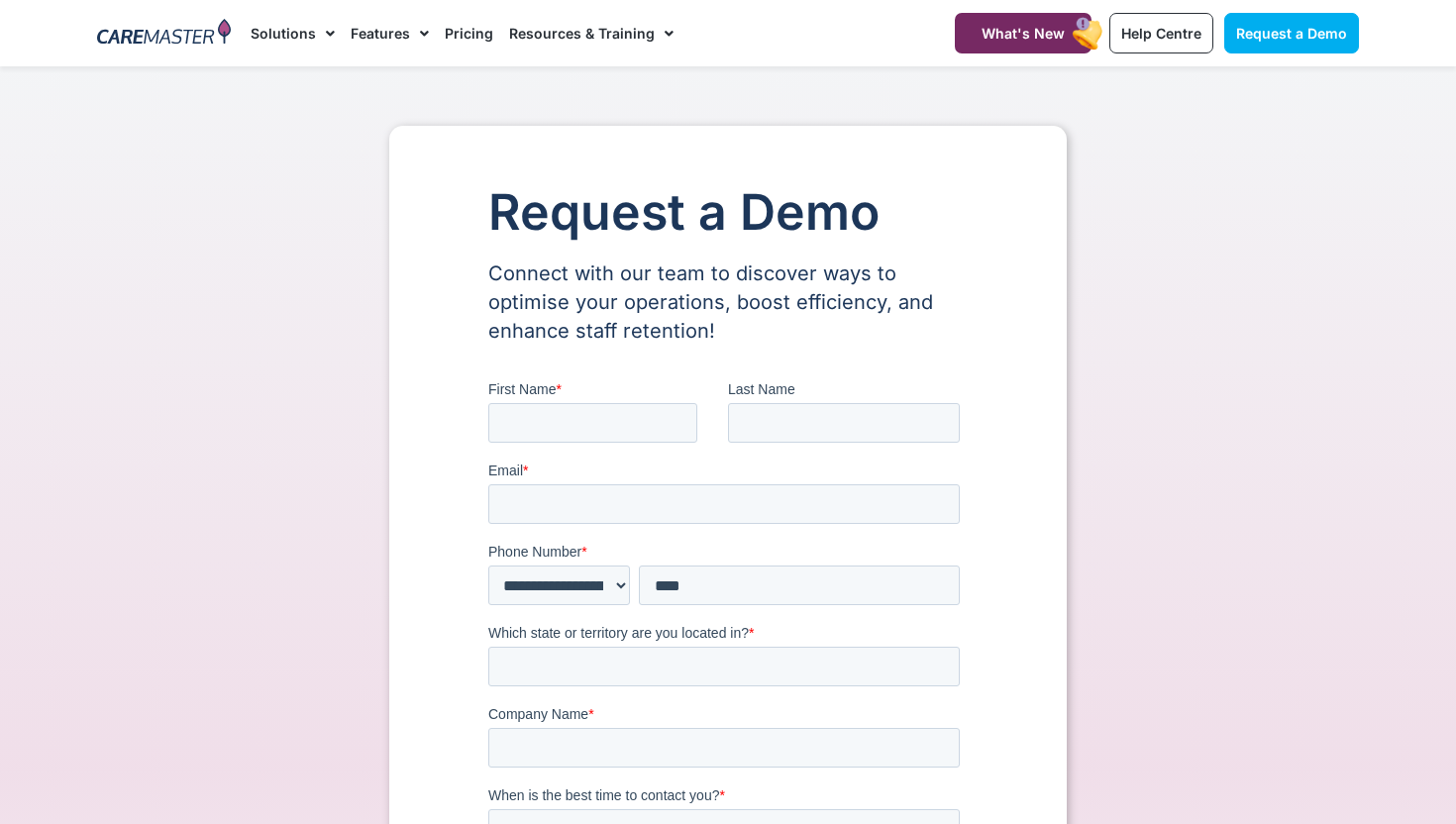 scroll, scrollTop: 0, scrollLeft: 0, axis: both 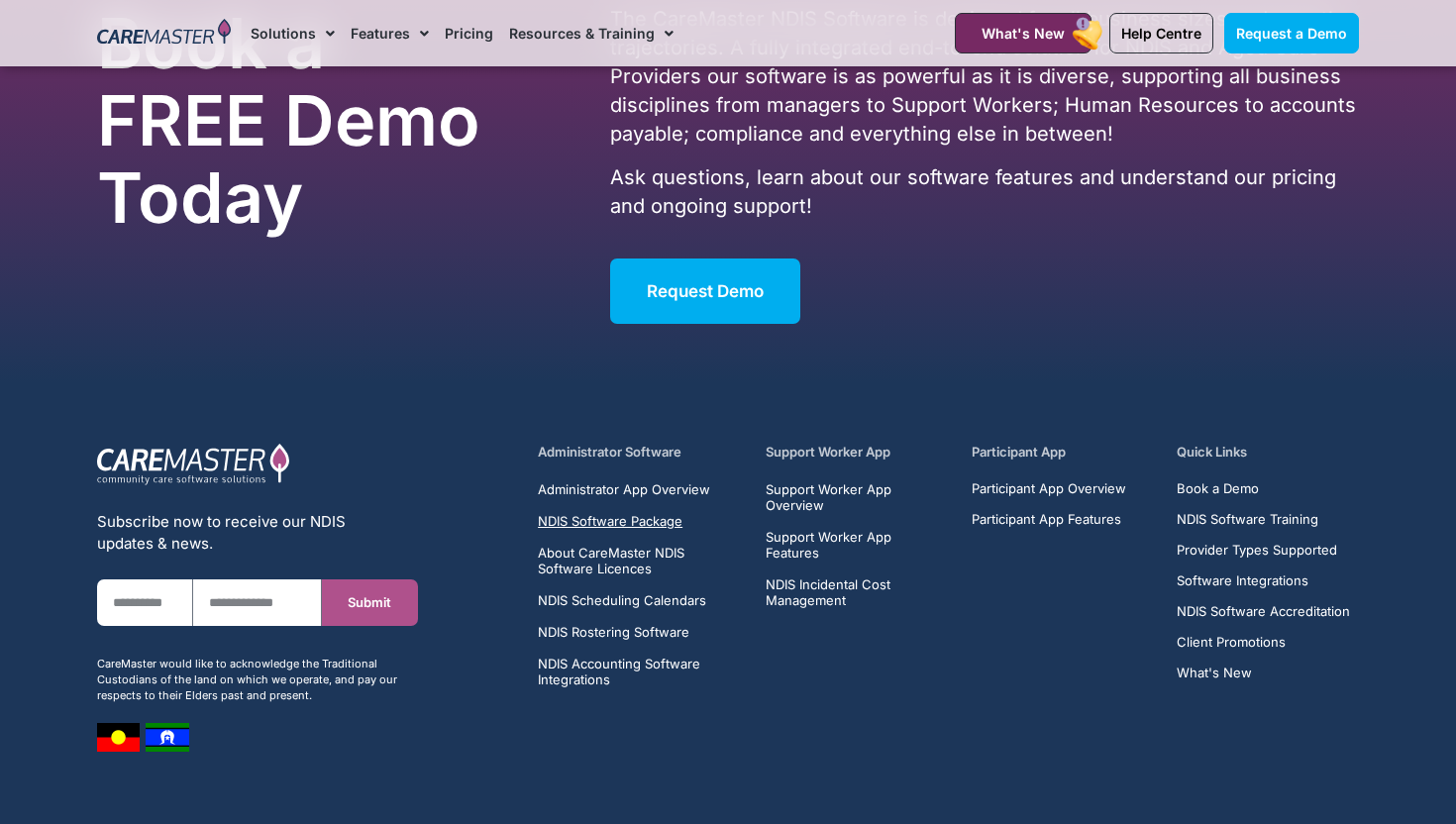 click on "NDIS Software Package" at bounding box center (610, 521) 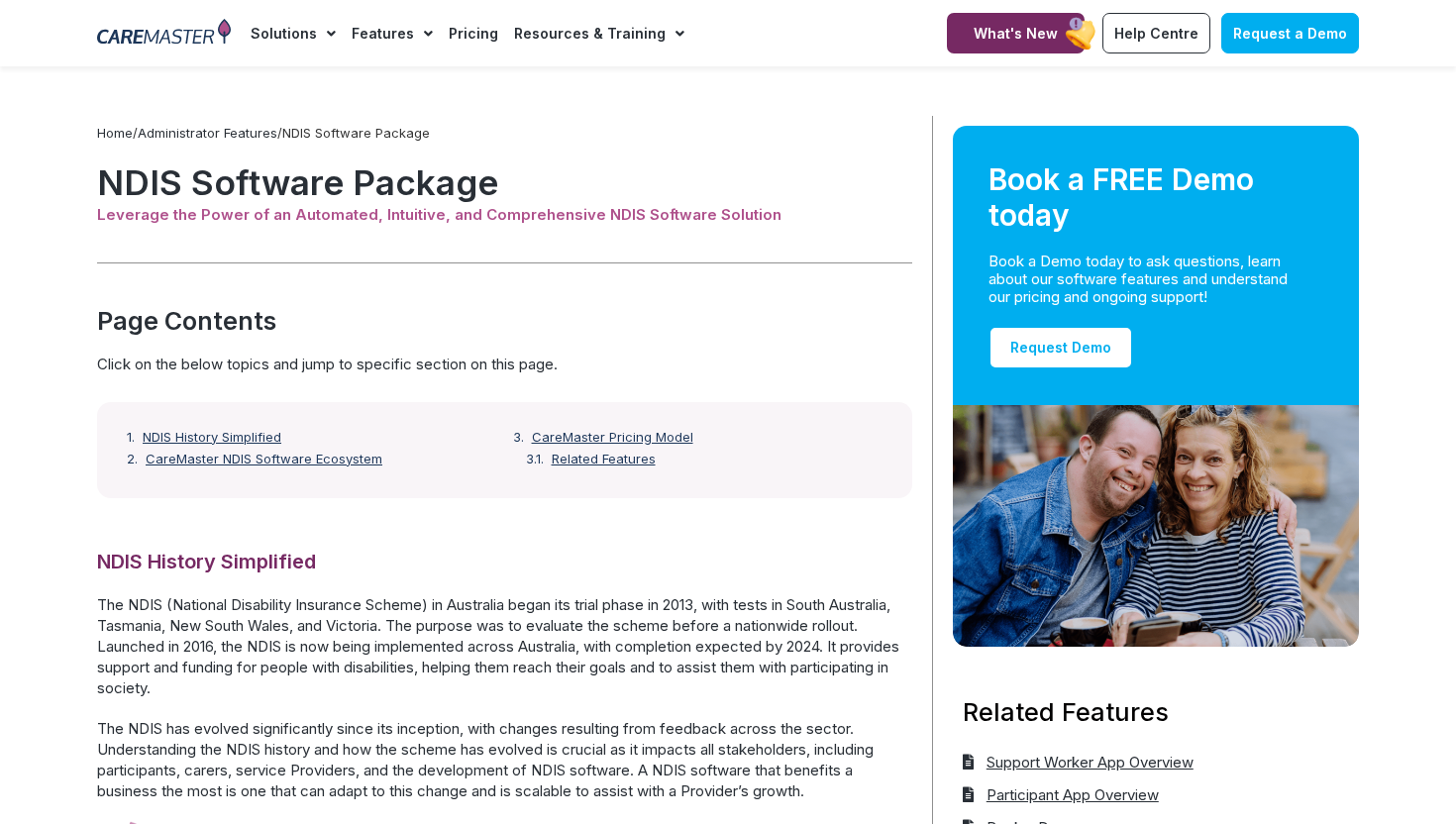 scroll, scrollTop: 0, scrollLeft: 0, axis: both 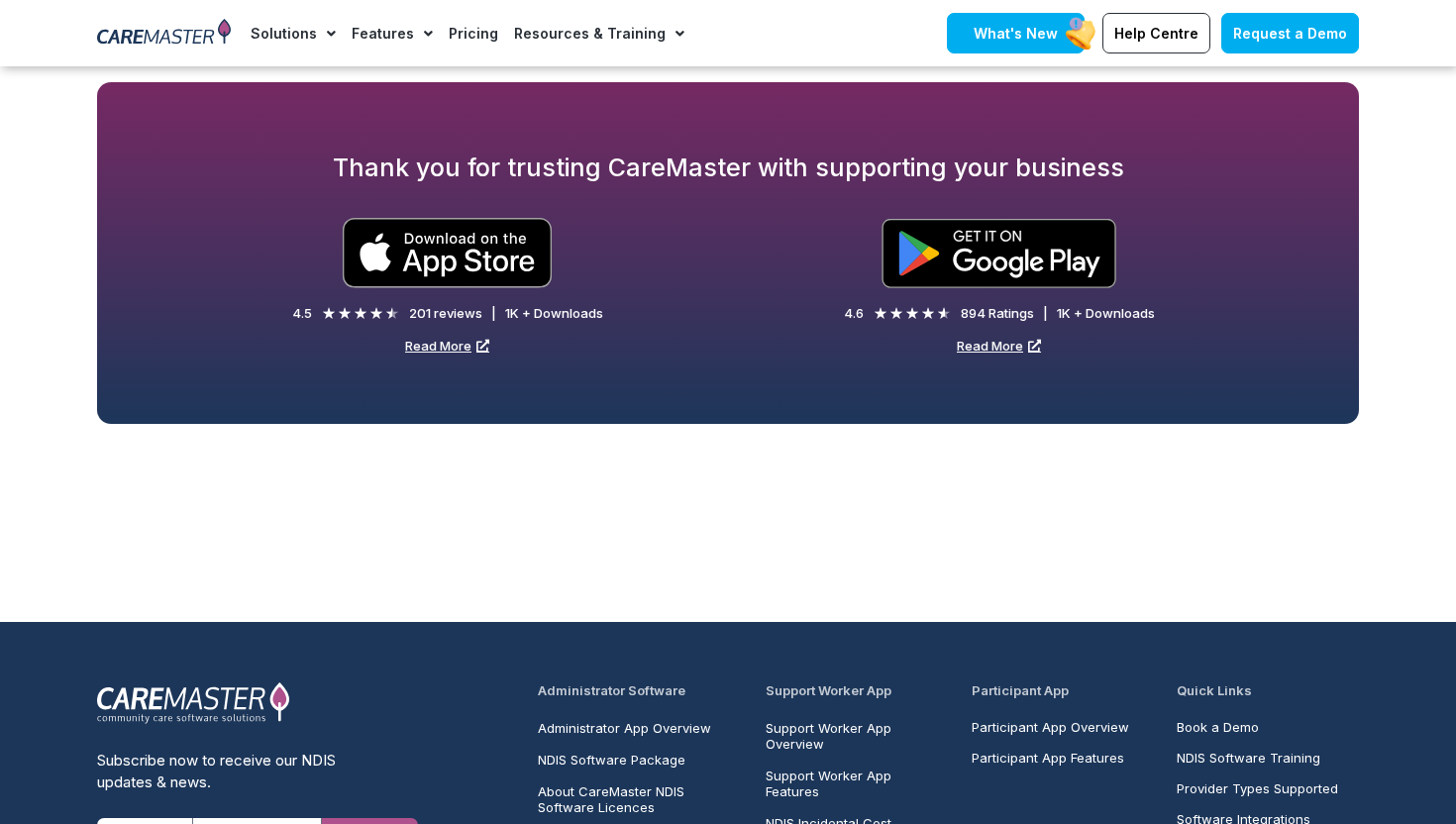 click on "What's New" at bounding box center [1015, 33] 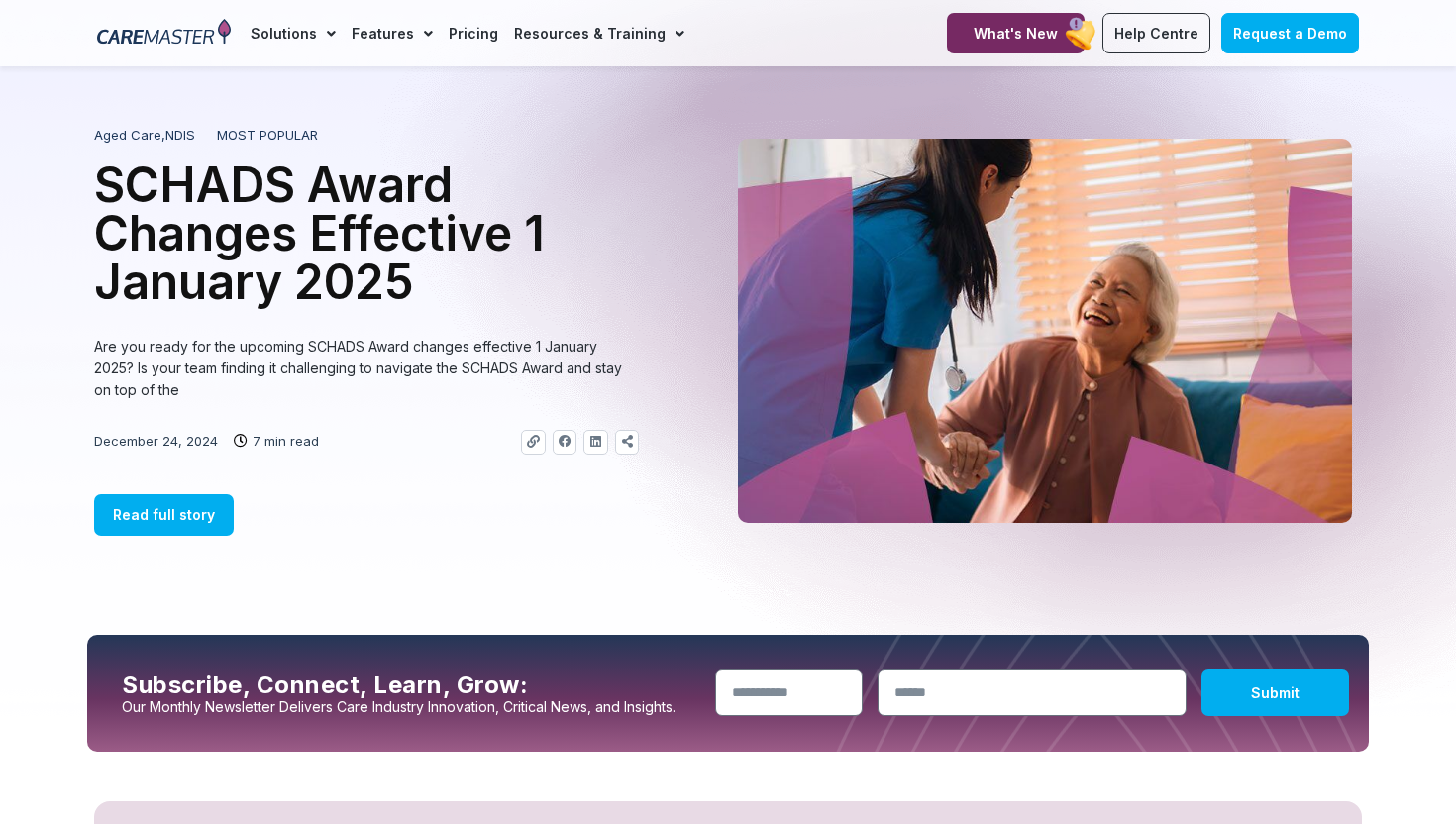 scroll, scrollTop: 0, scrollLeft: 0, axis: both 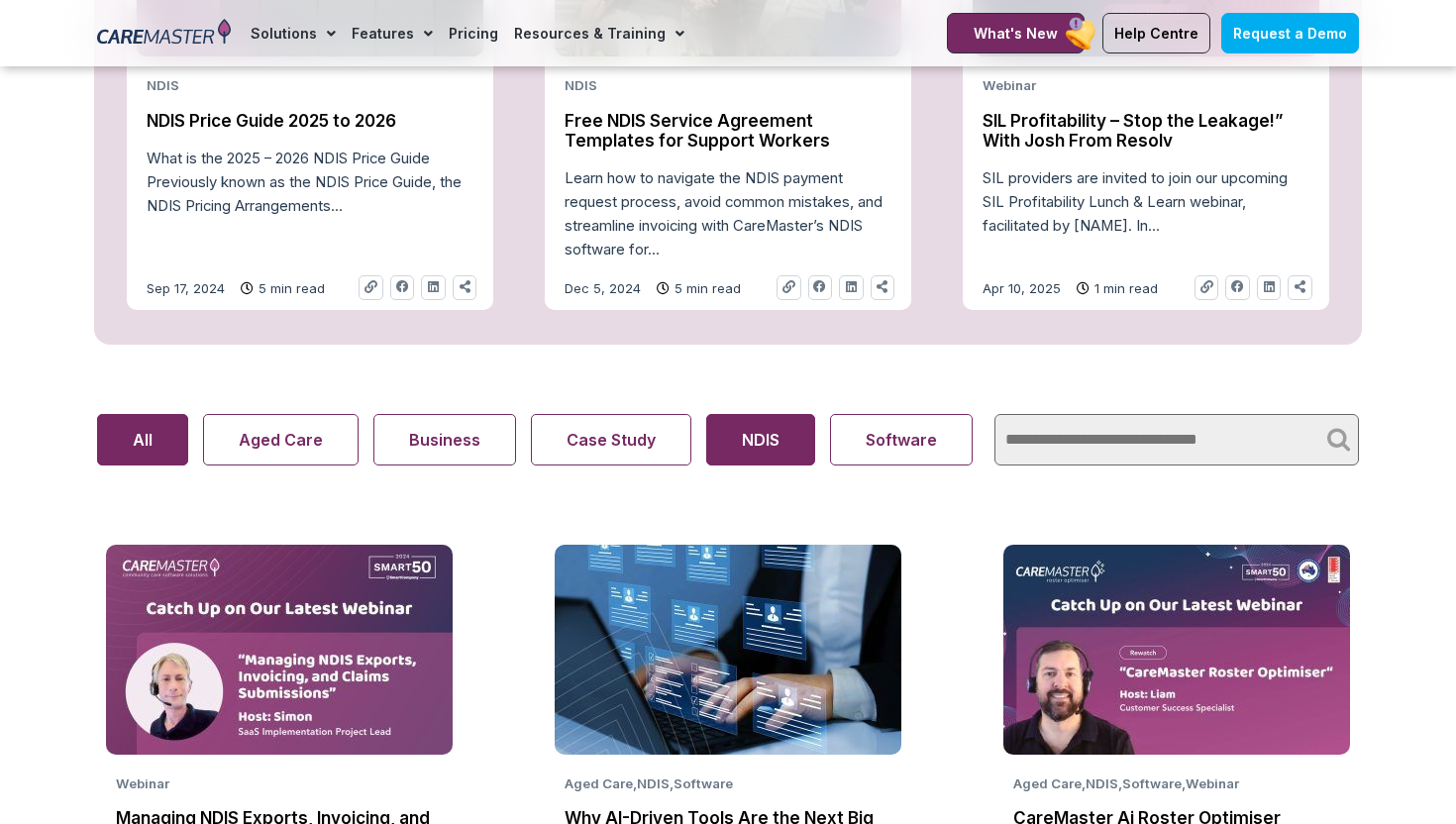 click on "NDIS" at bounding box center [761, 440] 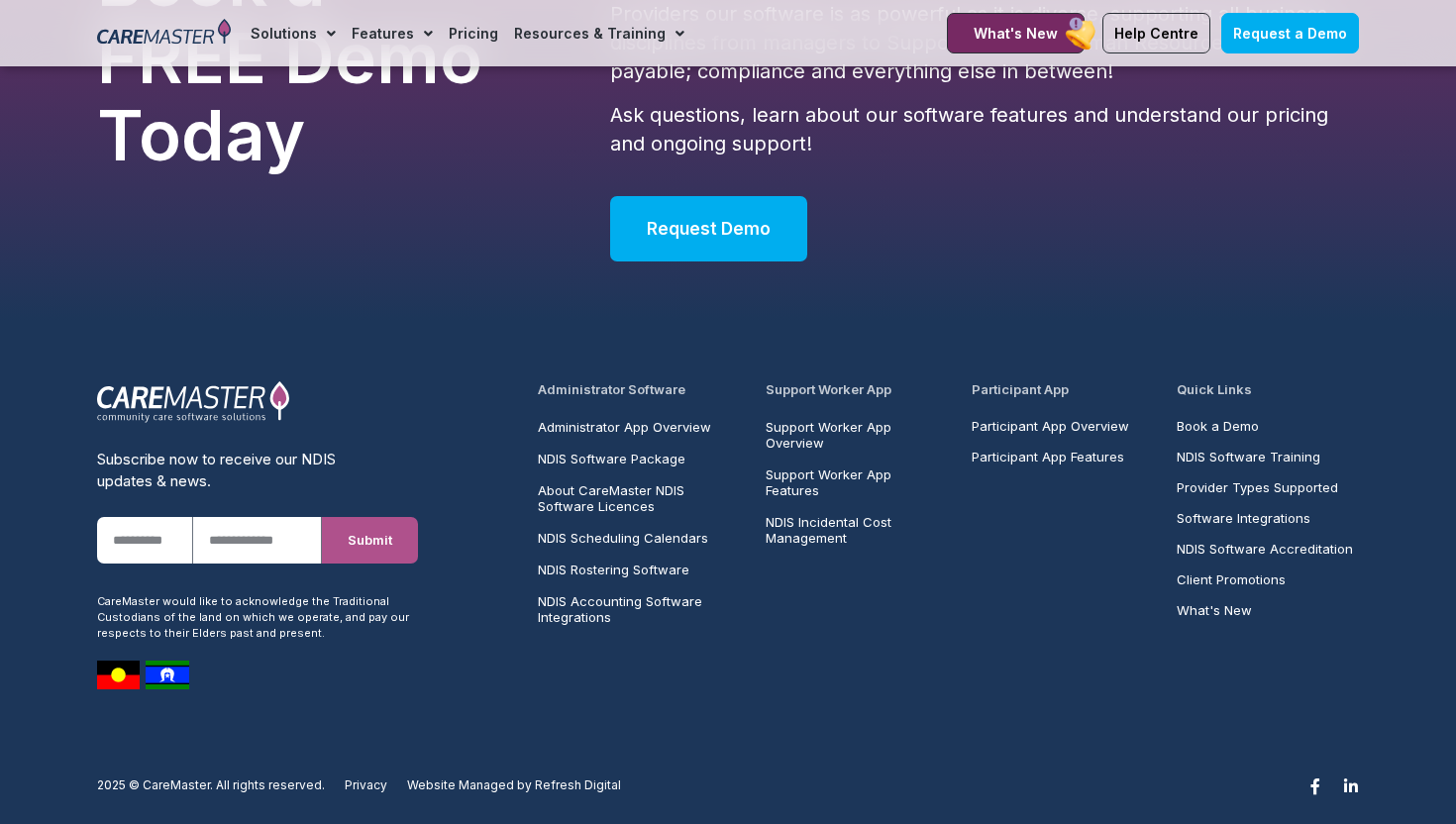 scroll, scrollTop: 3537, scrollLeft: 0, axis: vertical 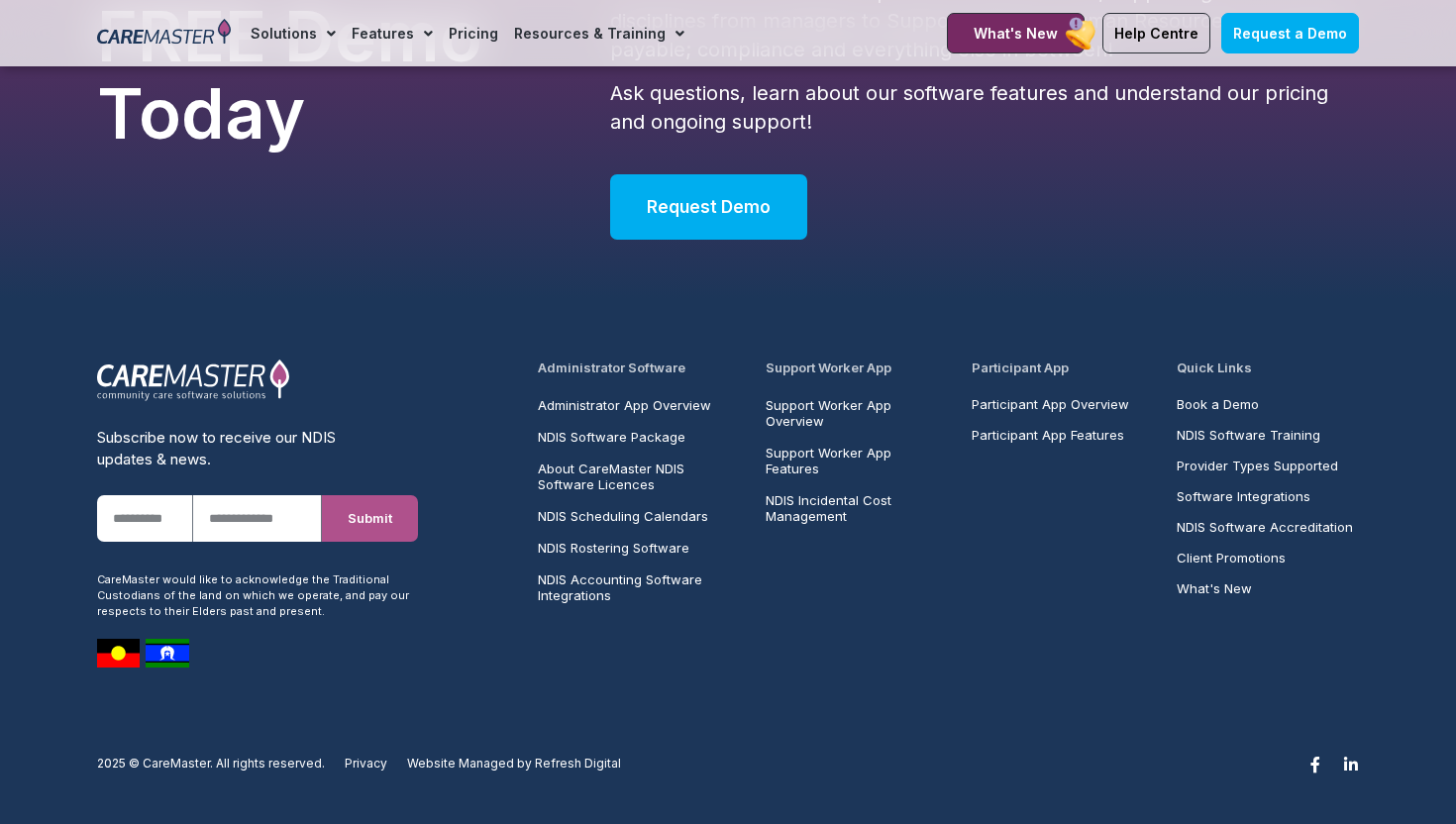 drag, startPoint x: 623, startPoint y: 315, endPoint x: 534, endPoint y: 297, distance: 90.80198 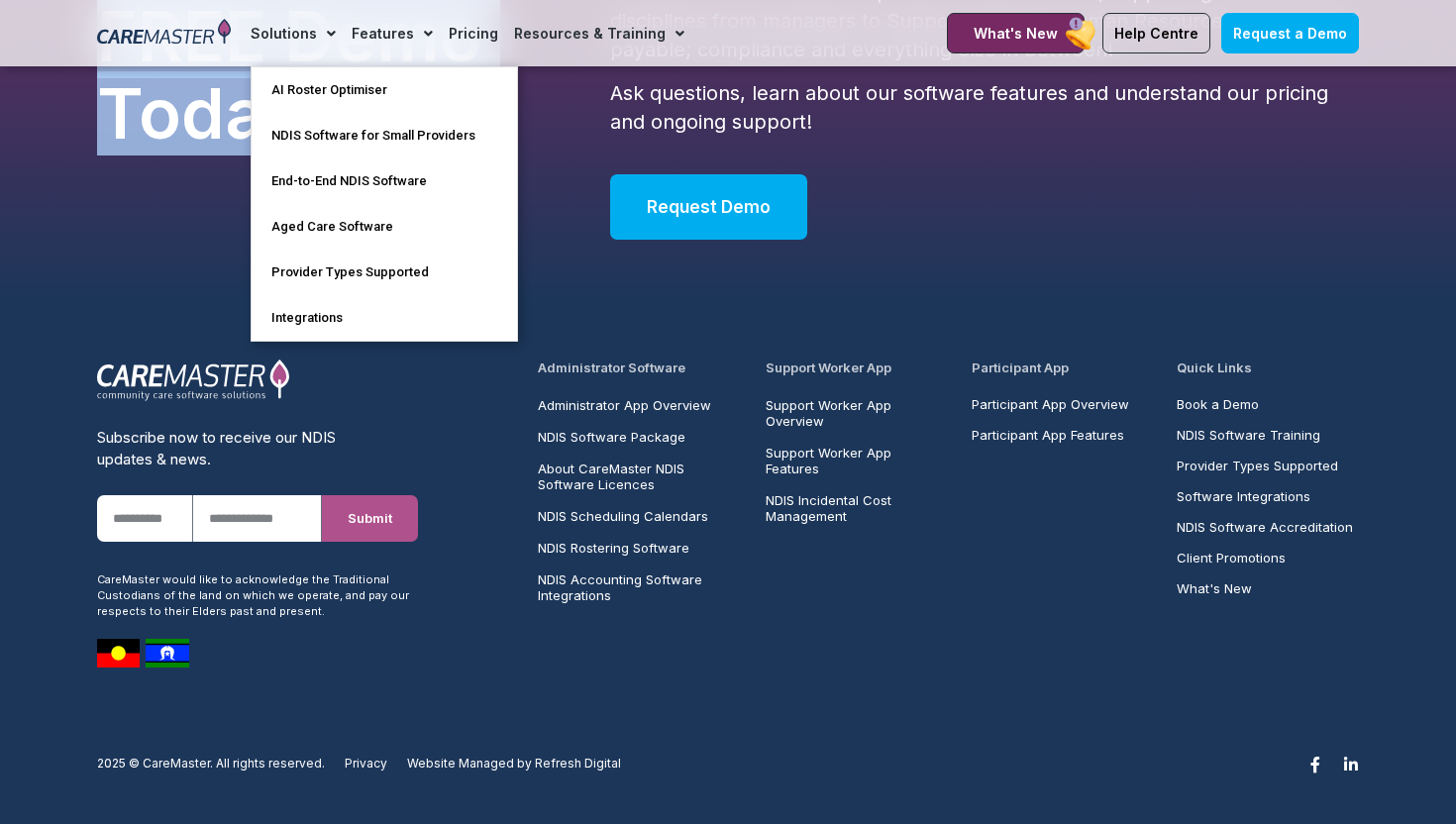 click on "Solutions" 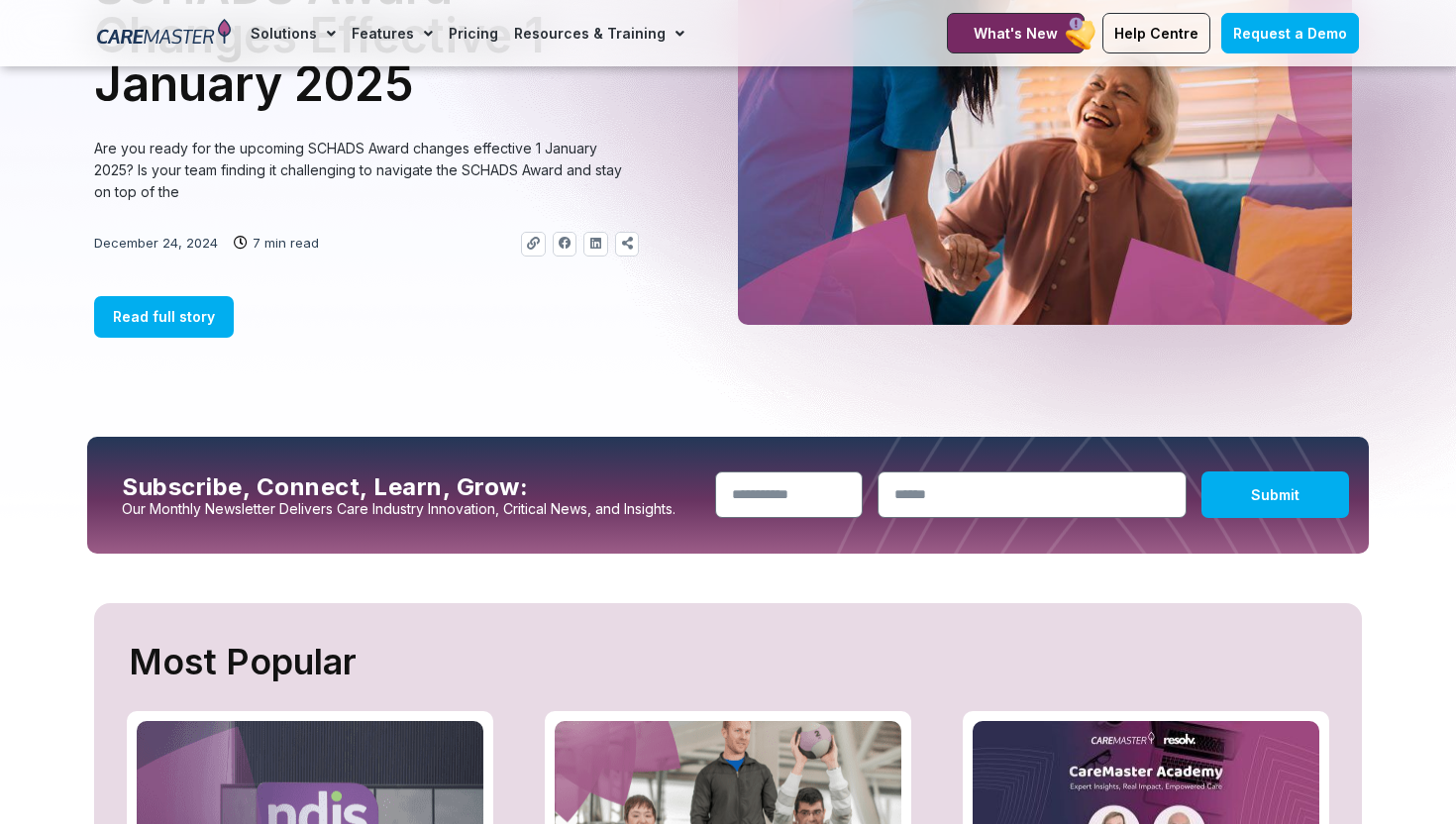 scroll, scrollTop: 0, scrollLeft: 0, axis: both 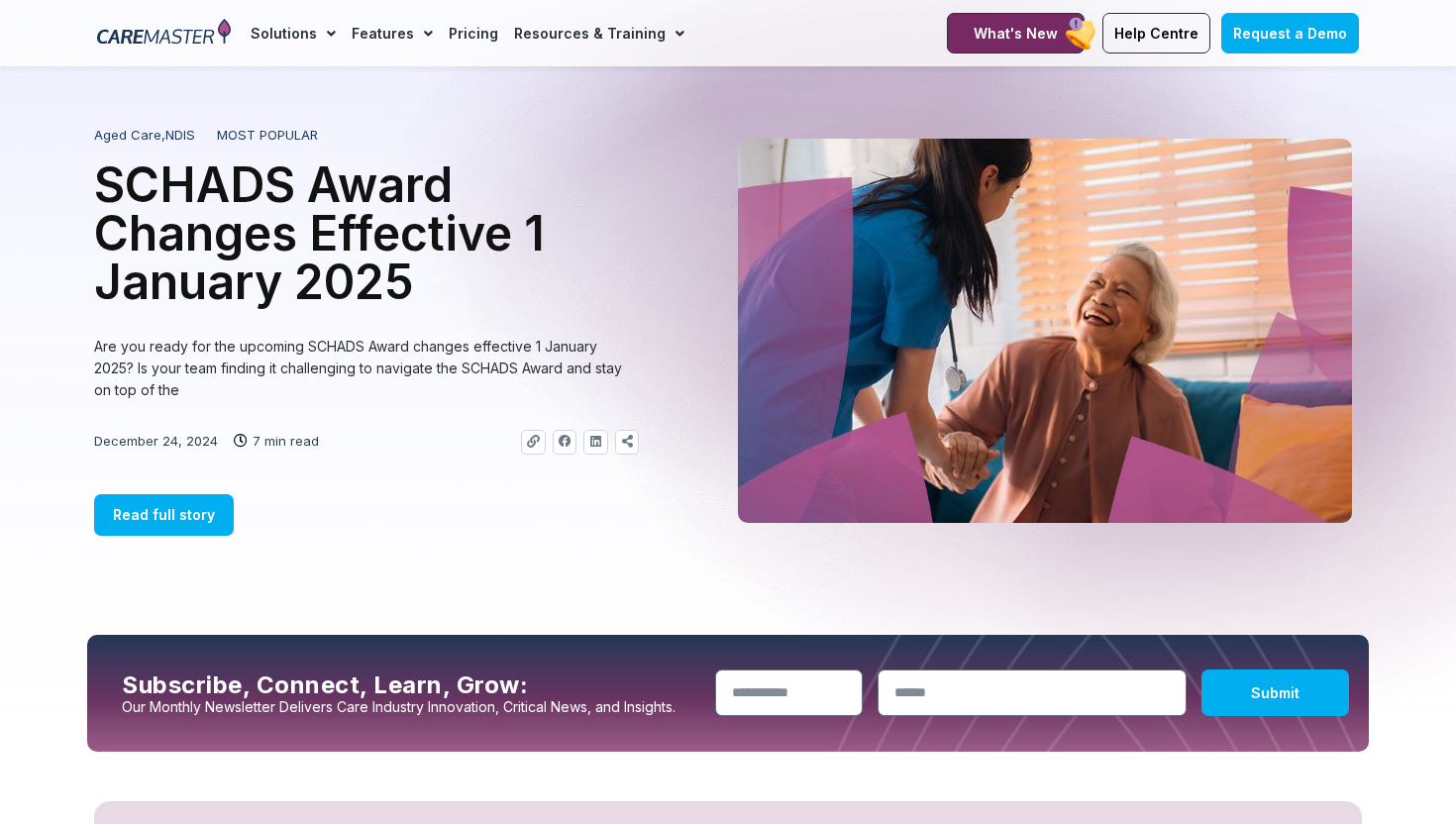 click on "Solutions" 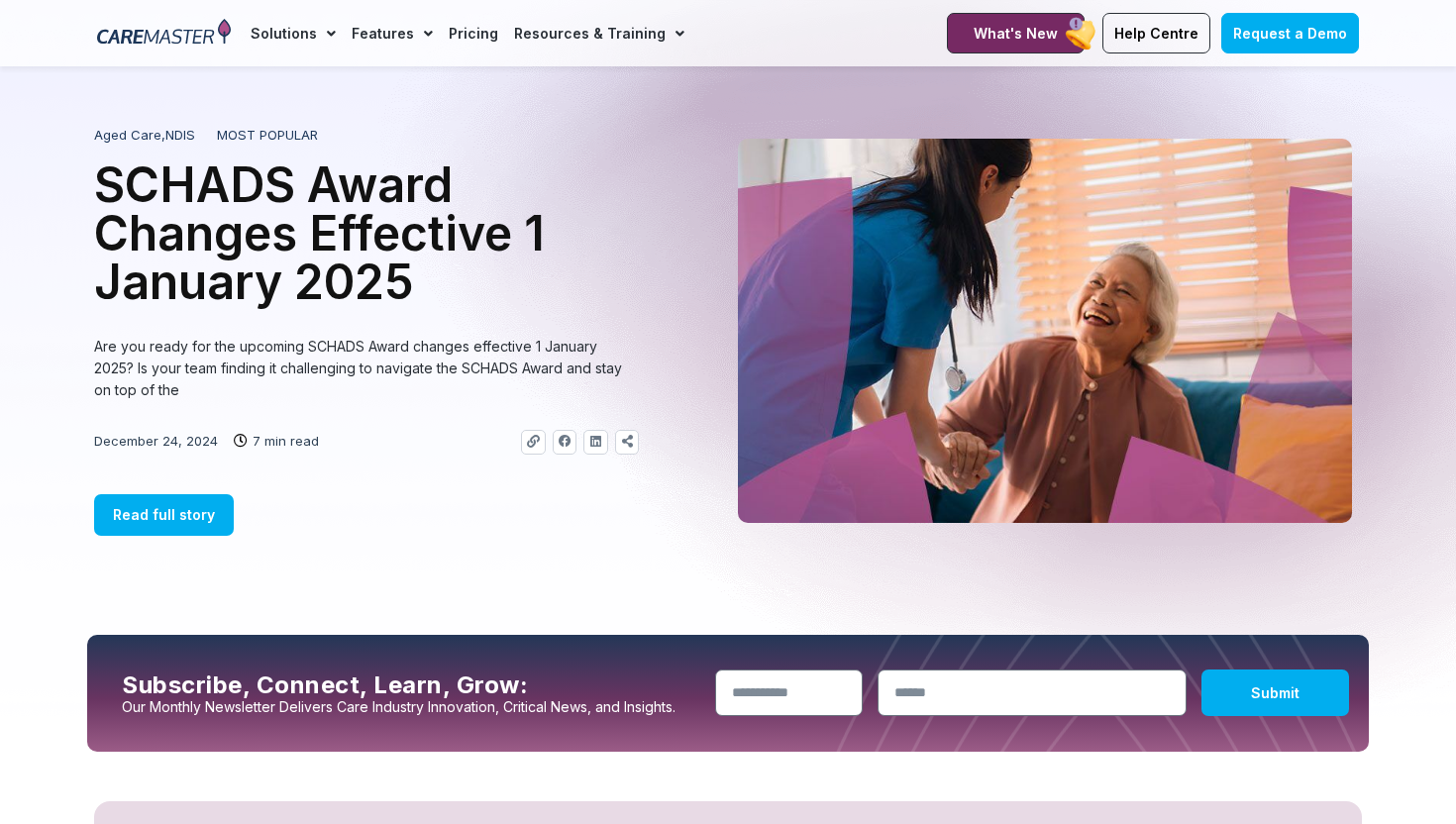 click on "Pricing" 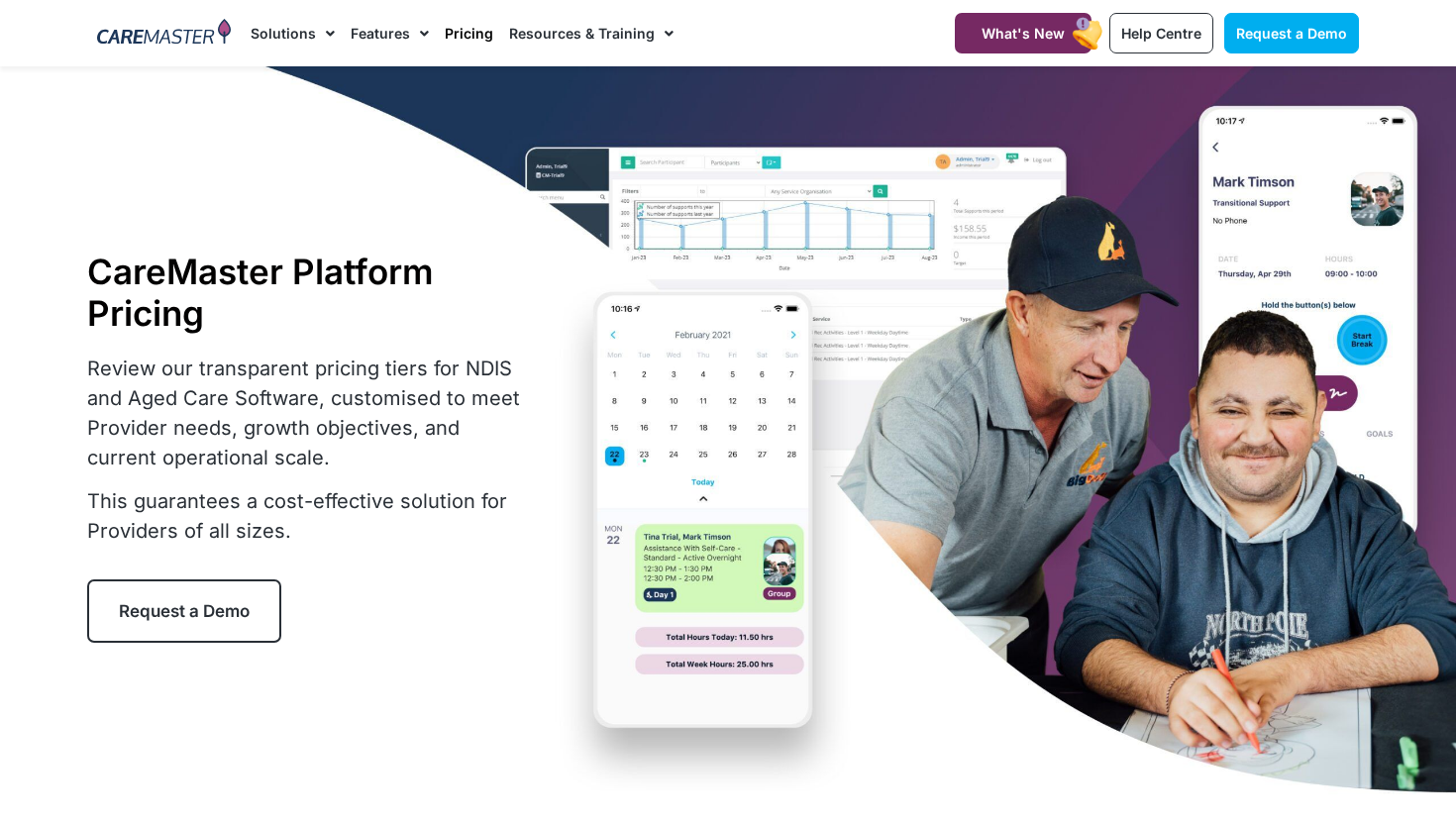 scroll, scrollTop: 0, scrollLeft: 0, axis: both 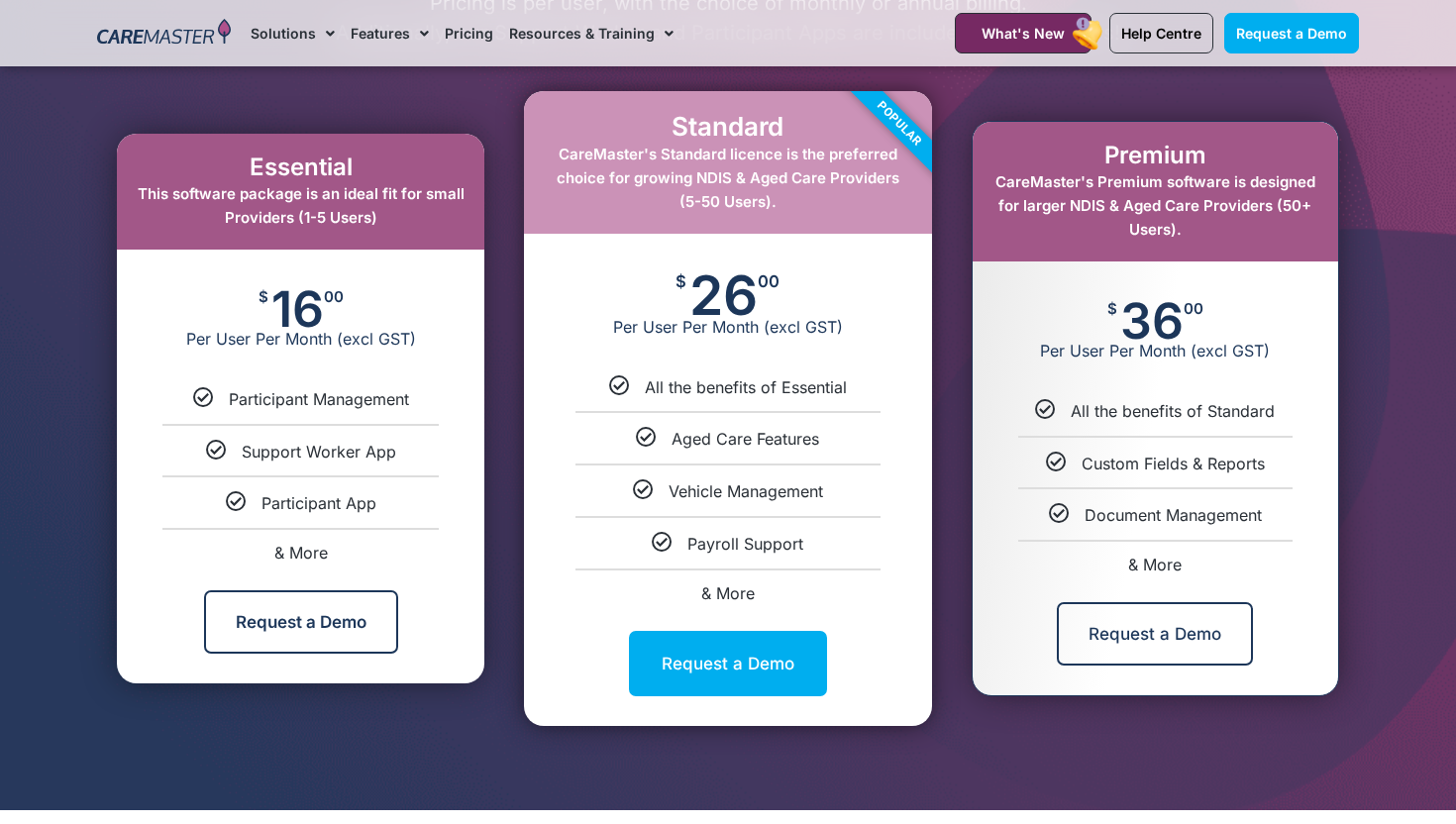 click on "Request a Demo" at bounding box center [728, 664] 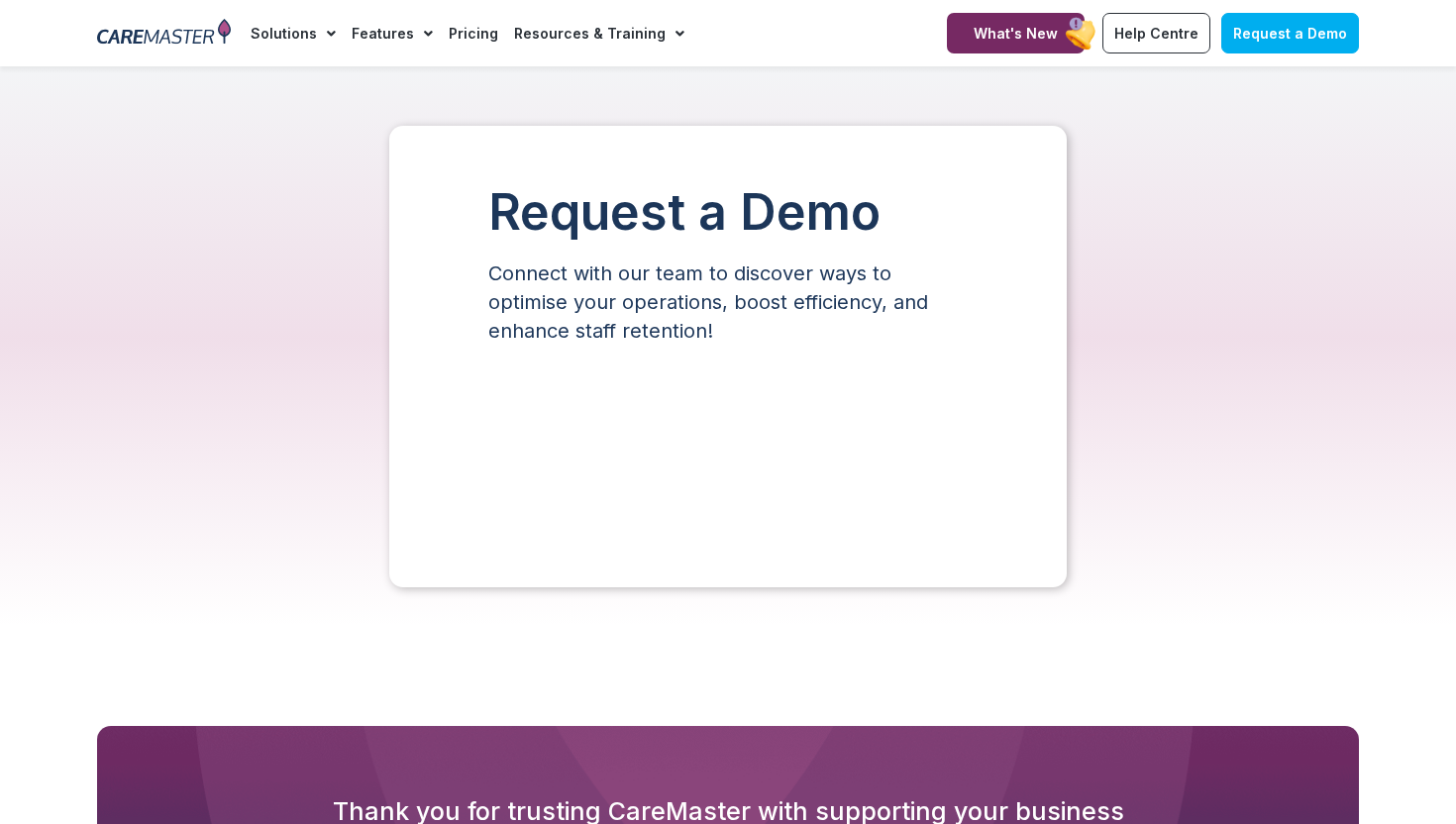 scroll, scrollTop: 0, scrollLeft: 0, axis: both 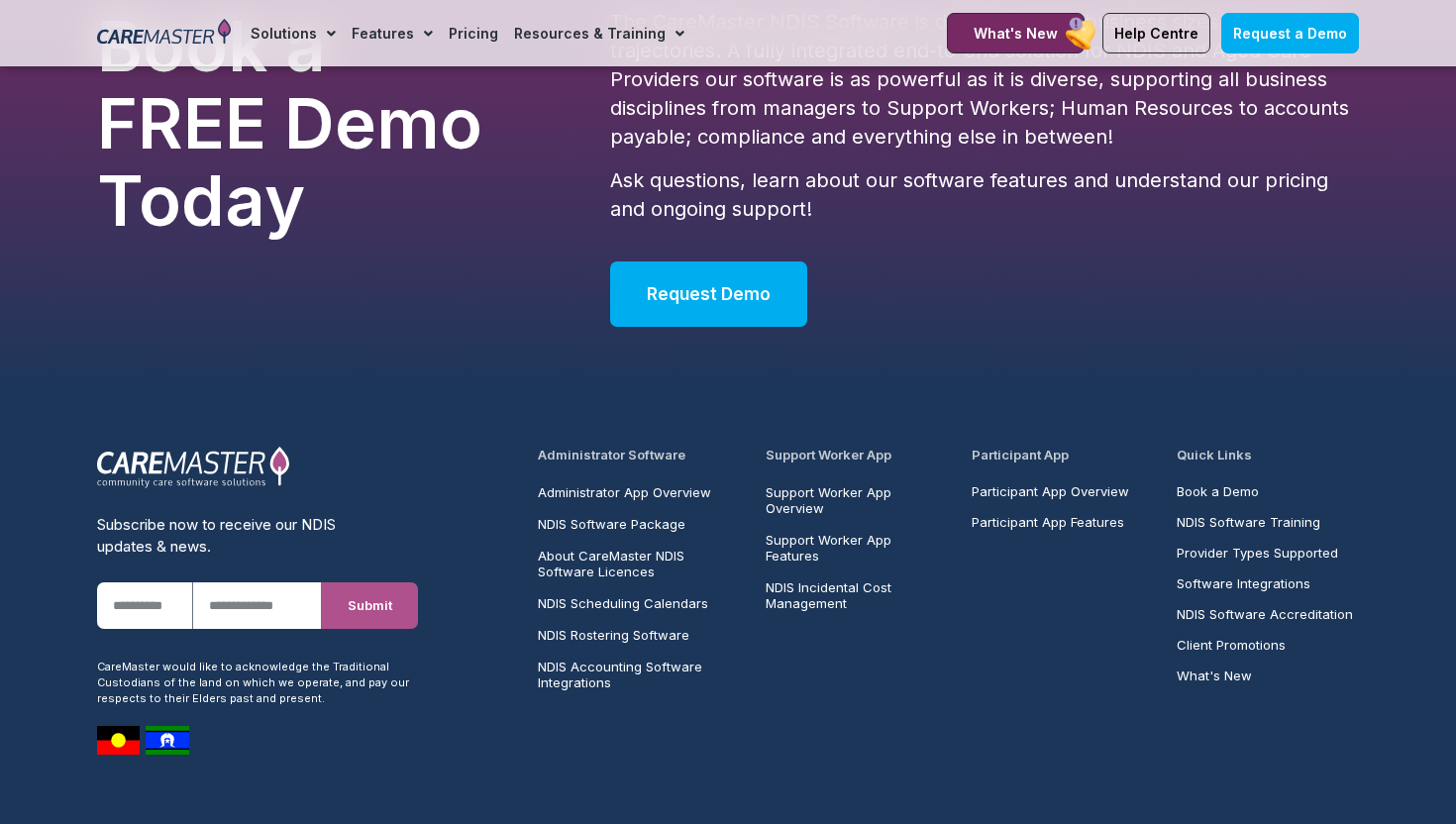 drag, startPoint x: 409, startPoint y: 402, endPoint x: 432, endPoint y: 374, distance: 36.23534 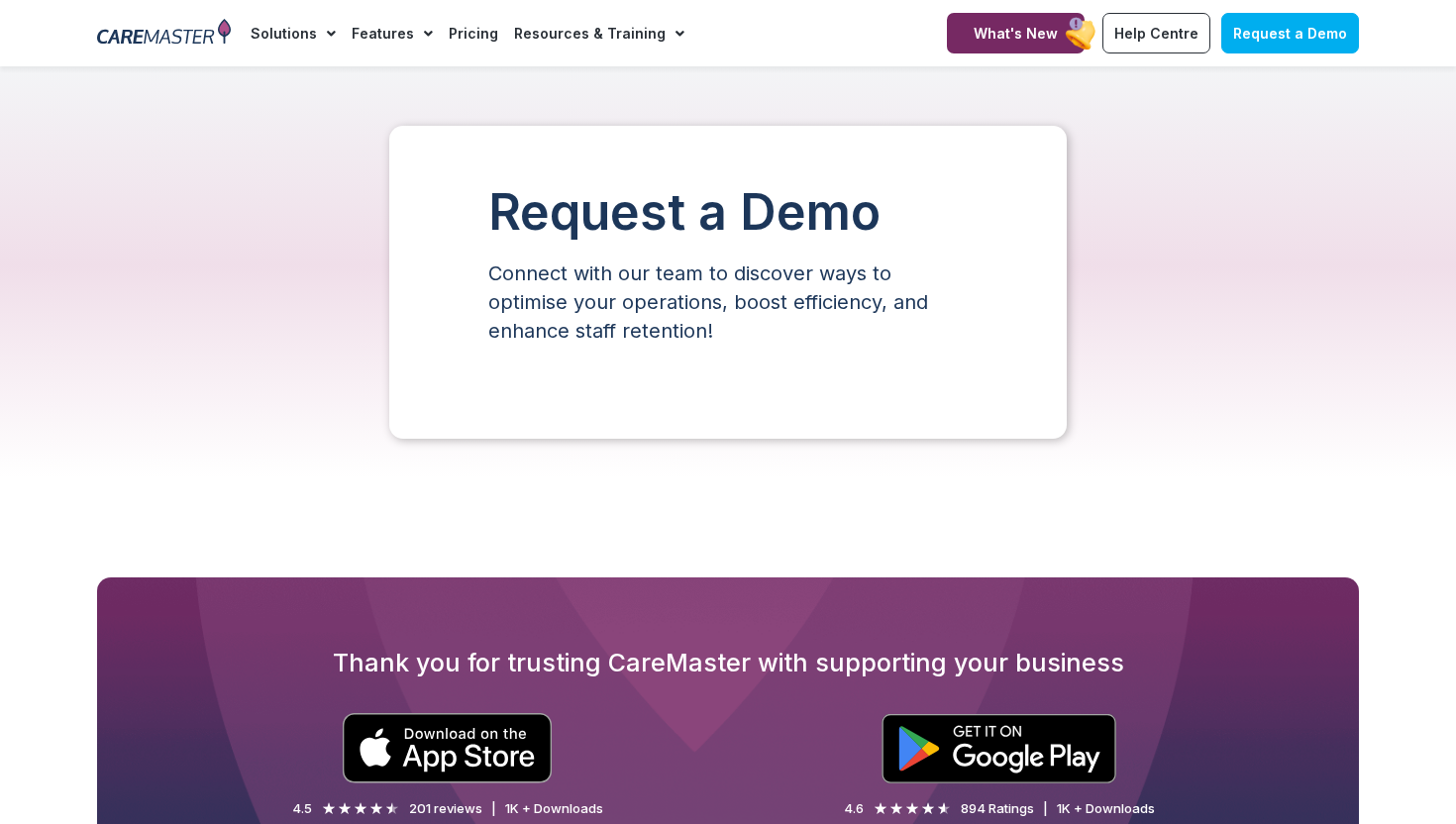 scroll, scrollTop: 0, scrollLeft: 0, axis: both 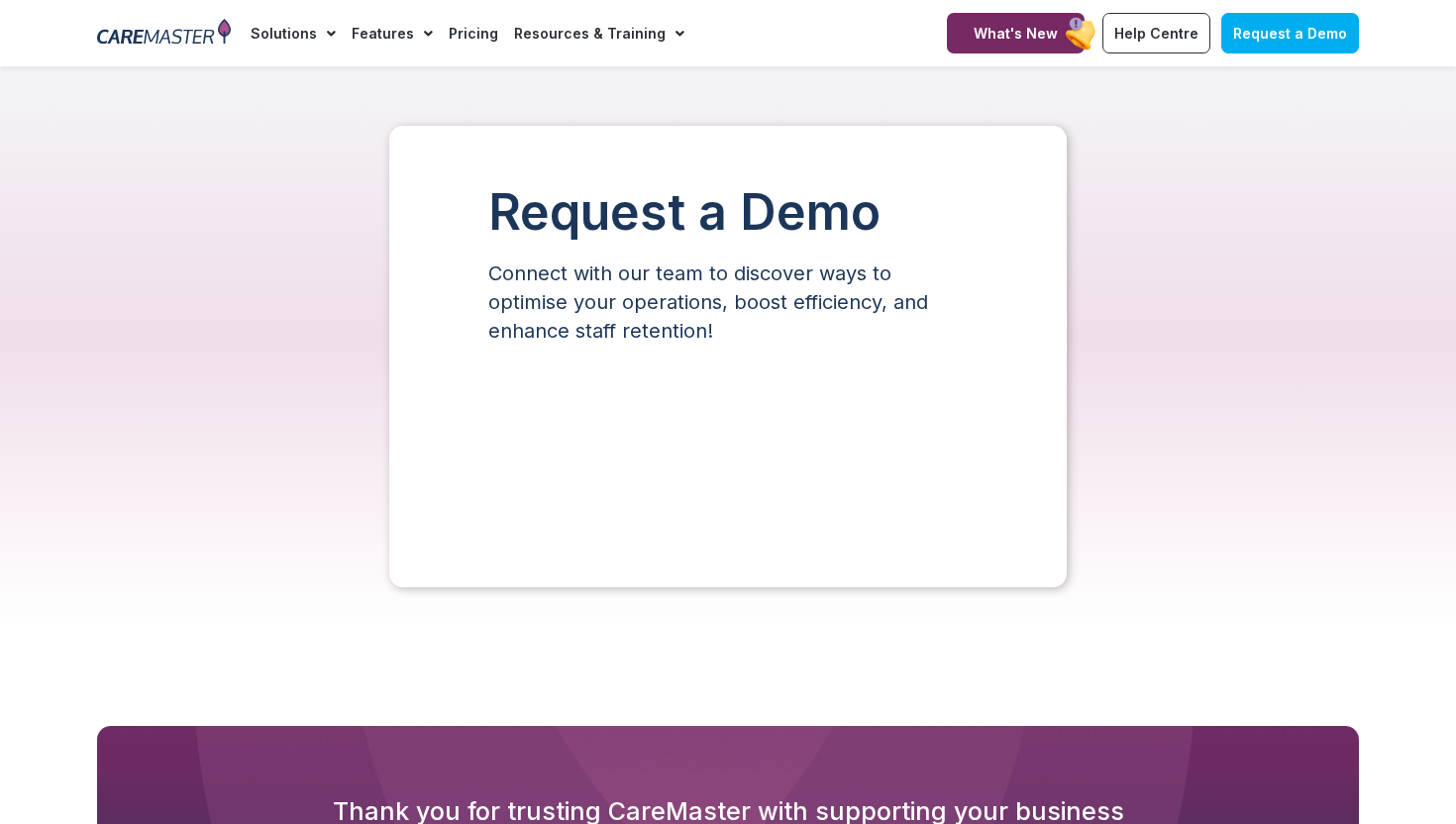 select on "**" 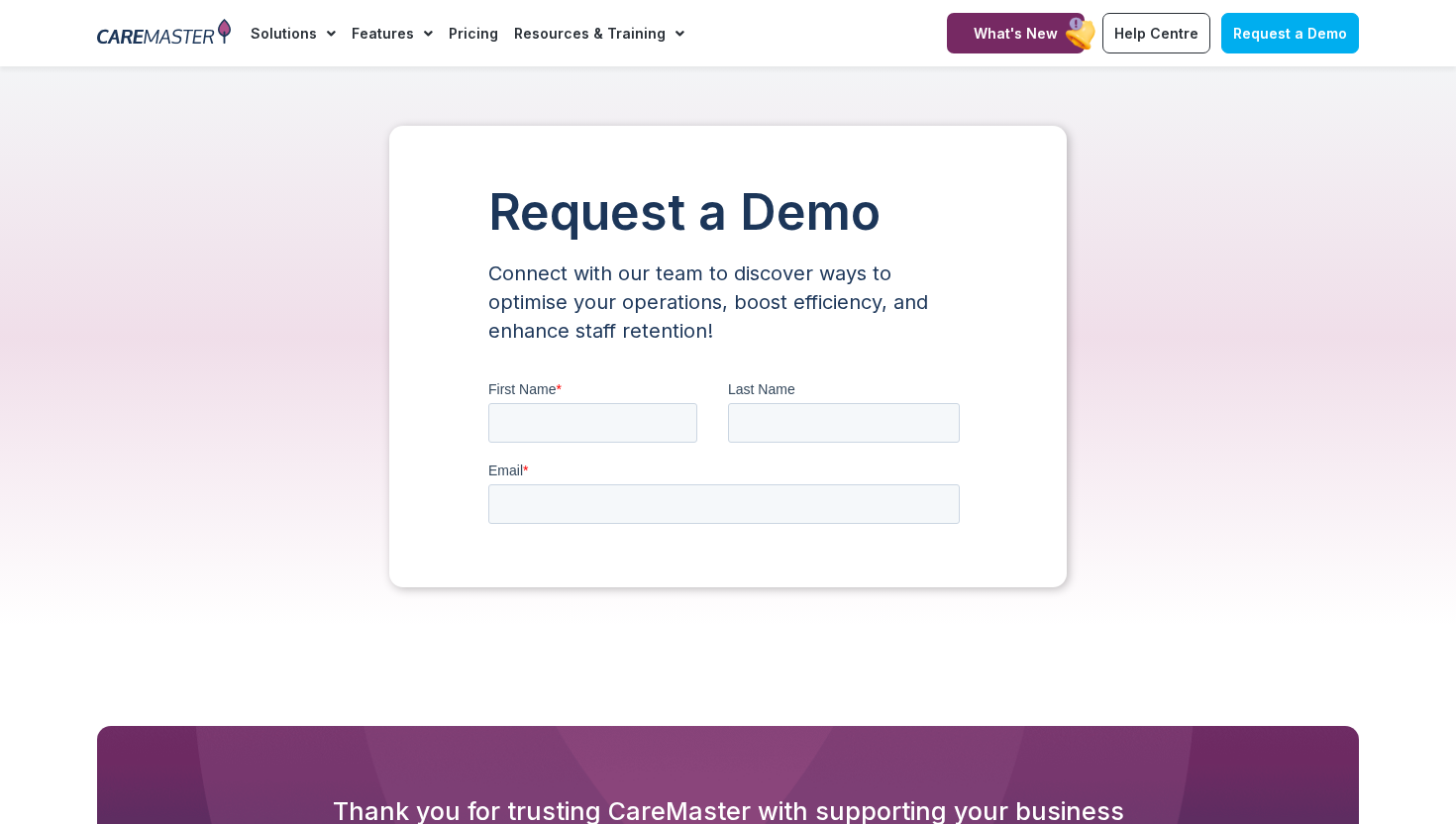 scroll, scrollTop: 0, scrollLeft: 0, axis: both 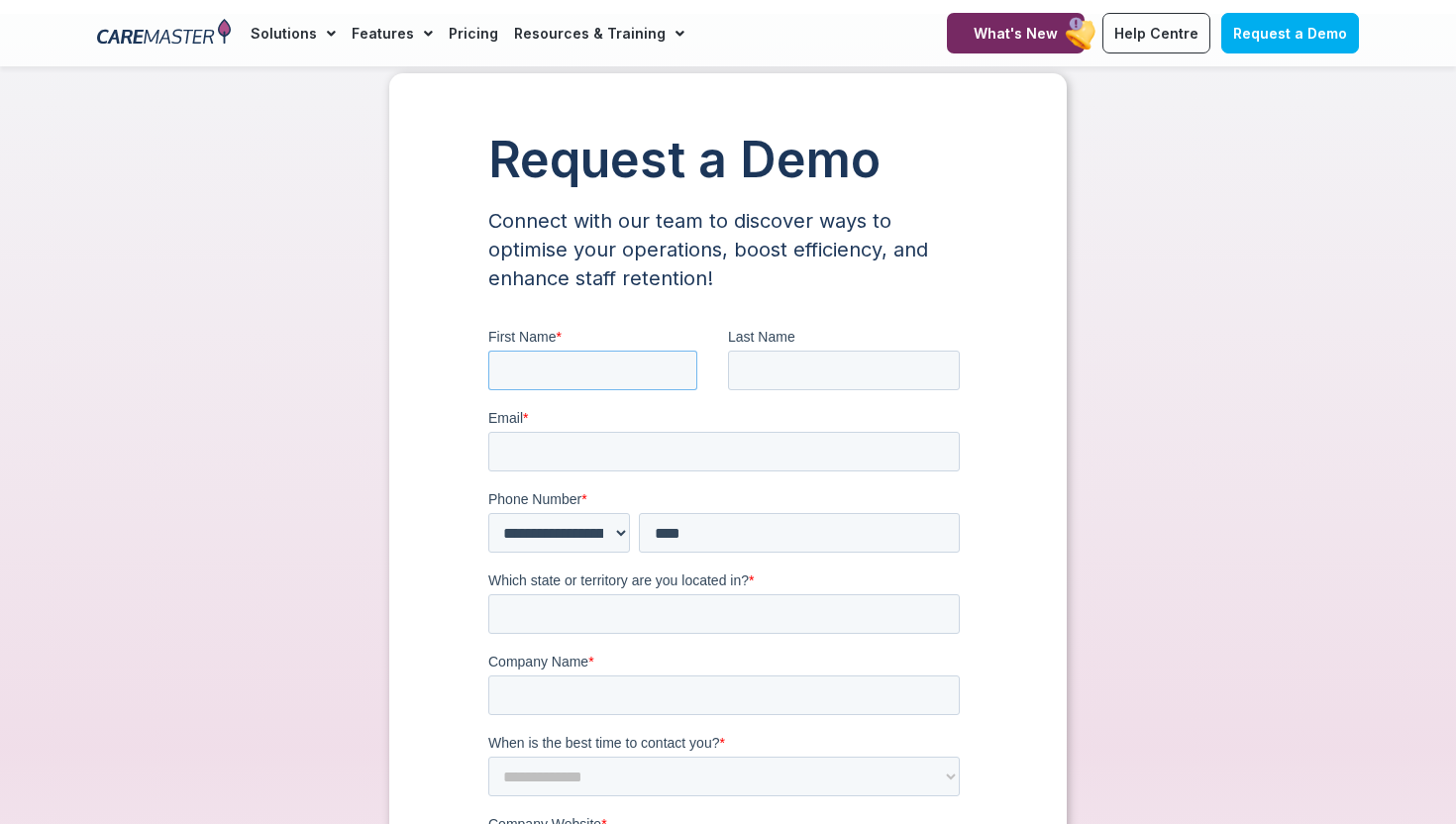 click on "First Name *" at bounding box center [592, 370] 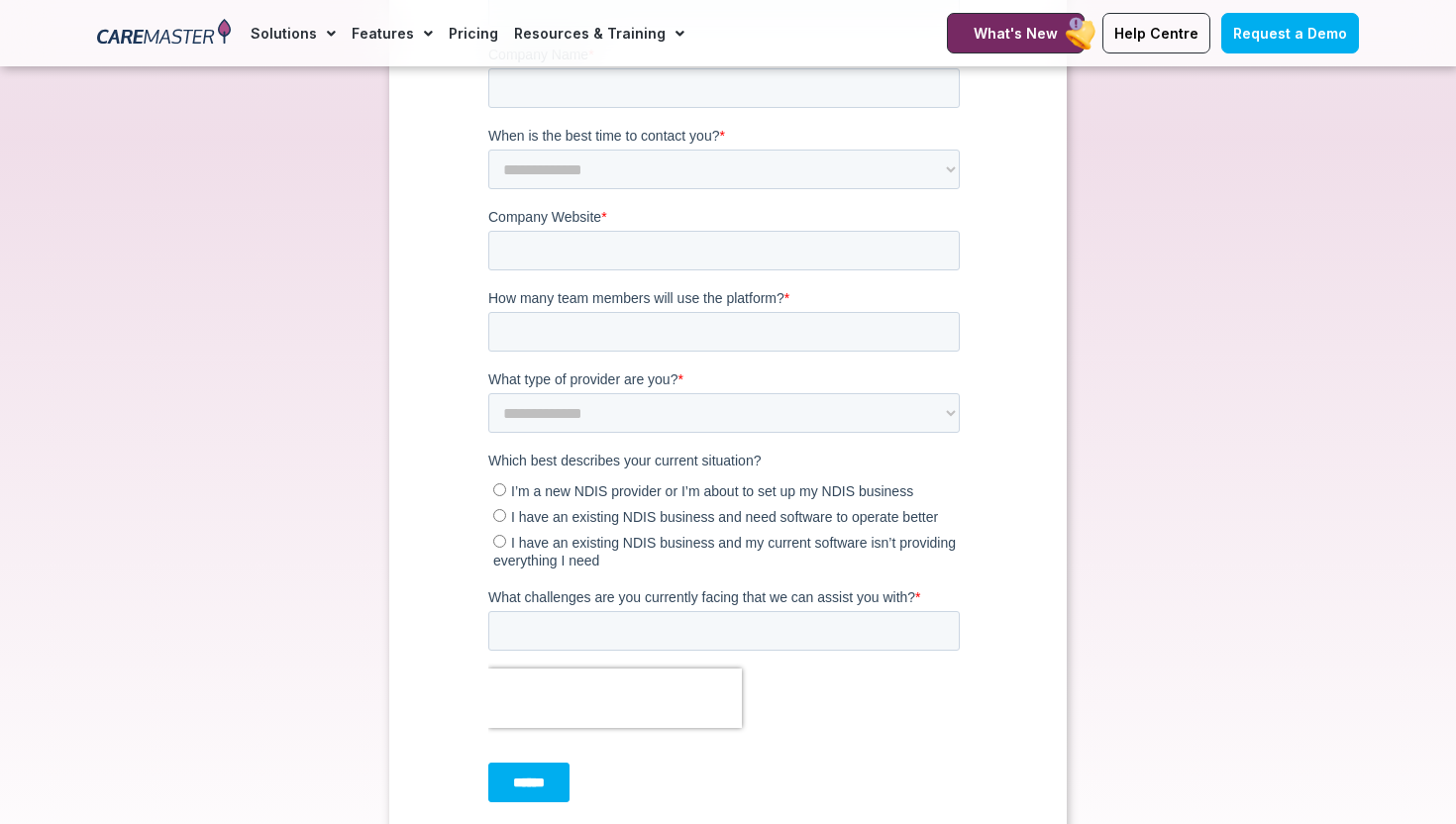 scroll, scrollTop: 665, scrollLeft: 0, axis: vertical 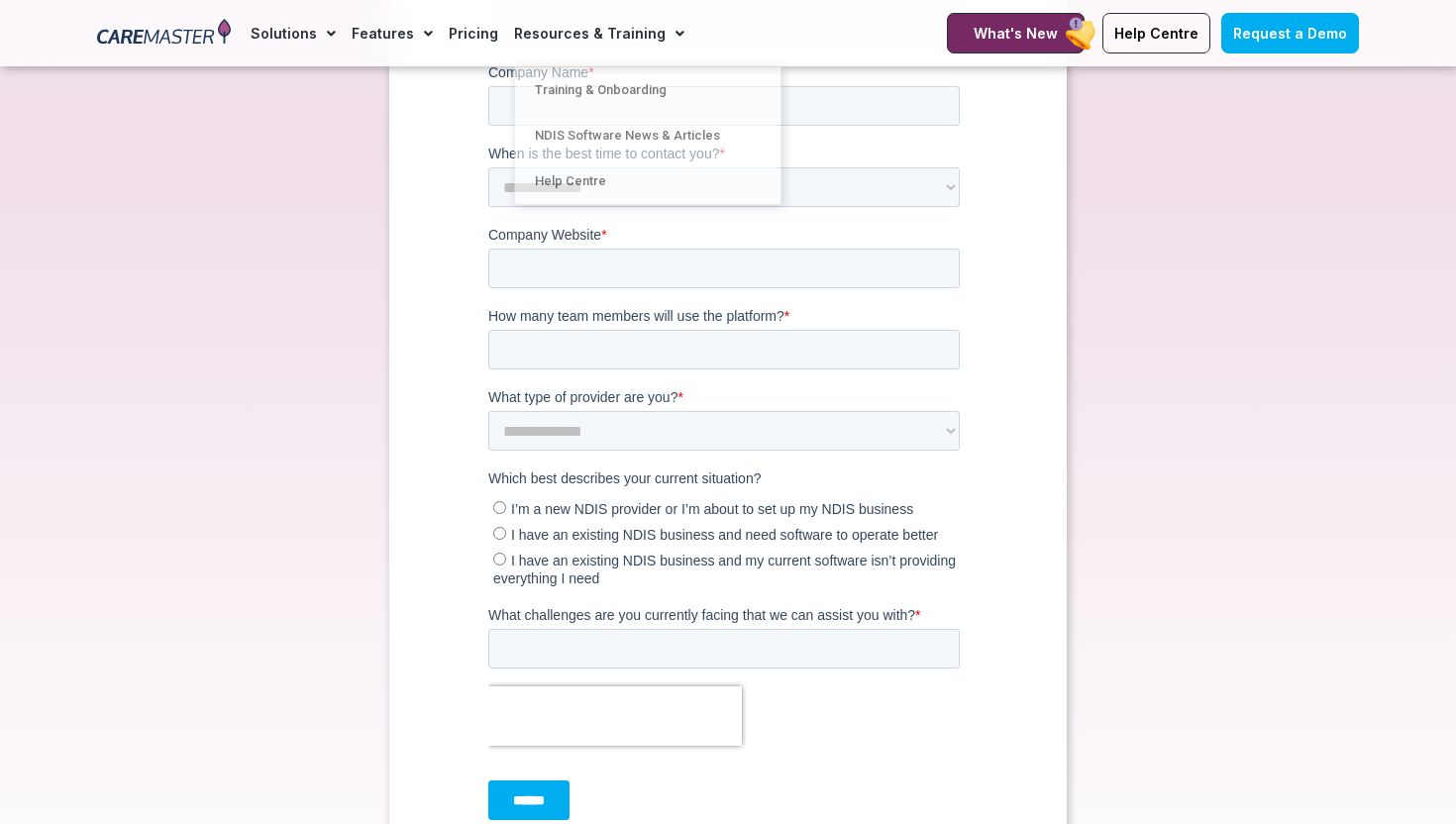 click on "Pricing" 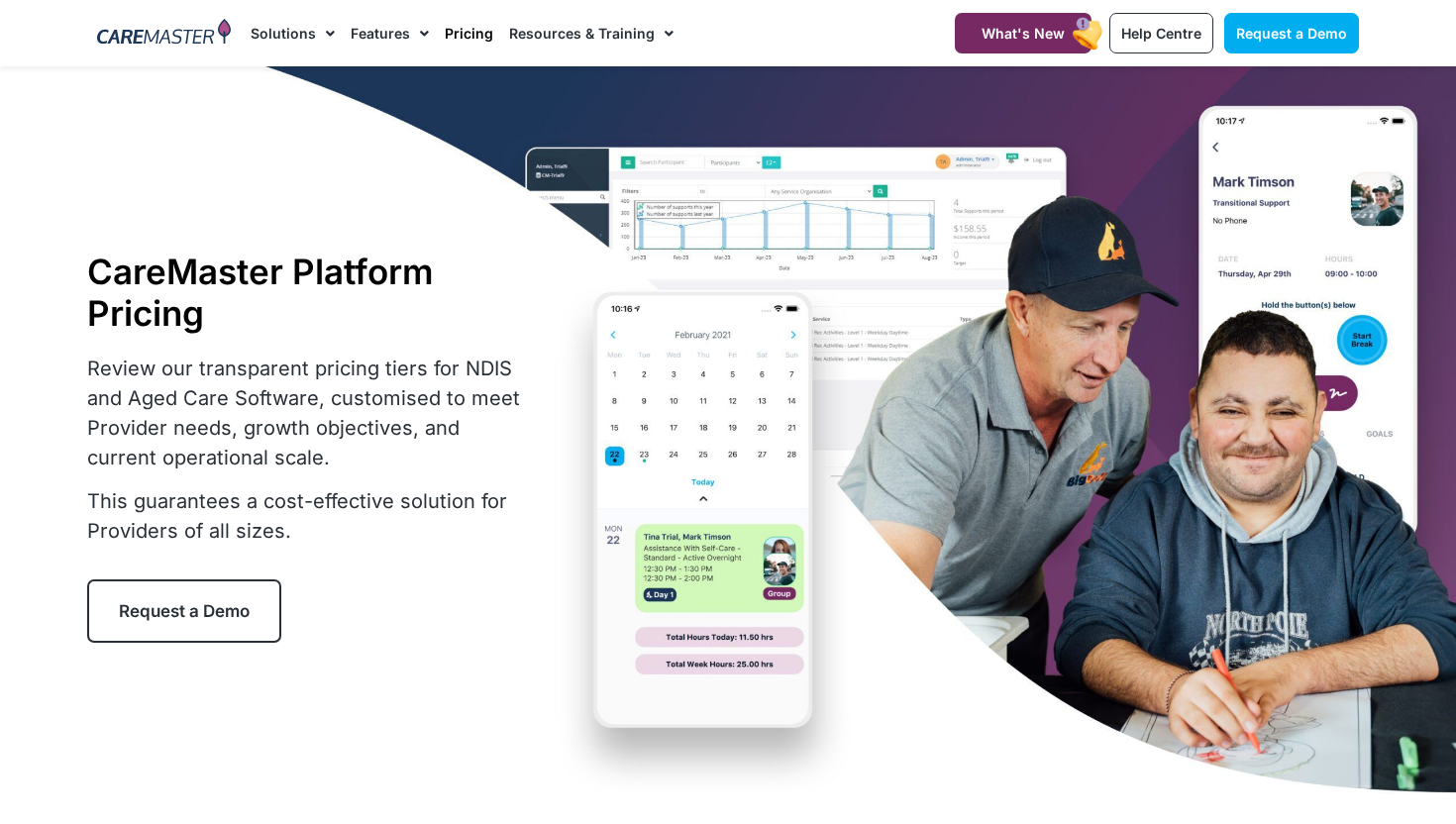 scroll, scrollTop: 0, scrollLeft: 0, axis: both 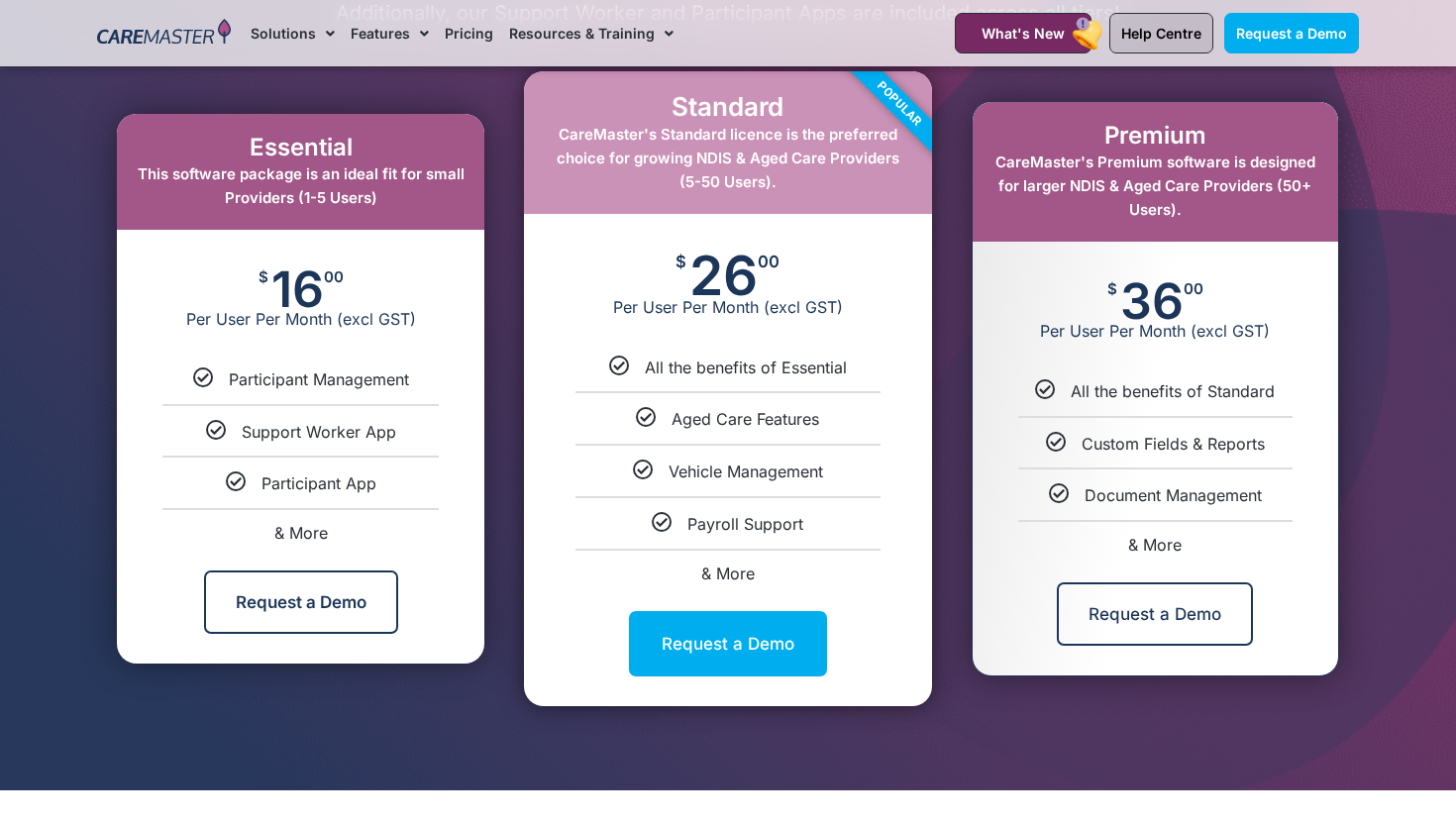 click on "Help Centre" at bounding box center [1161, 33] 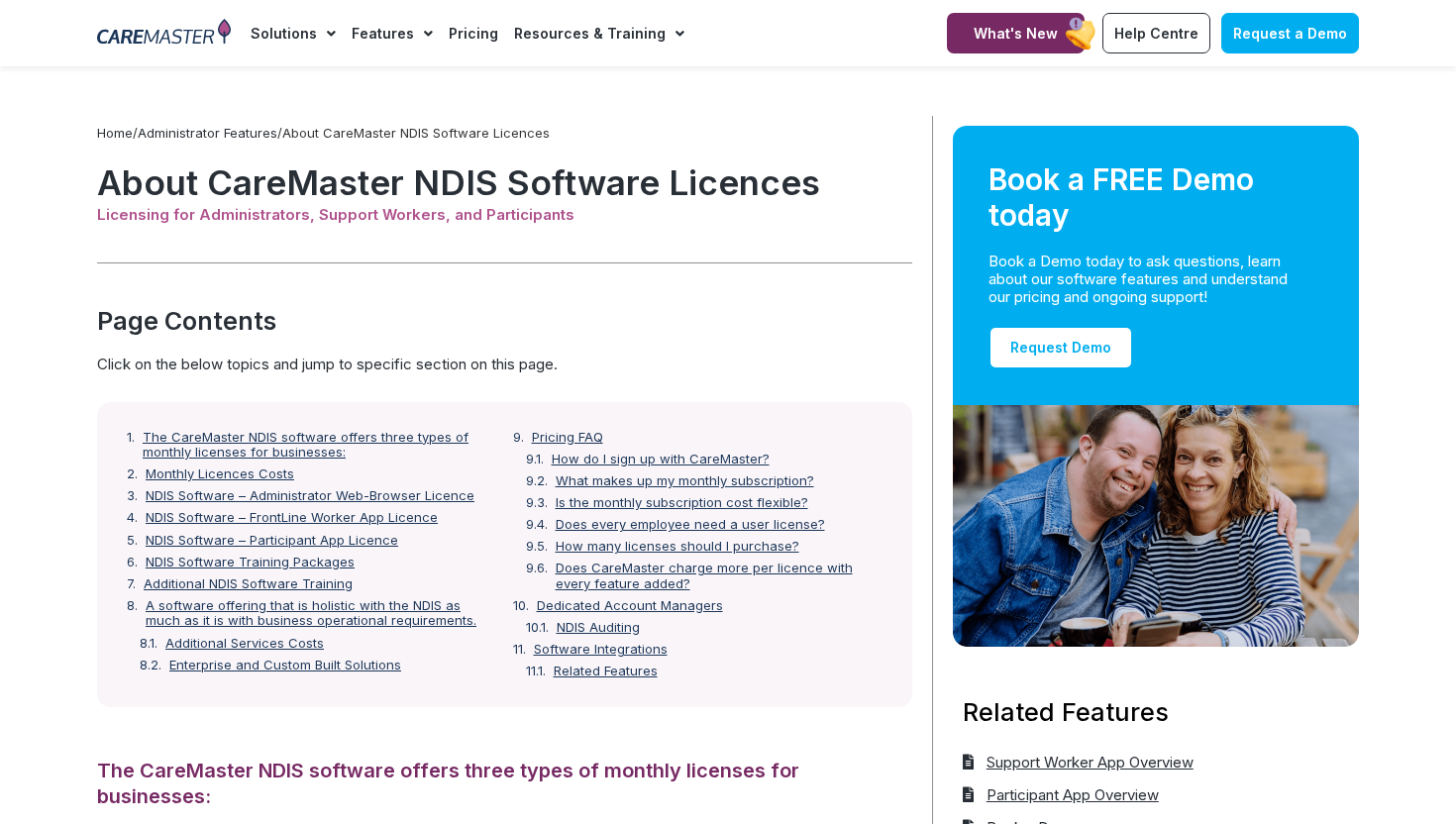 scroll, scrollTop: 0, scrollLeft: 0, axis: both 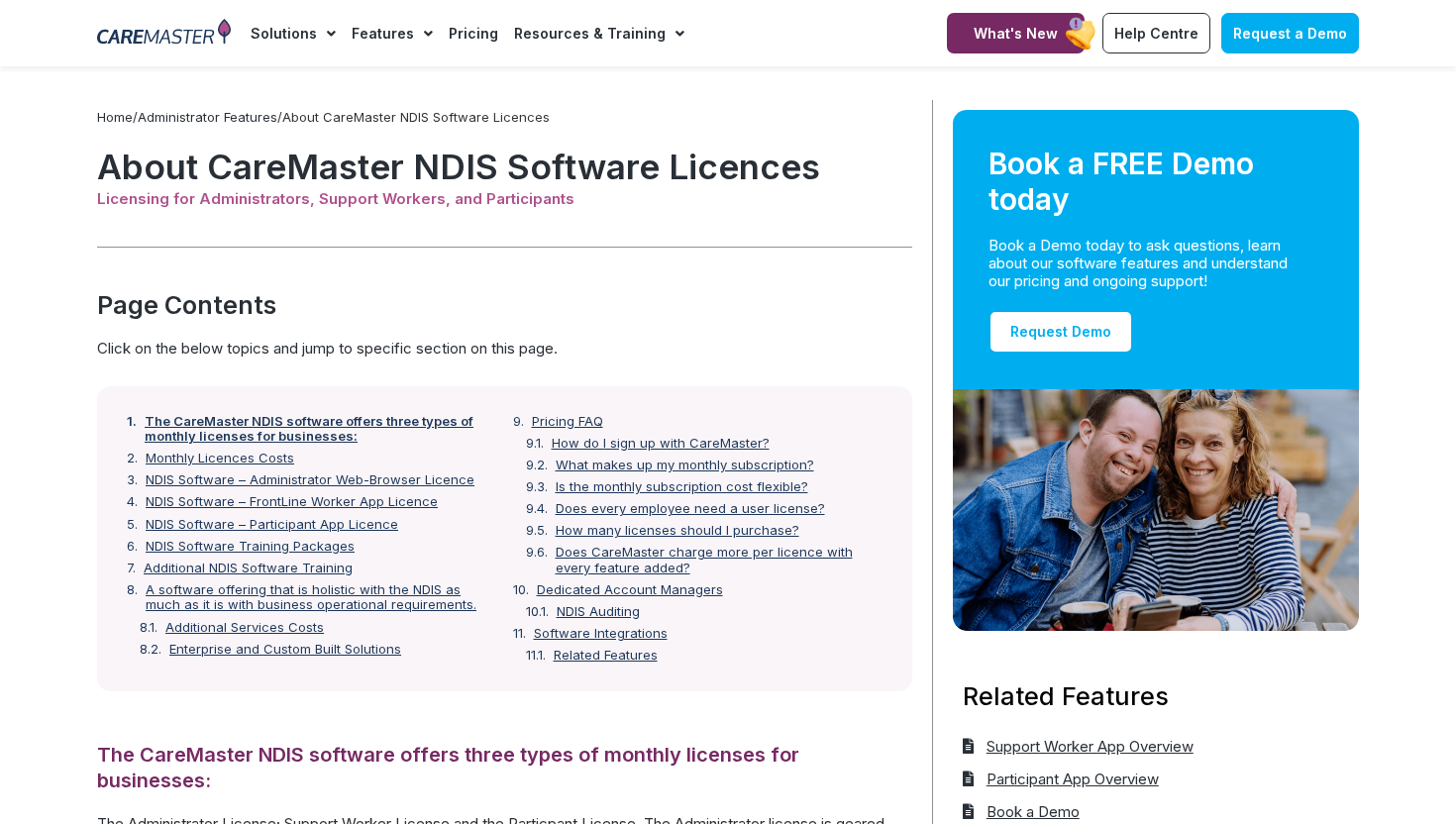 click on "The CareMaster NDIS software offers three types of monthly licenses for businesses:" at bounding box center (321, 429) 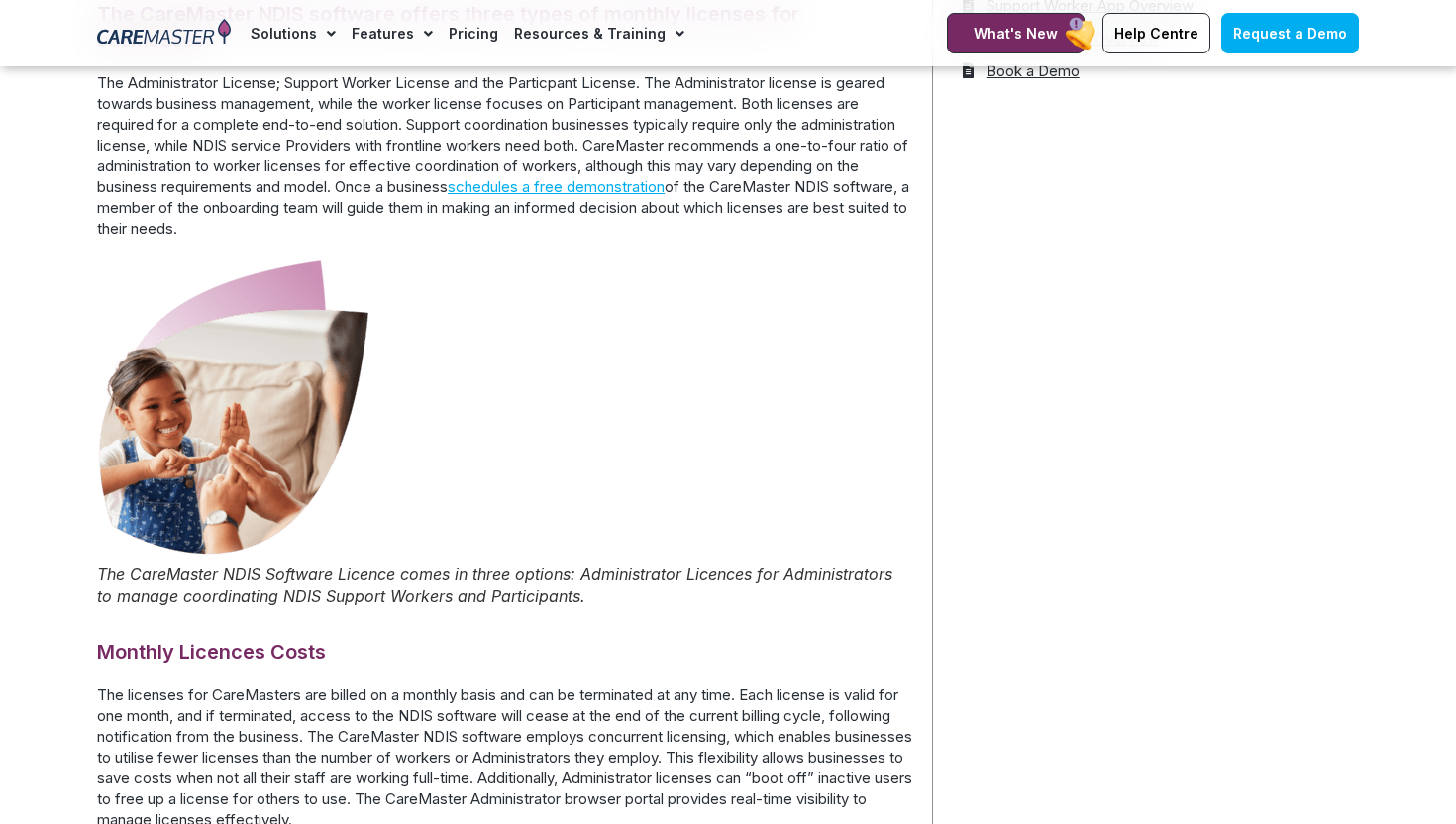 scroll, scrollTop: 758, scrollLeft: 0, axis: vertical 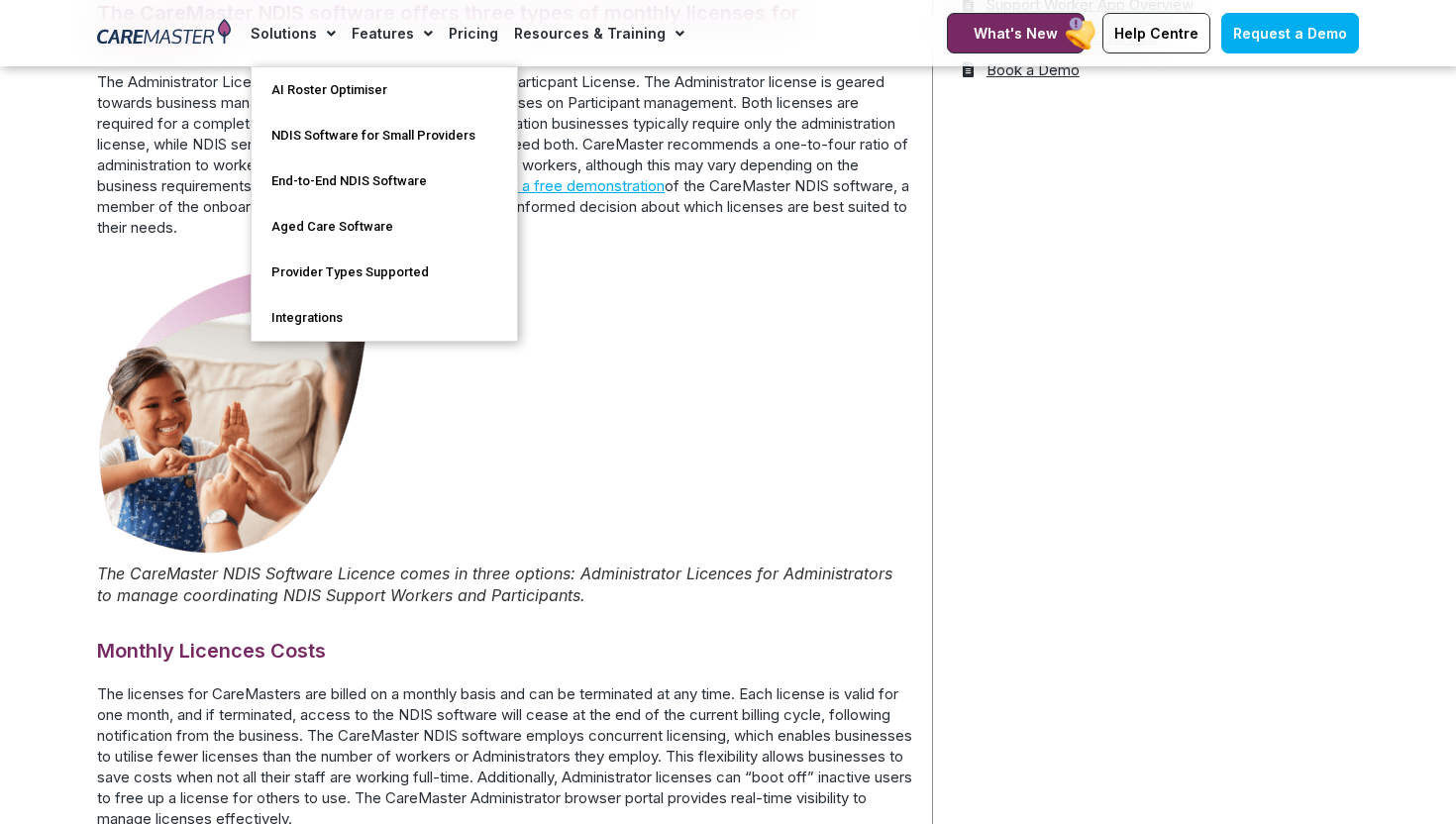 click on "Solutions" 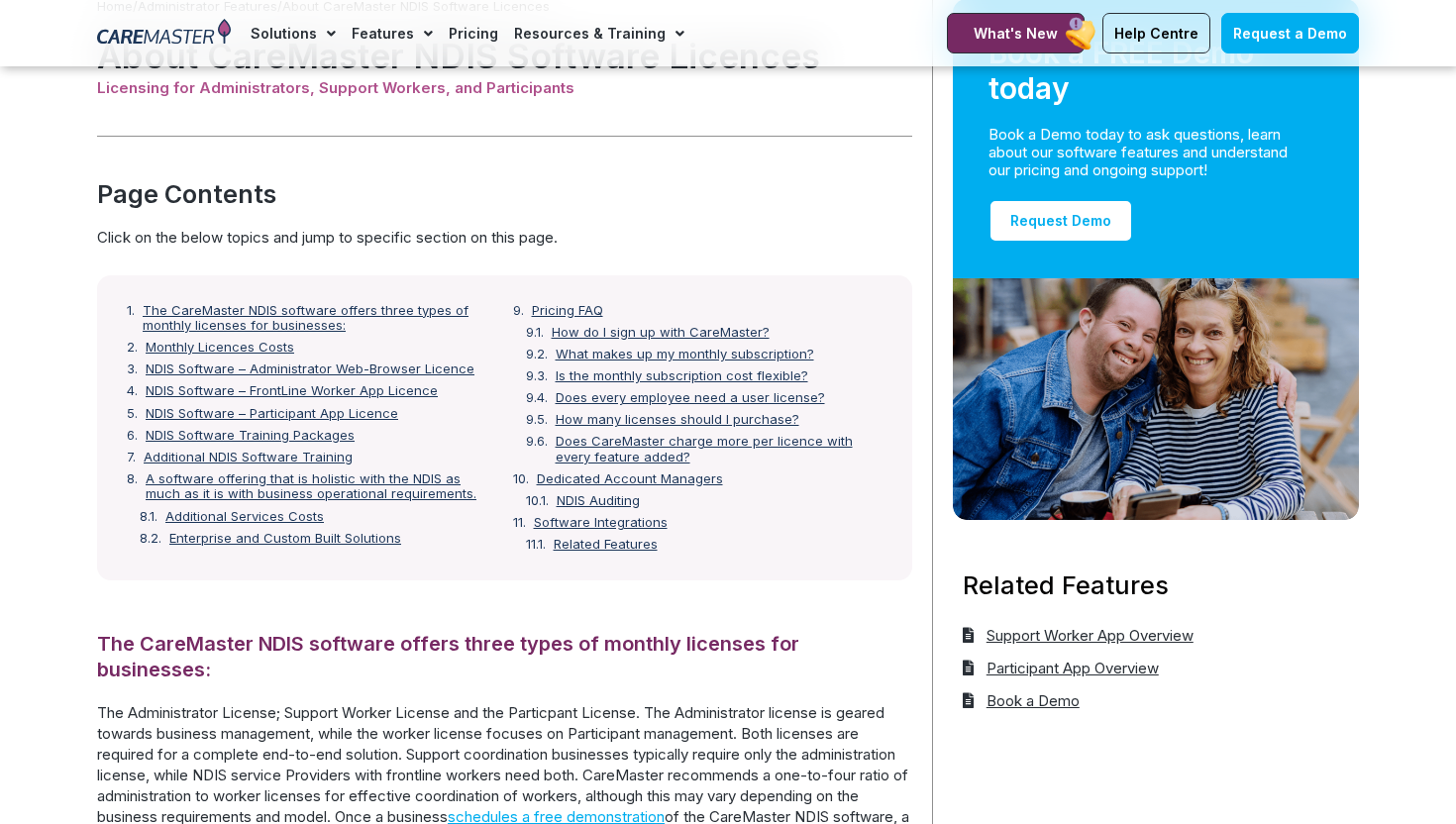 scroll, scrollTop: 9, scrollLeft: 0, axis: vertical 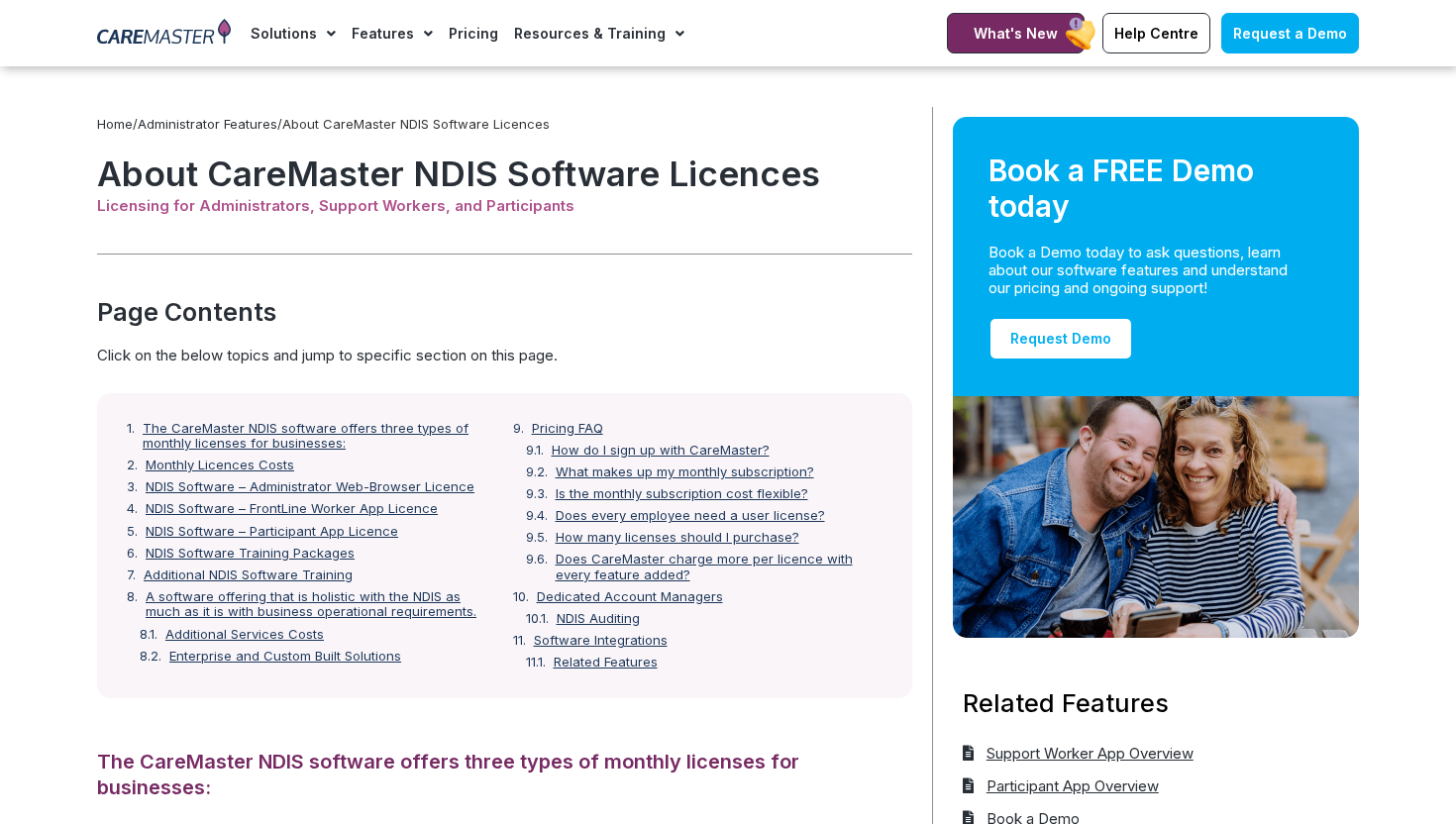 click on "Solutions" 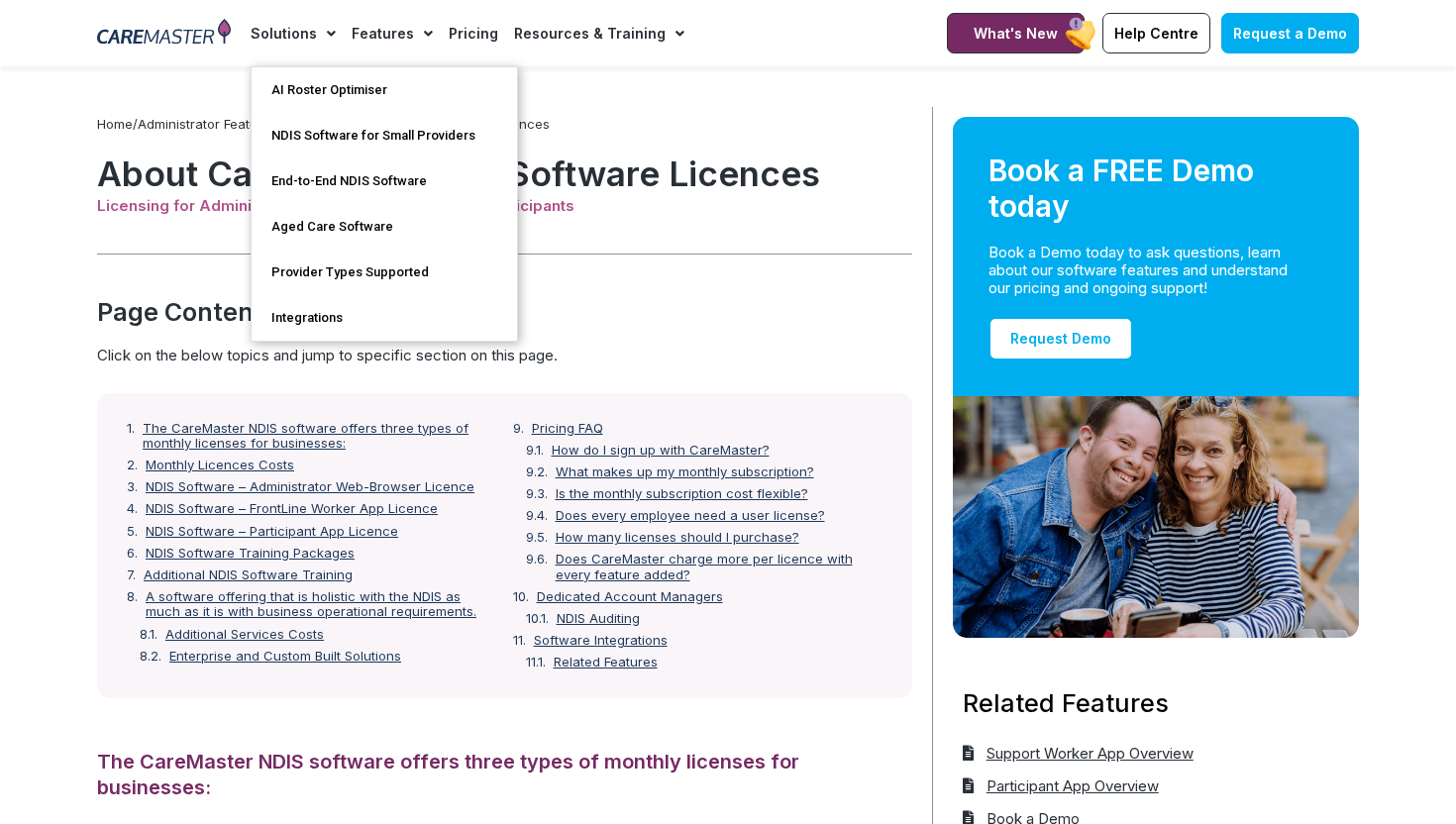 scroll, scrollTop: 0, scrollLeft: 0, axis: both 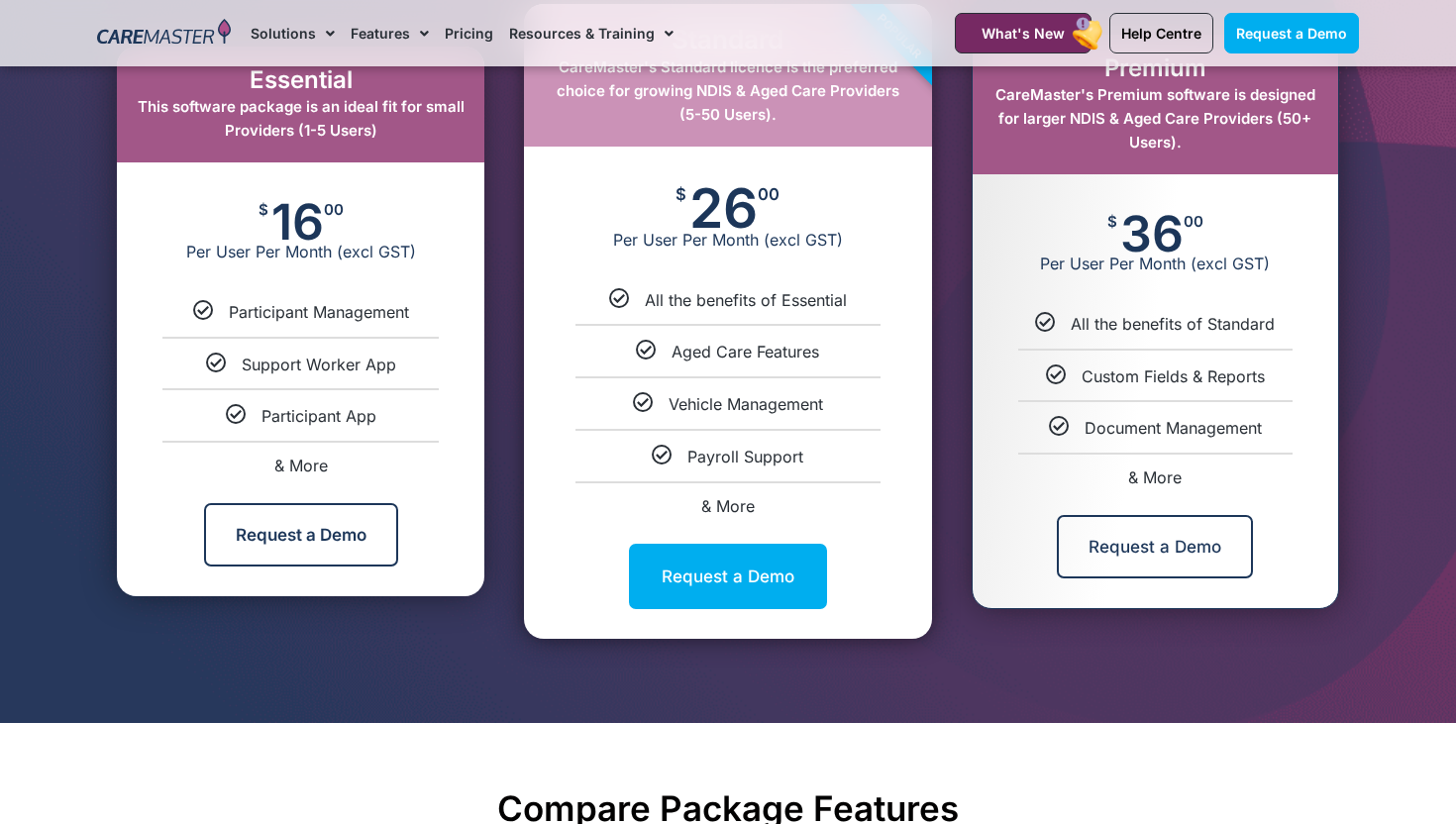 click on "$    26       00      Per User Per Month (excl GST)" at bounding box center (727, 218) 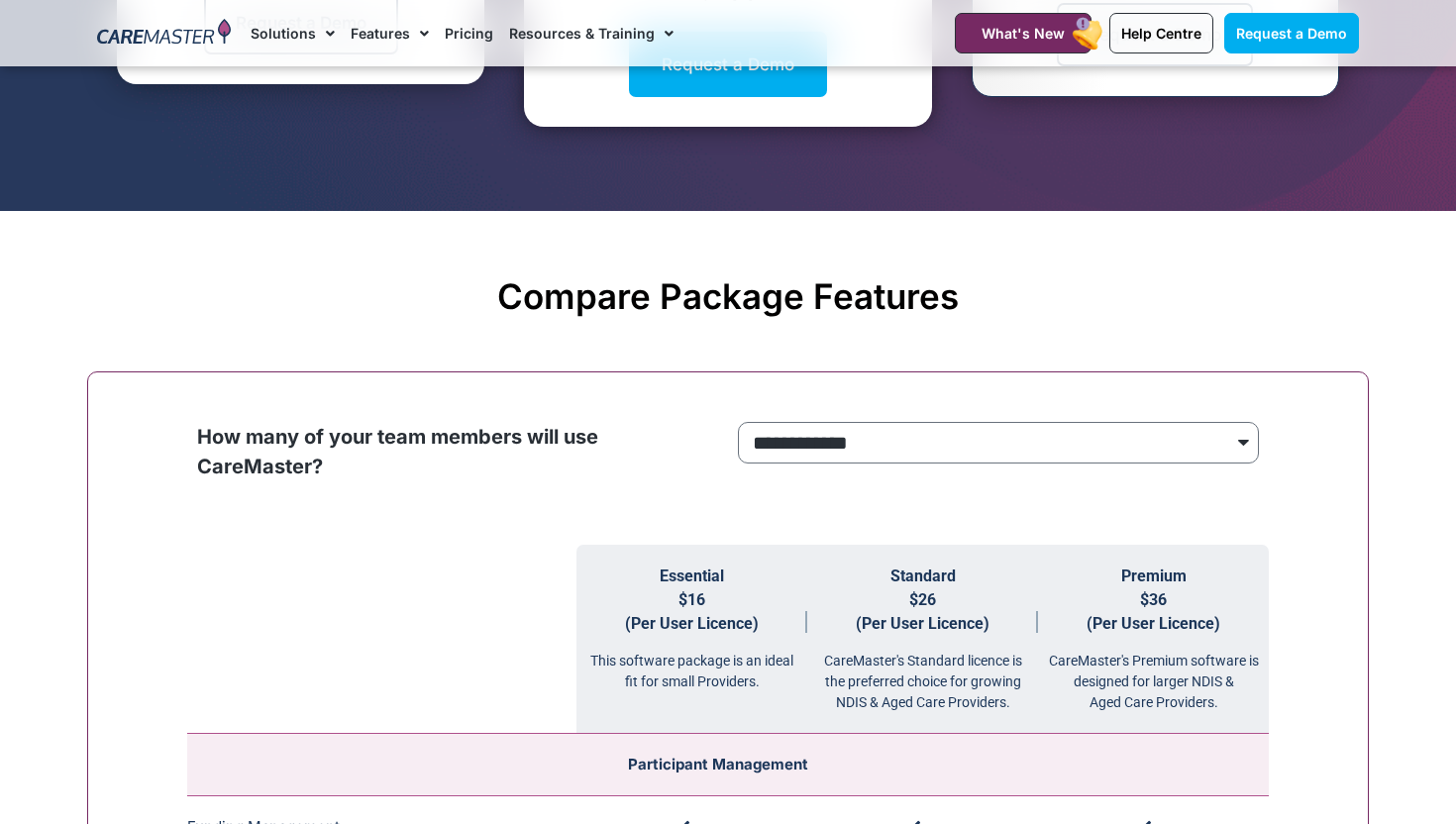 scroll, scrollTop: 1661, scrollLeft: 0, axis: vertical 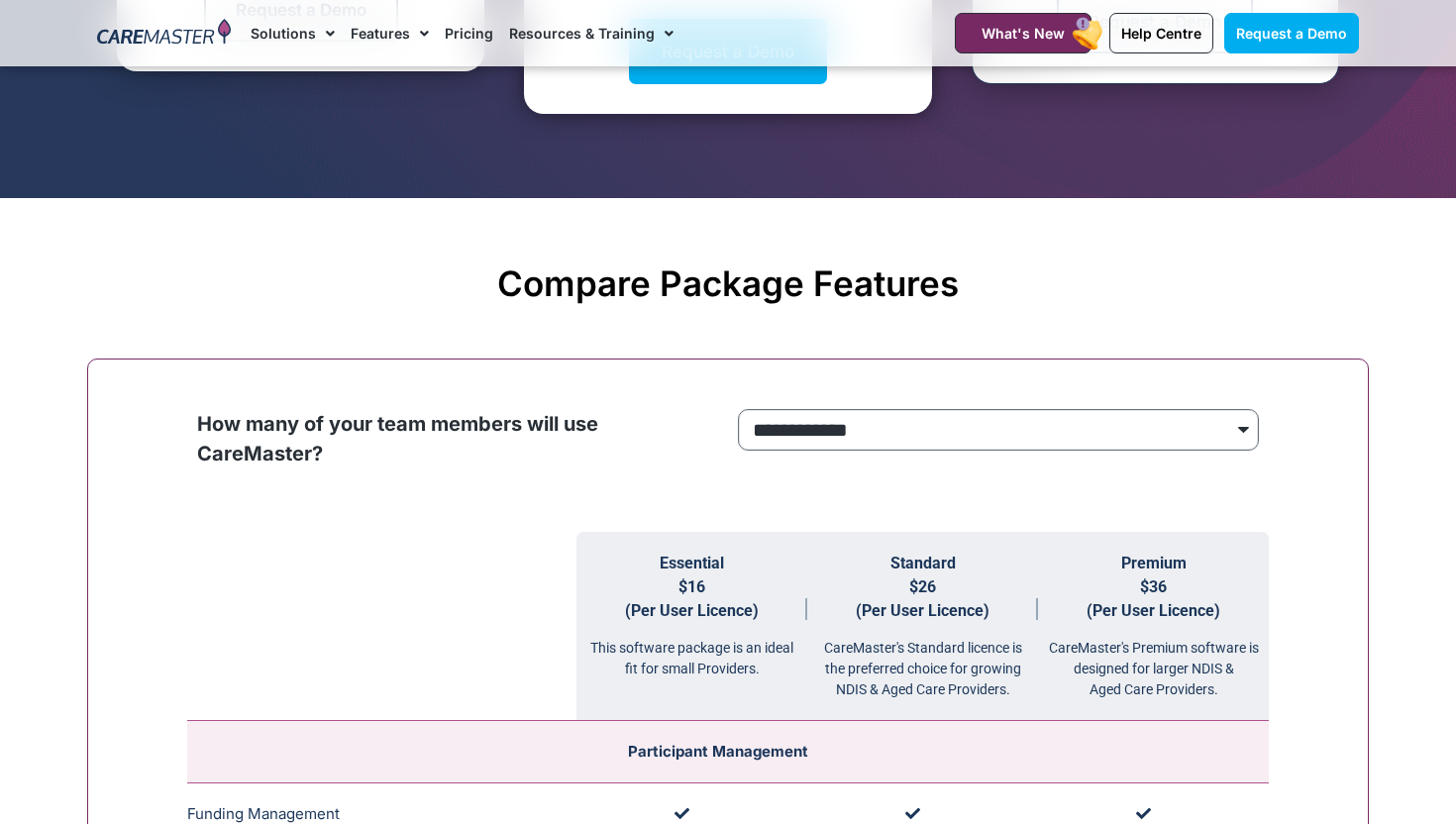 click on "**********" at bounding box center (998, 430) 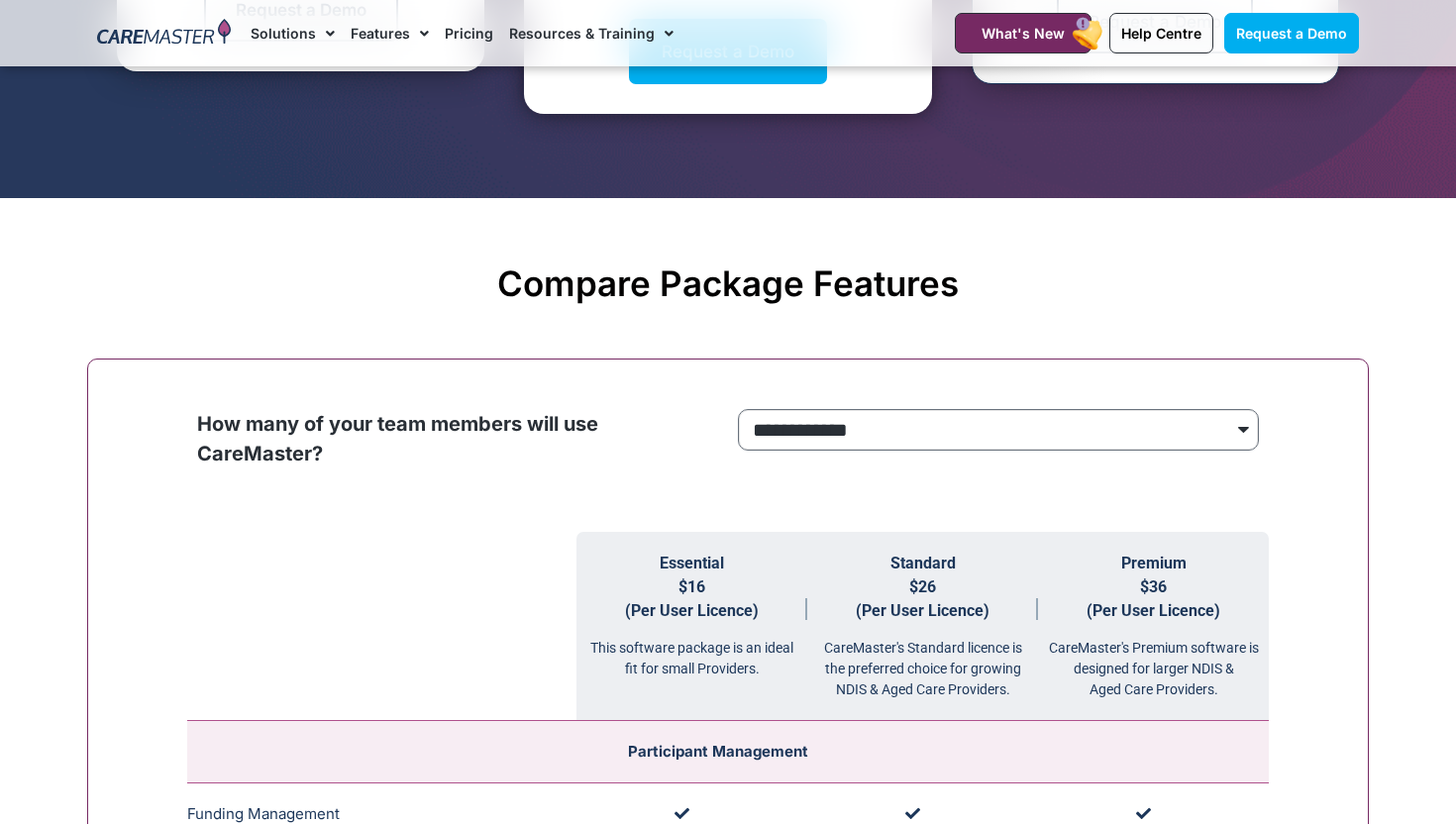select on "***" 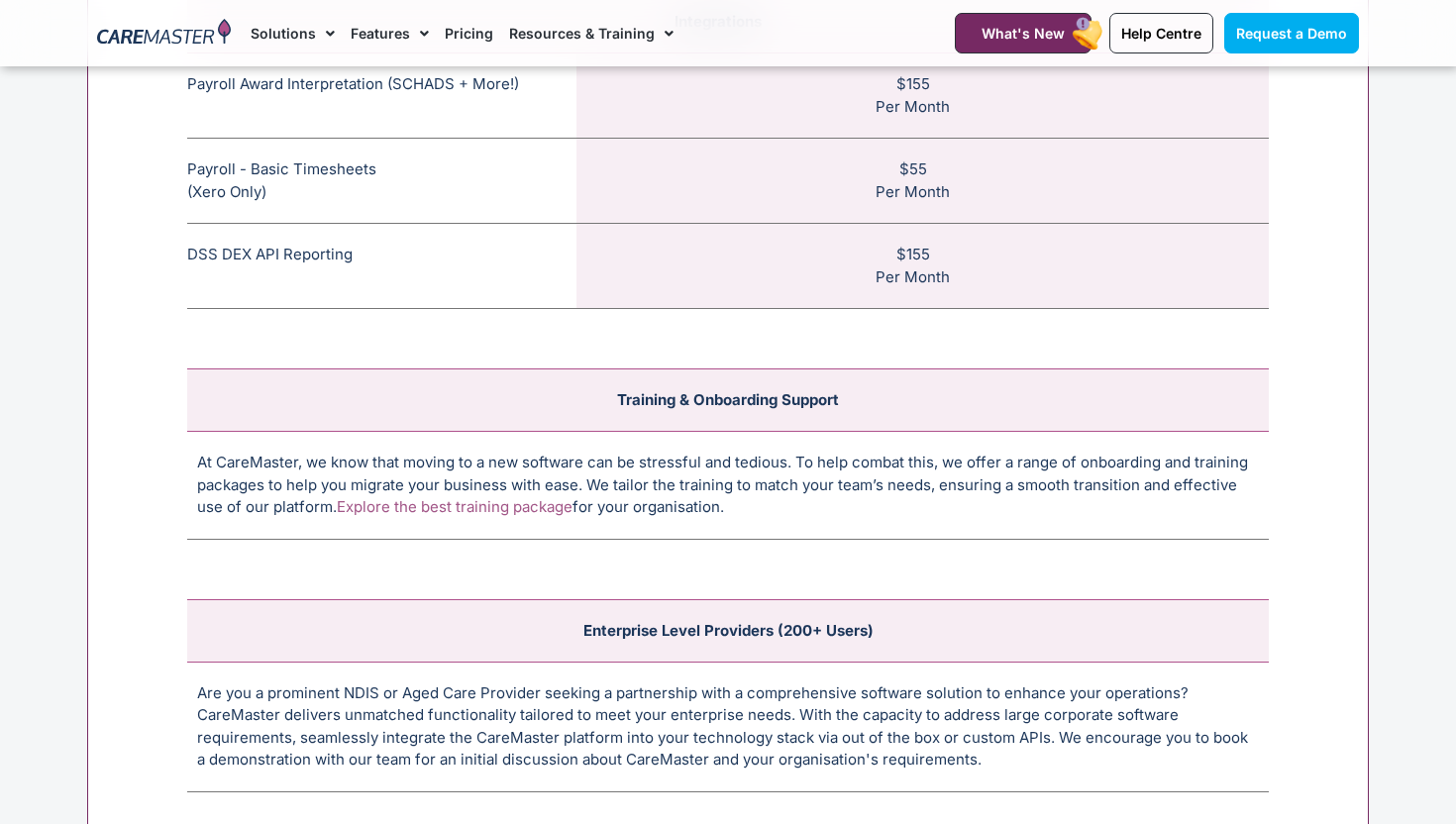 scroll, scrollTop: 7637, scrollLeft: 0, axis: vertical 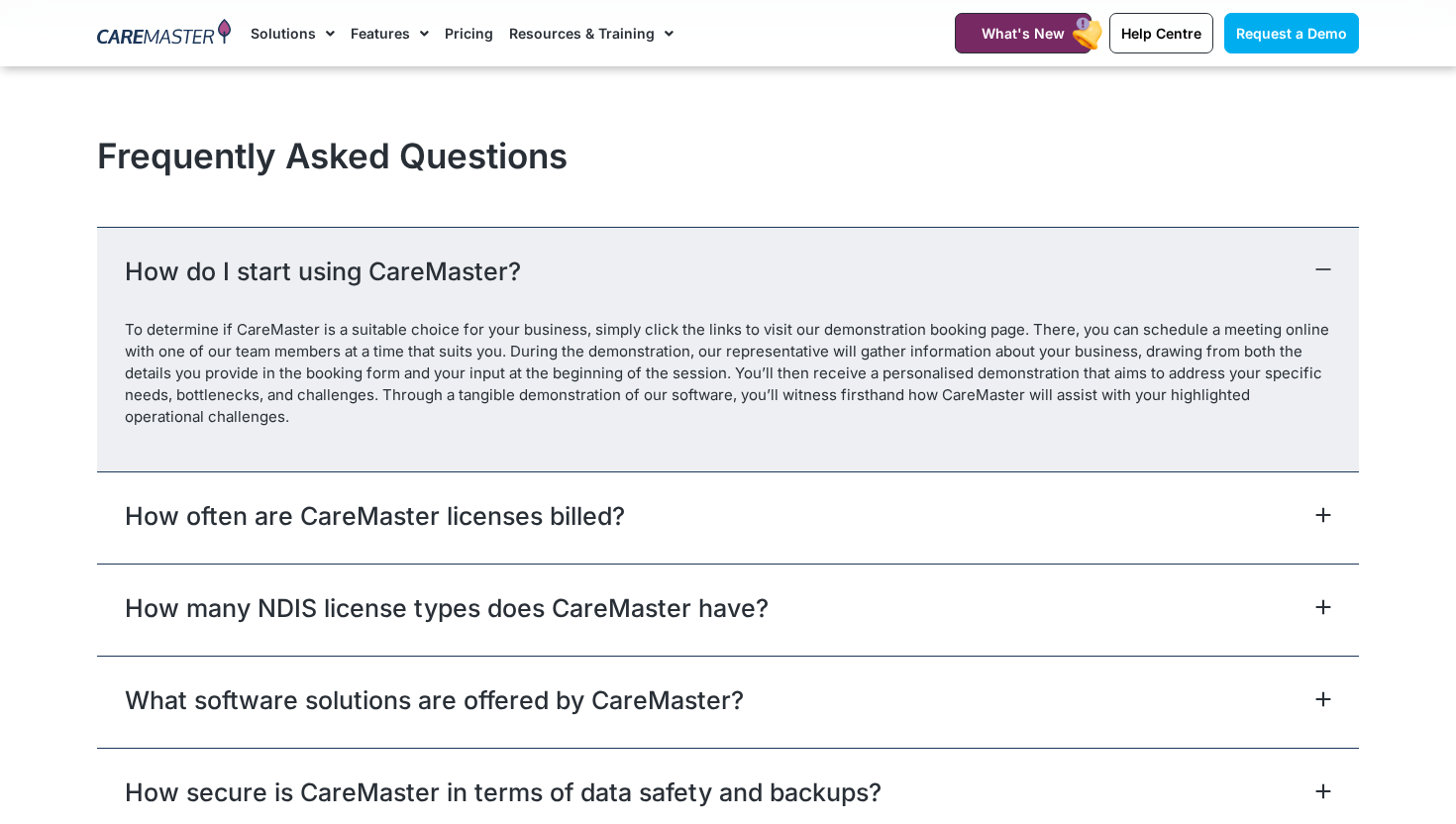click on "How often are CareMaster licenses billed?" at bounding box center [728, 517] 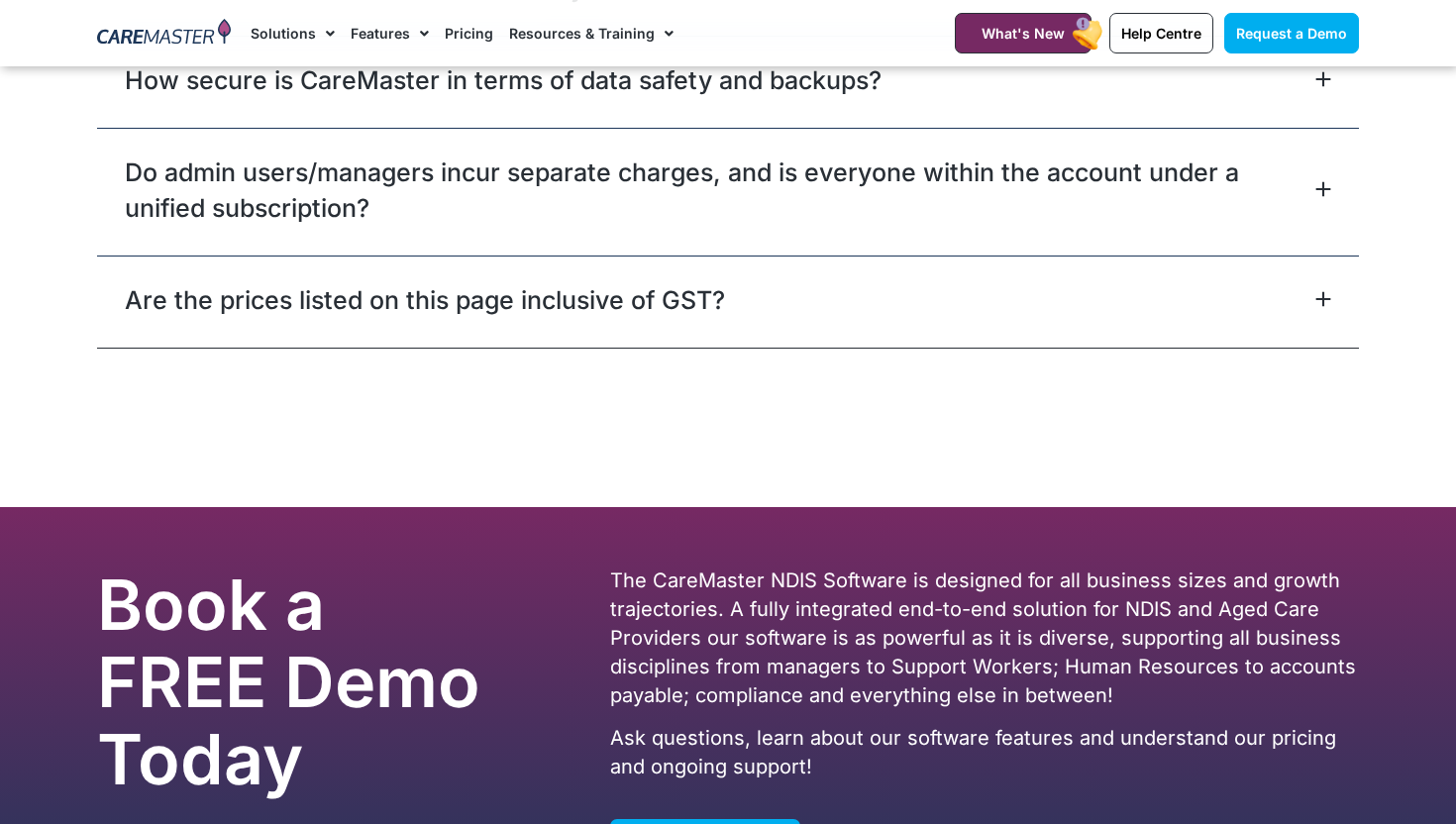 scroll, scrollTop: 9236, scrollLeft: 0, axis: vertical 